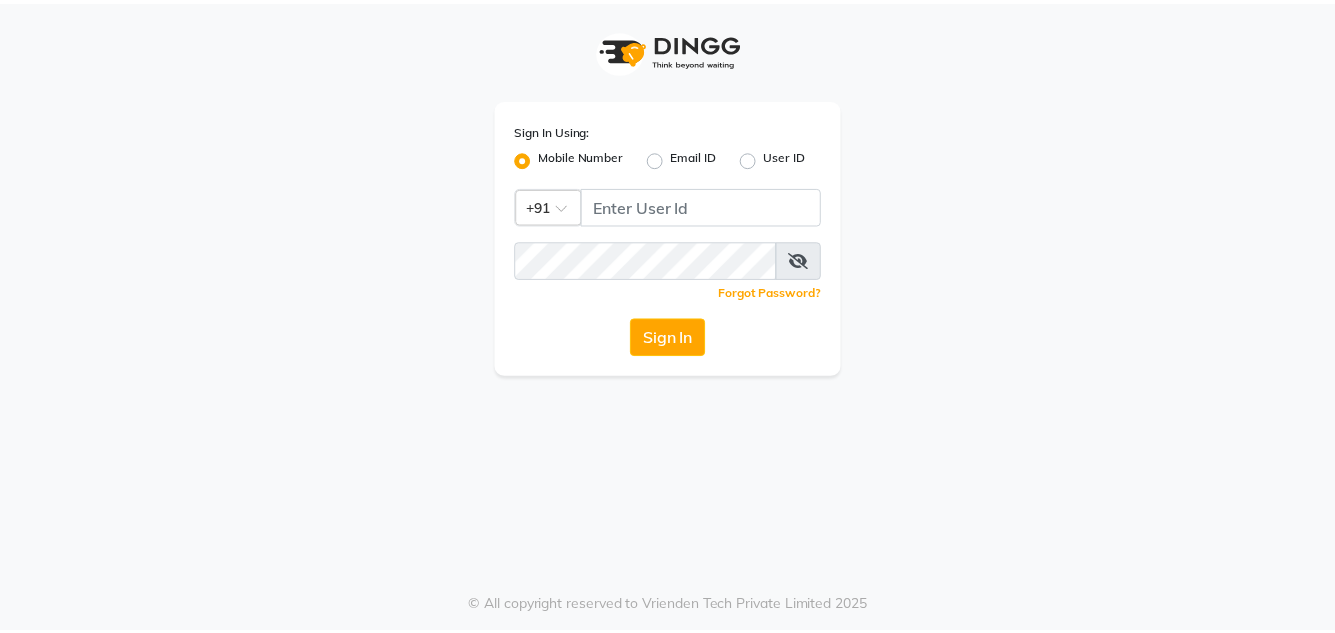 scroll, scrollTop: 0, scrollLeft: 0, axis: both 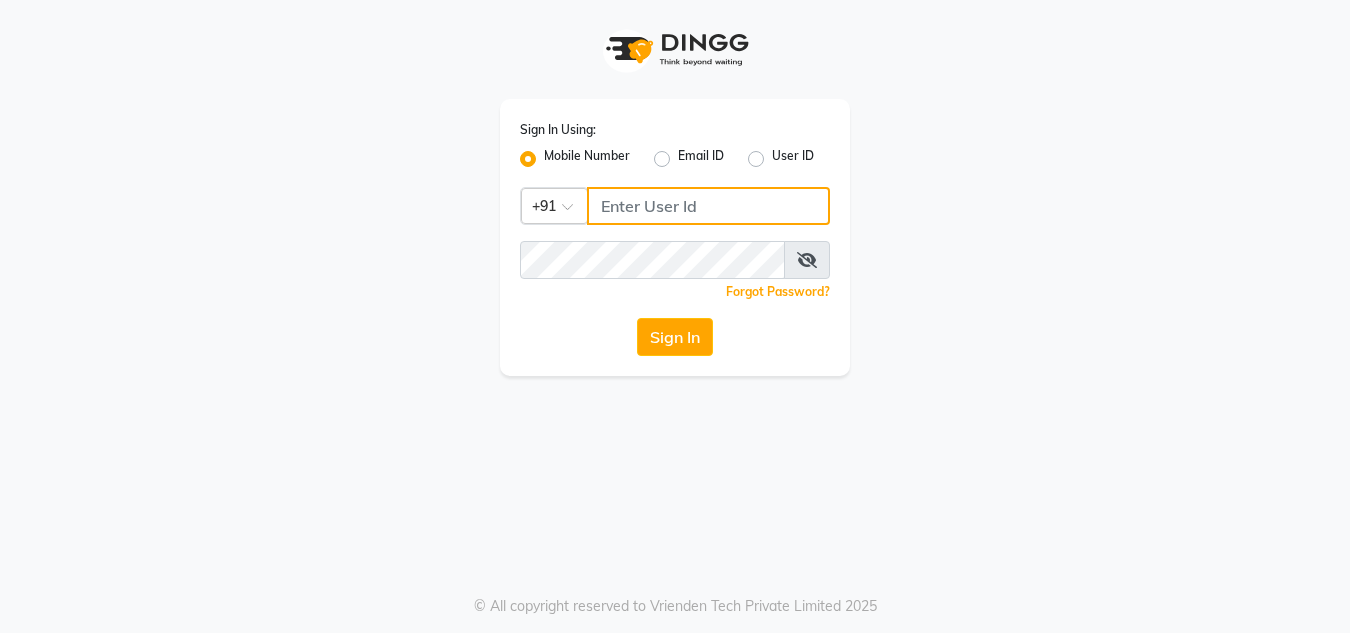 click 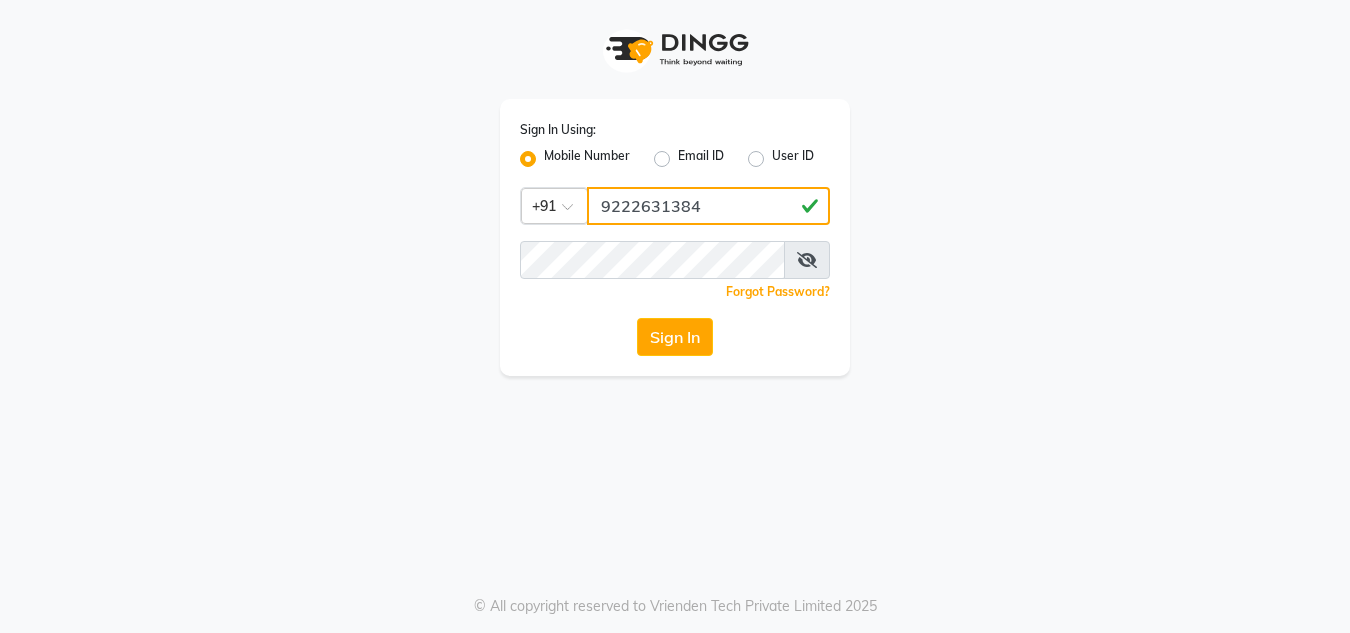 type on "9222631384" 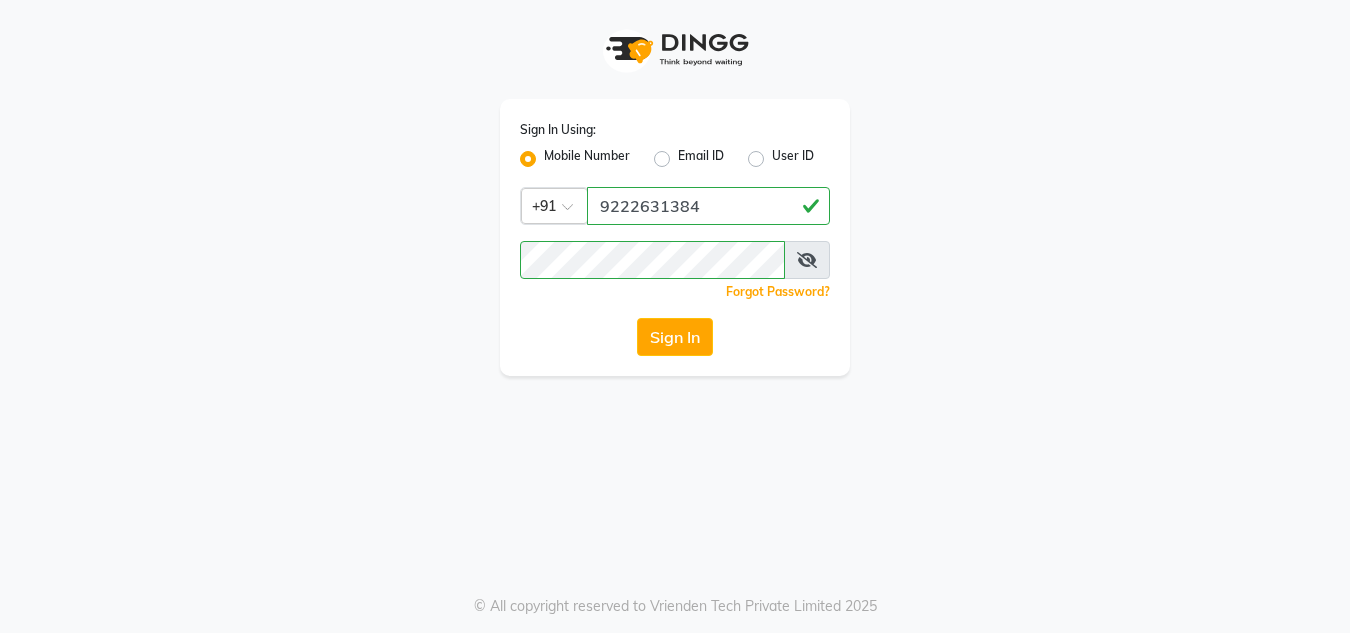 click at bounding box center [807, 260] 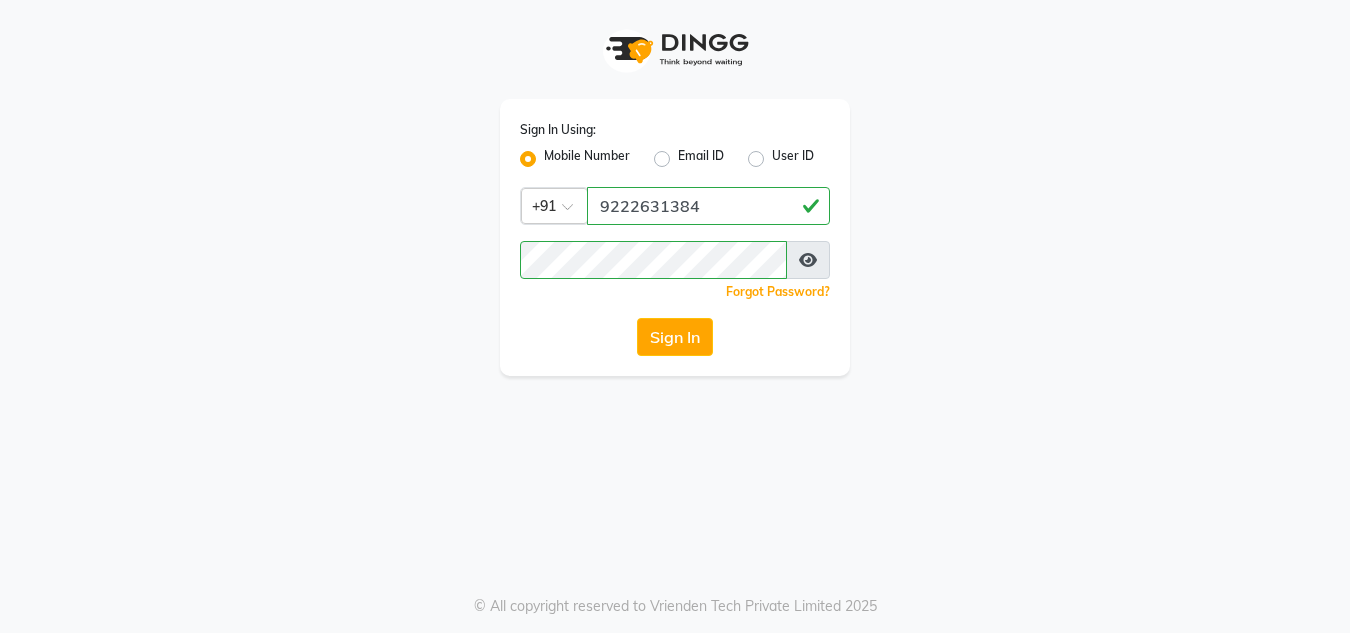 click on "Sign In" 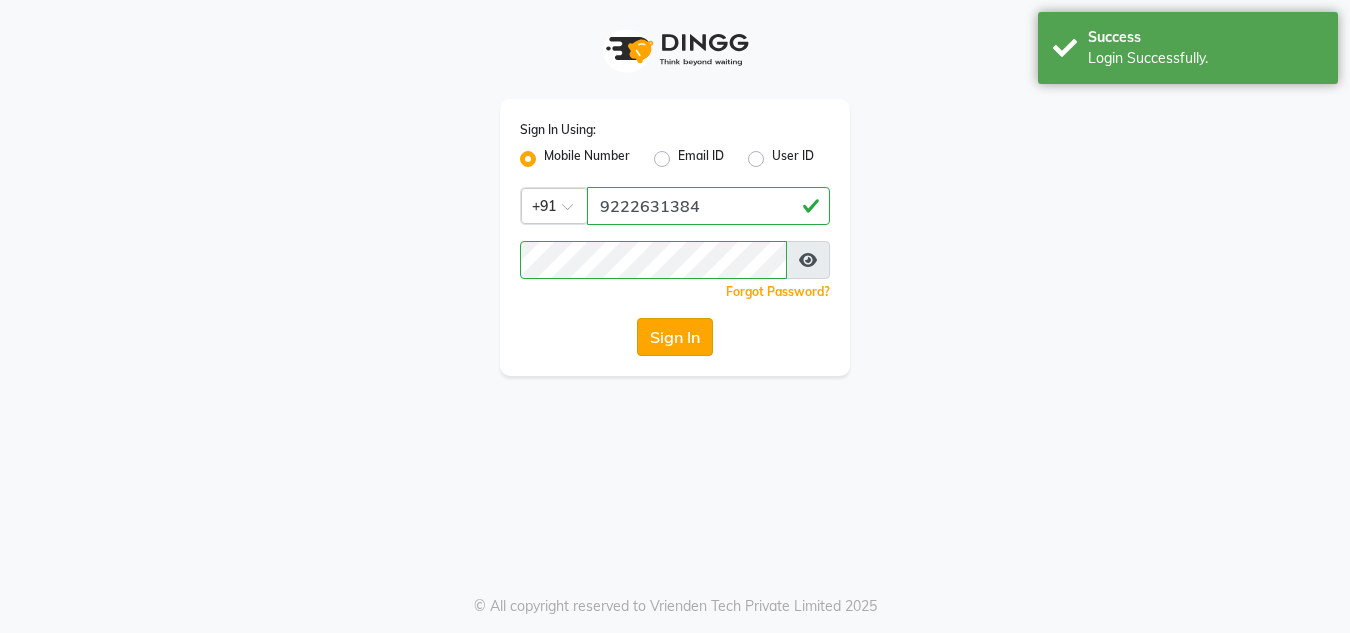 click on "Sign In" 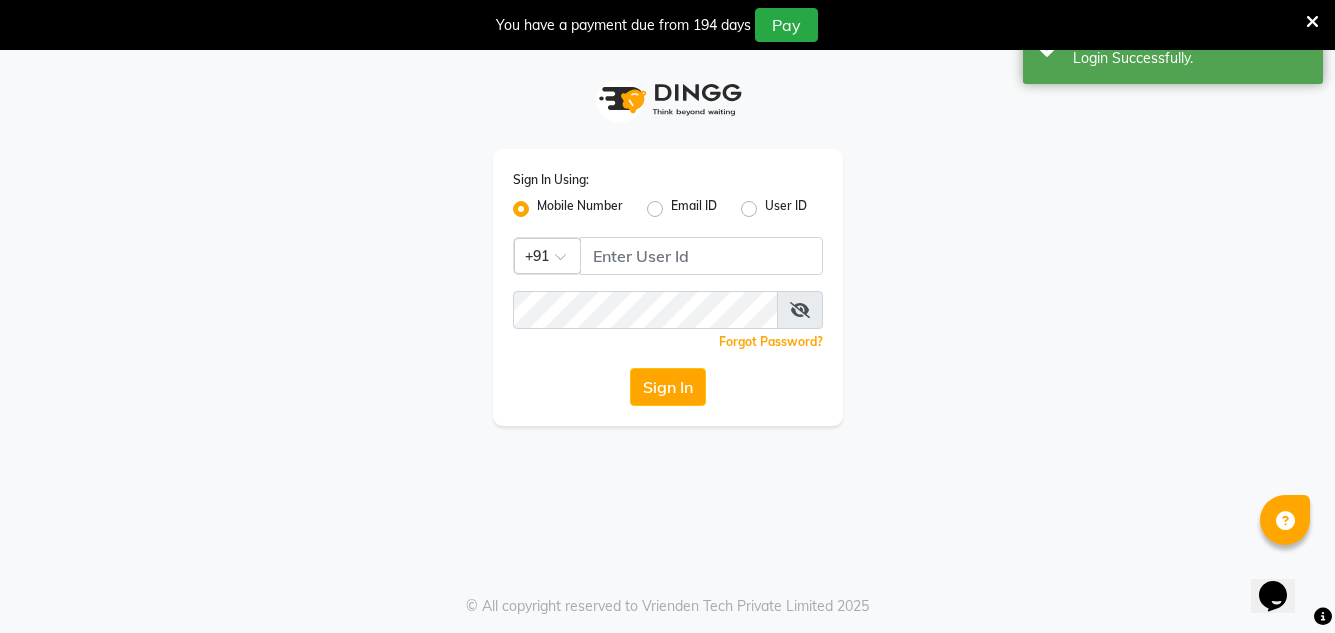 scroll, scrollTop: 0, scrollLeft: 0, axis: both 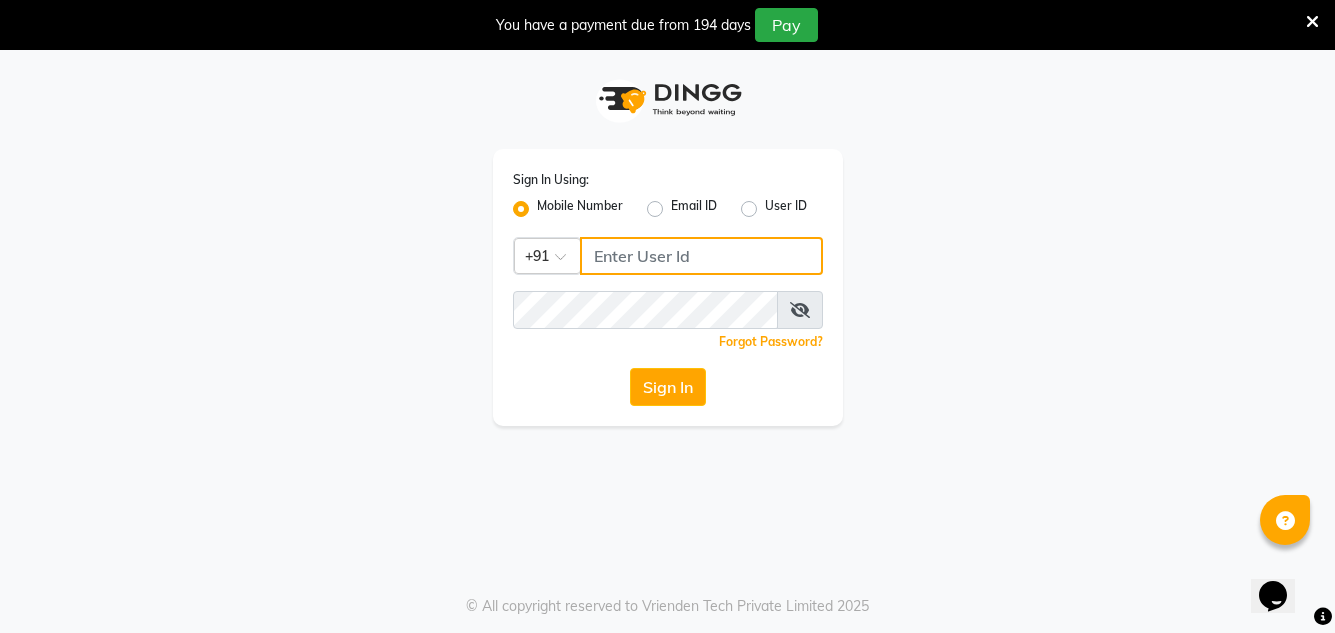 click 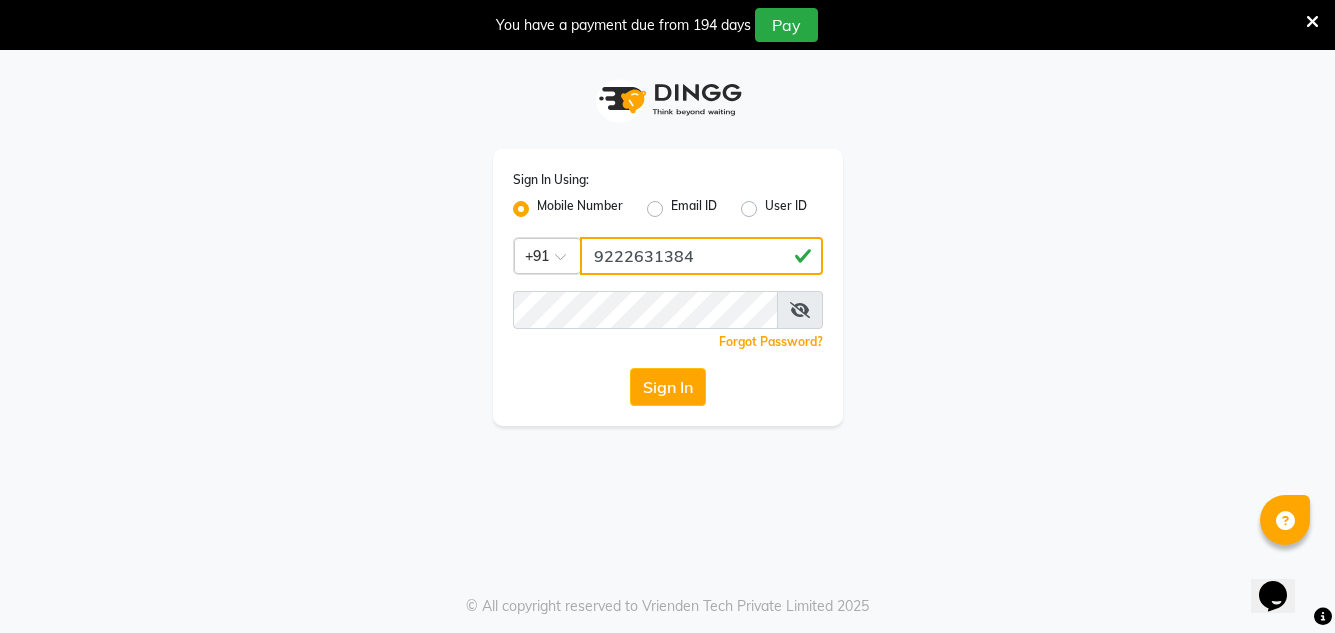 type on "9222631384" 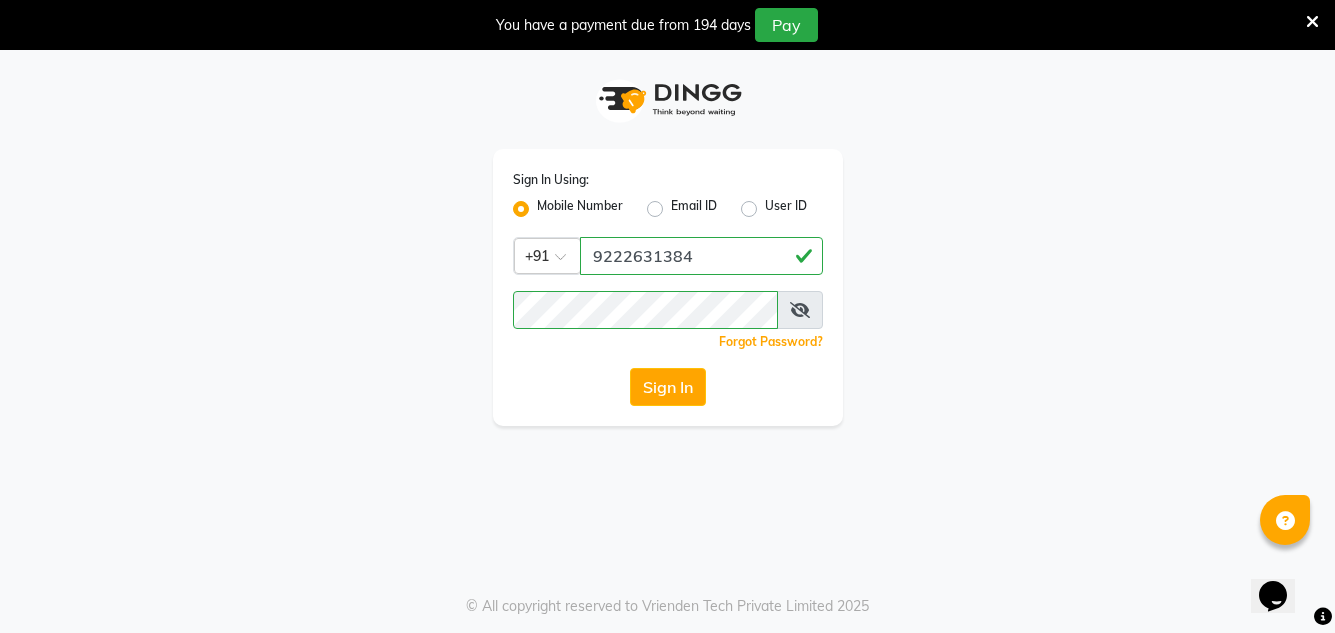 click at bounding box center (800, 310) 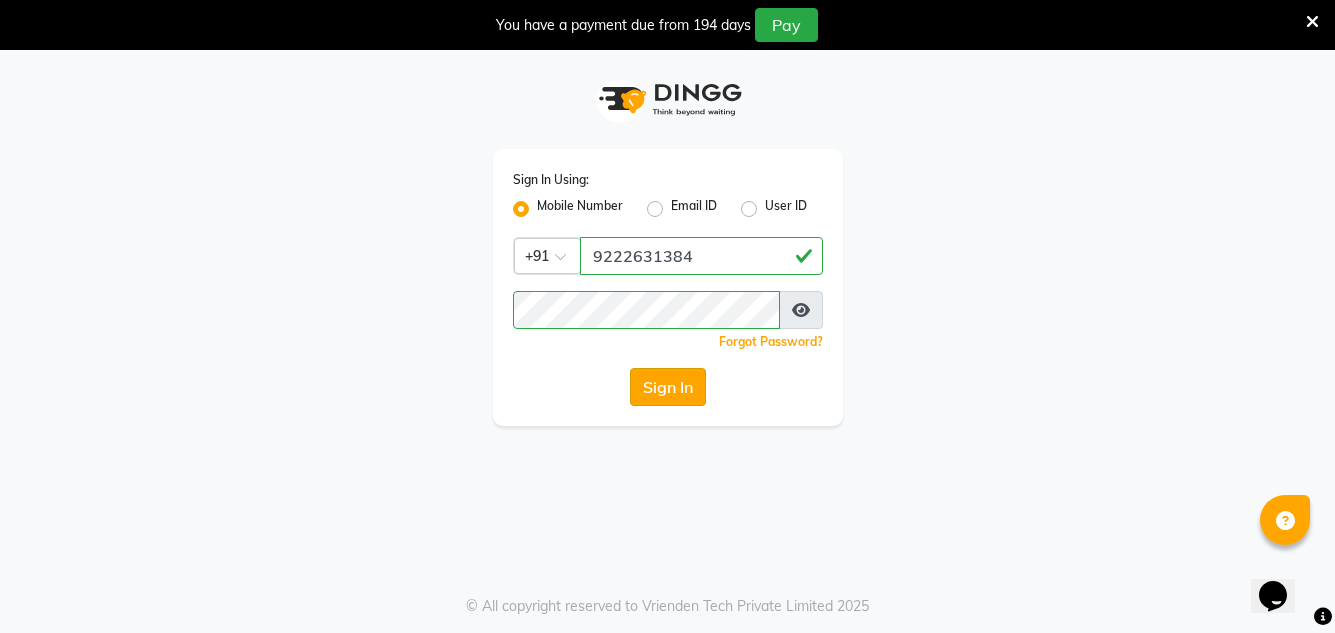 click on "Sign In" 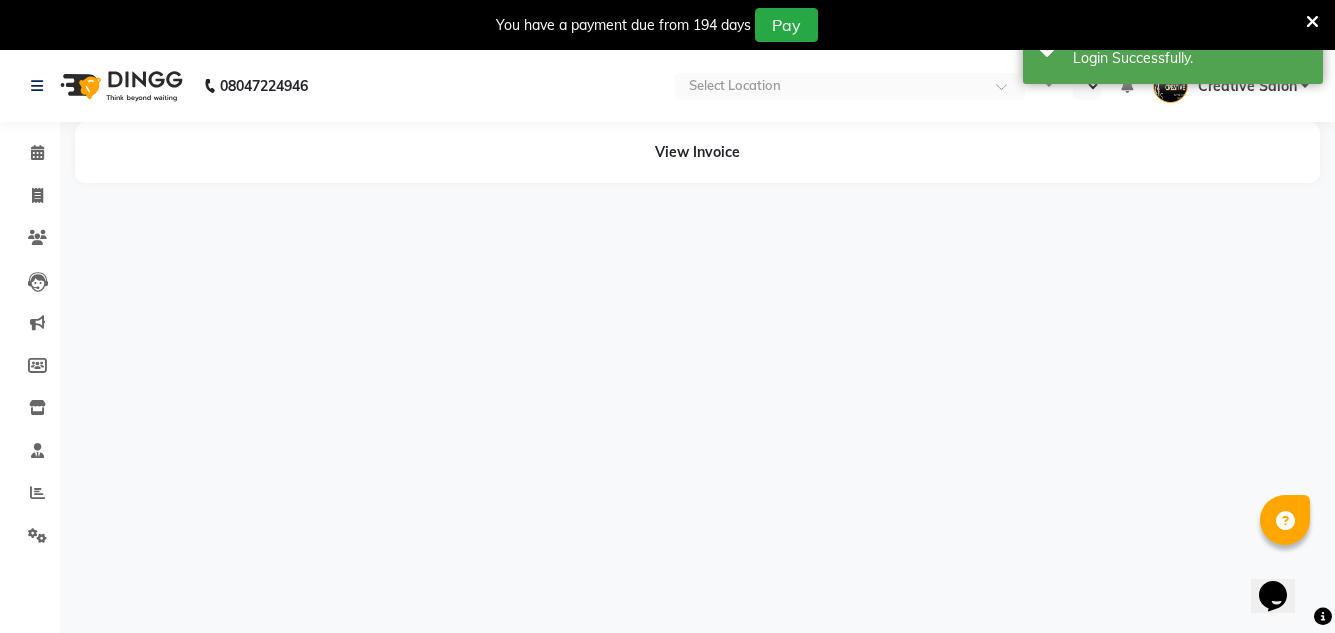 select on "en" 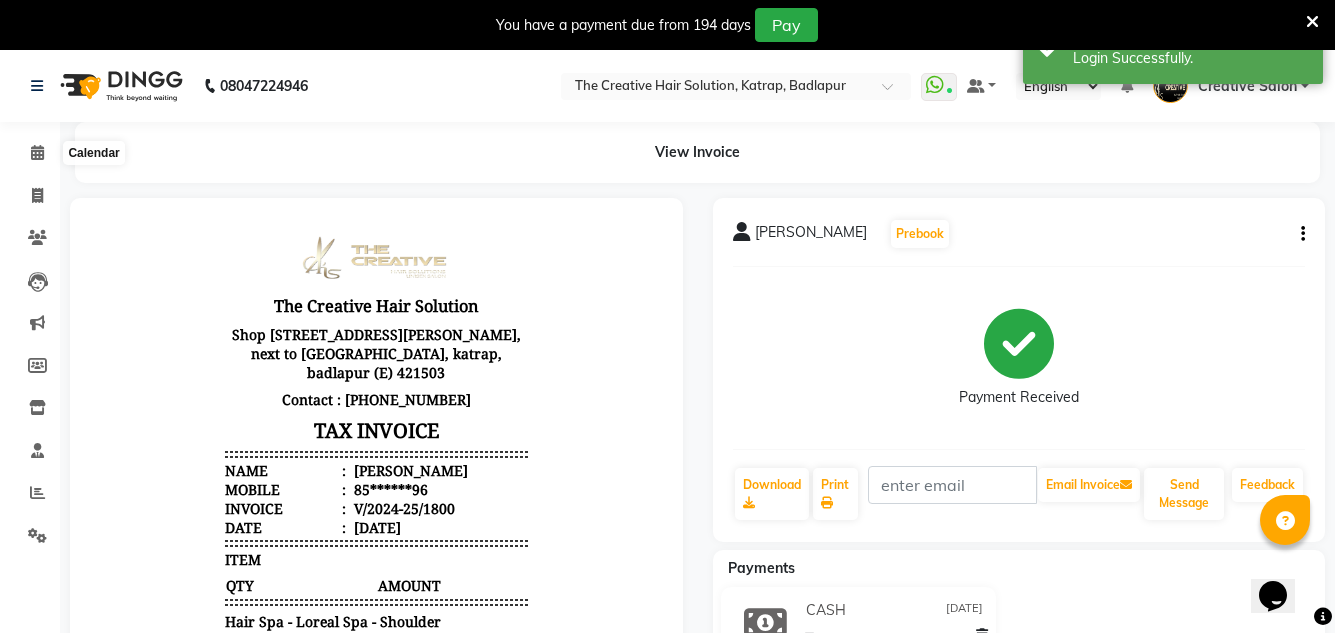 scroll, scrollTop: 0, scrollLeft: 0, axis: both 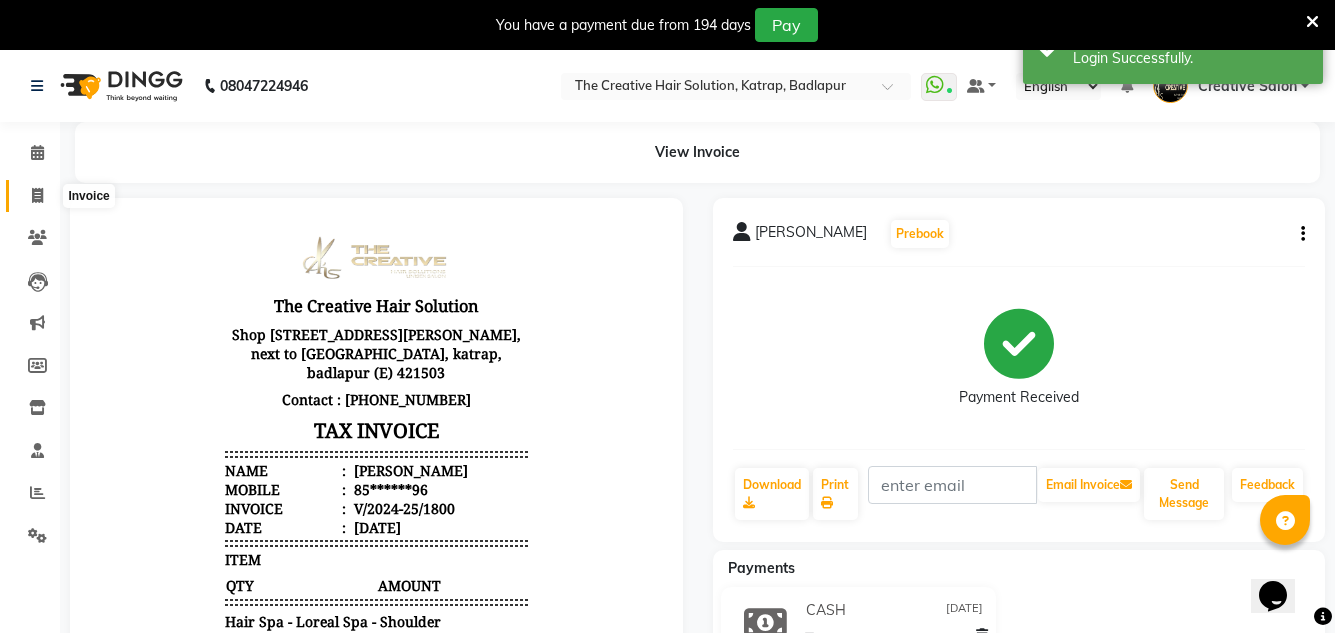 click 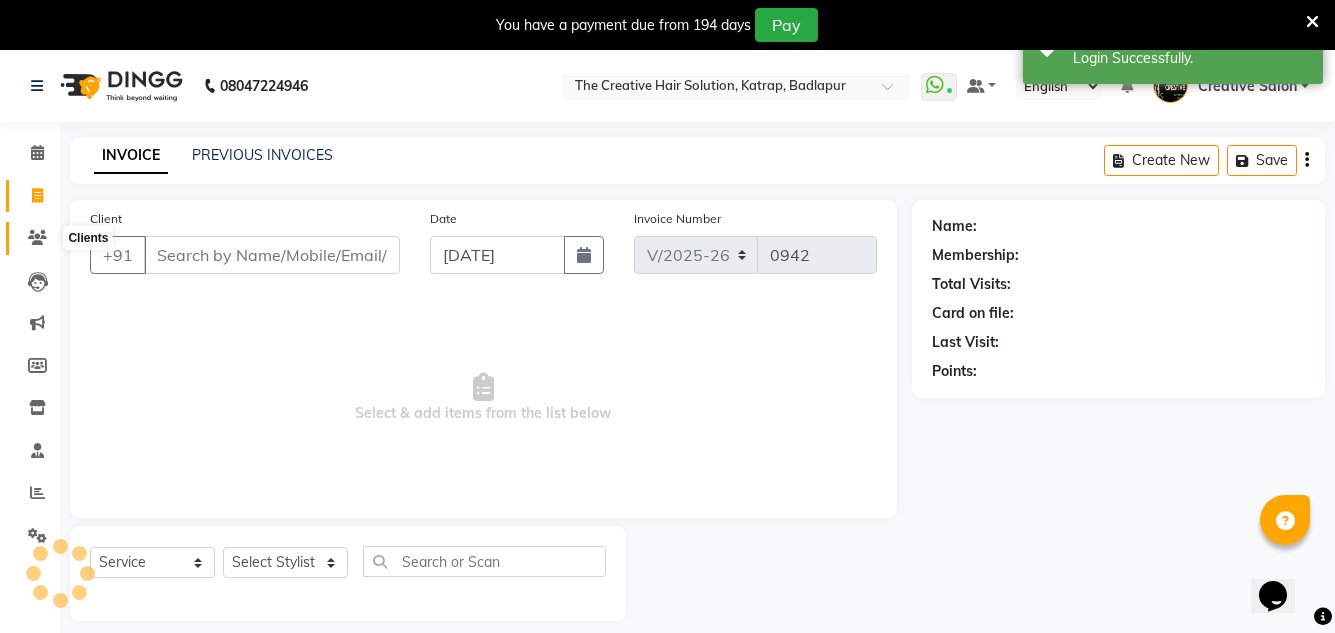 scroll, scrollTop: 50, scrollLeft: 0, axis: vertical 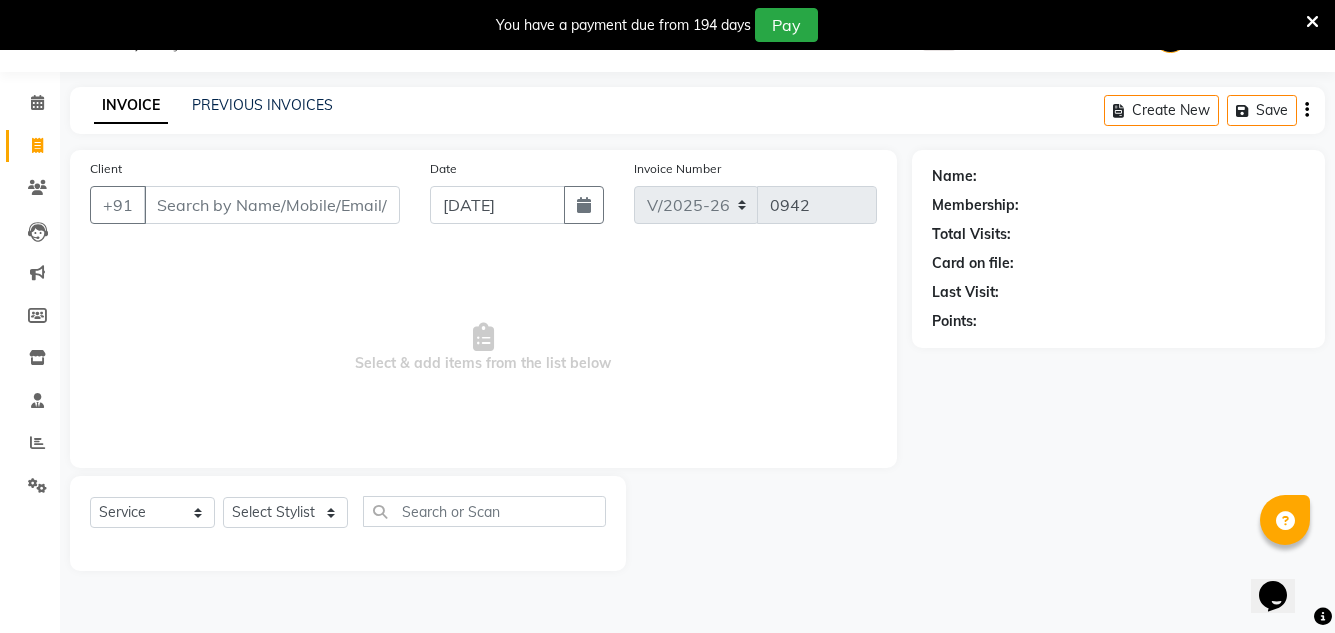 click on "Client" at bounding box center [272, 205] 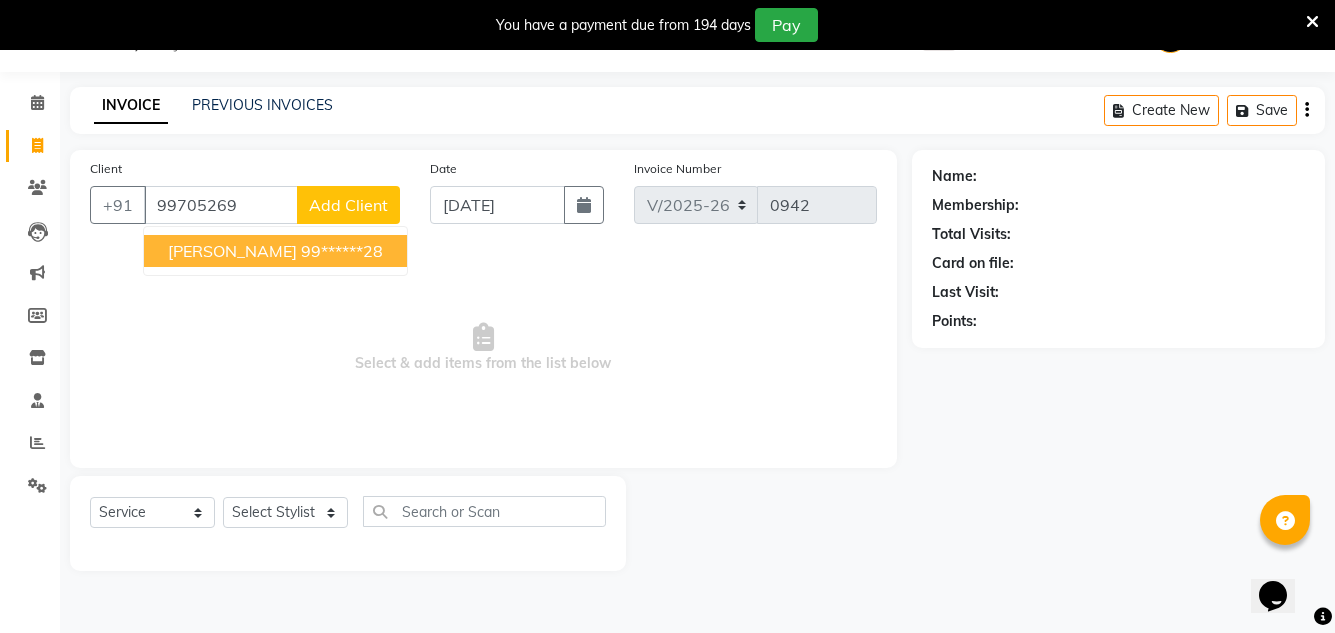 click on "99******28" at bounding box center (342, 251) 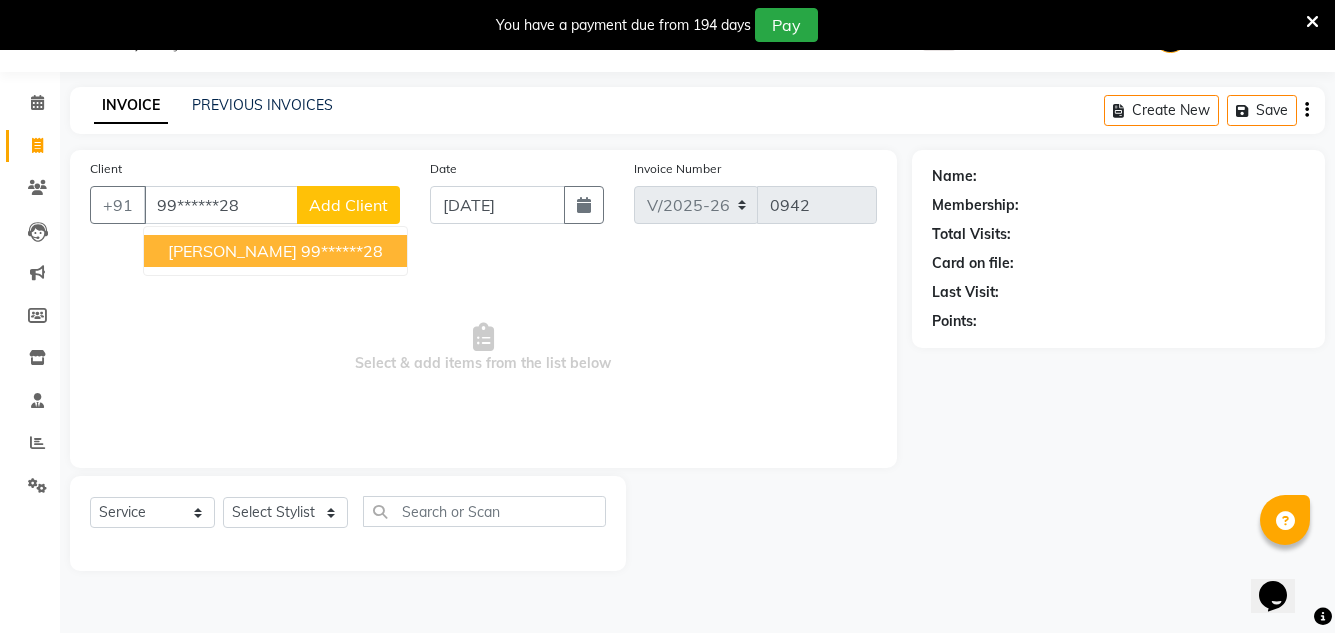 type on "99******28" 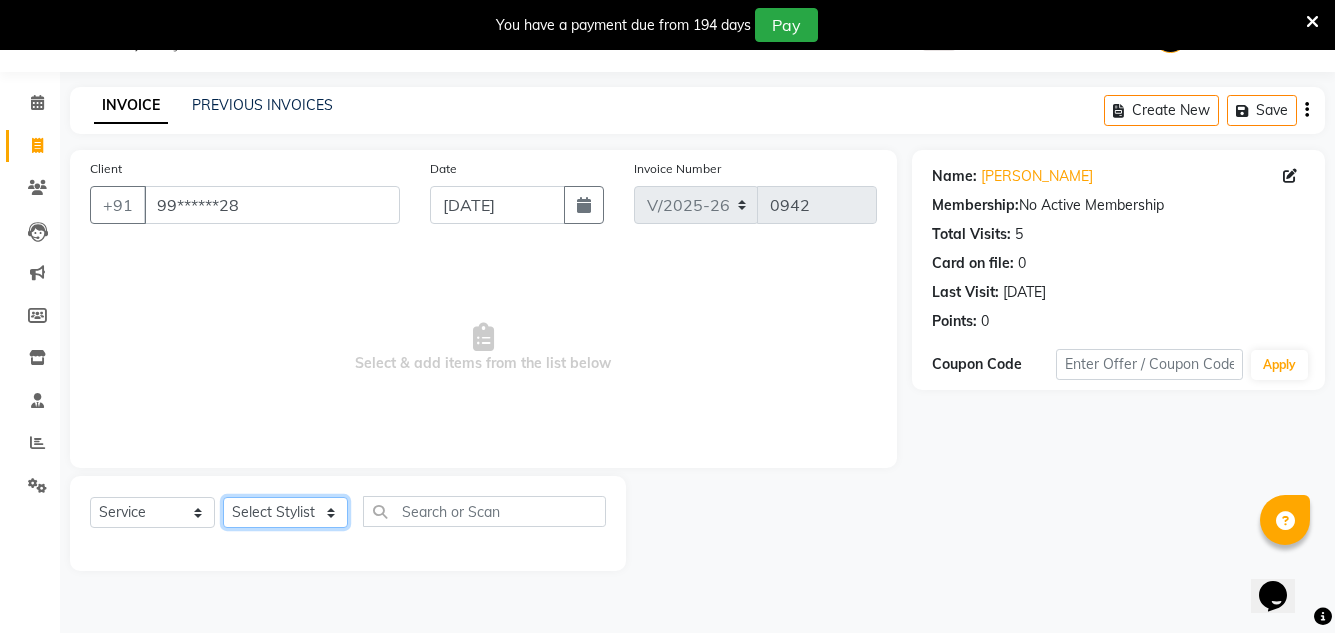click on "Select Stylist Creative Salon D.M firoj Hashan Hetal Chavan Kam wali nisha  Payal salman Sanjana rathod Shubham Sonu umesh Gaur" 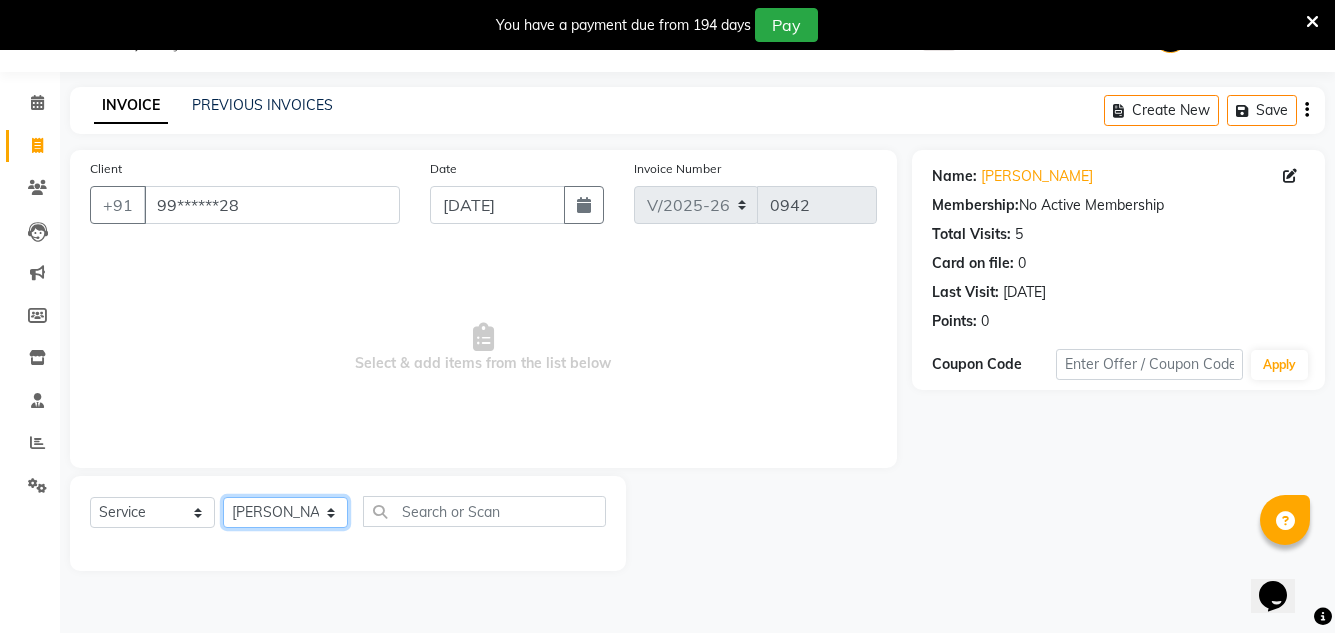 click on "Select Stylist Creative Salon D.M firoj Hashan Hetal Chavan Kam wali nisha  Payal salman Sanjana rathod Shubham Sonu umesh Gaur" 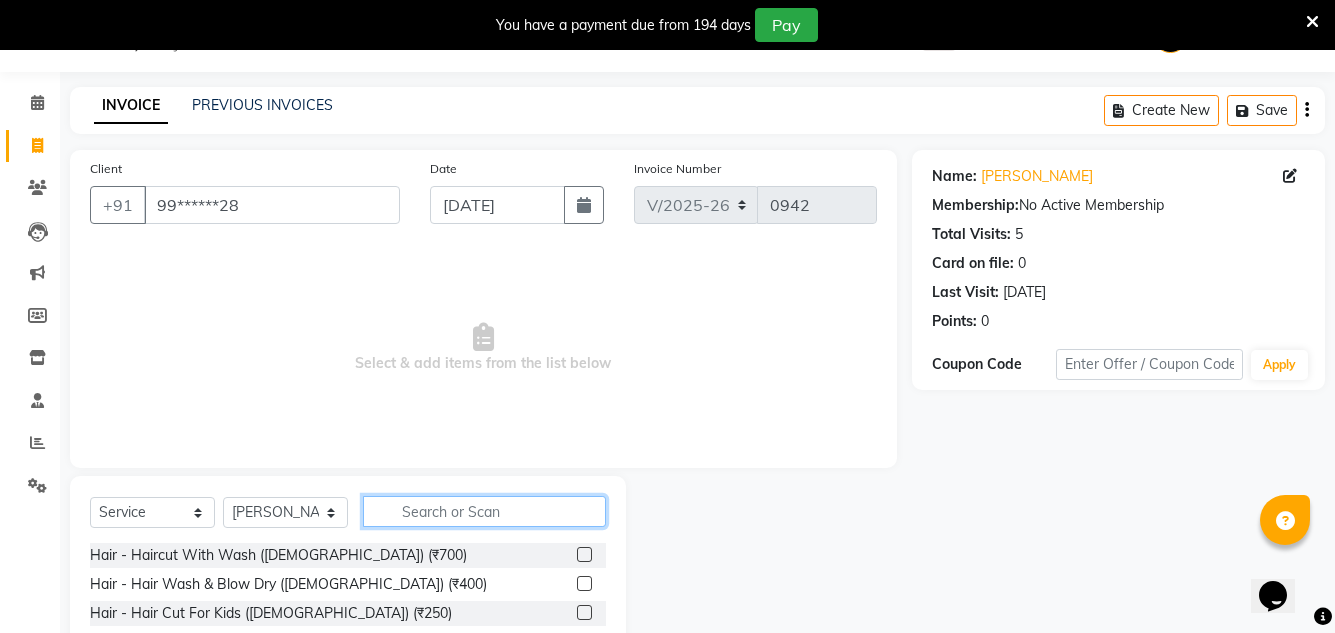click 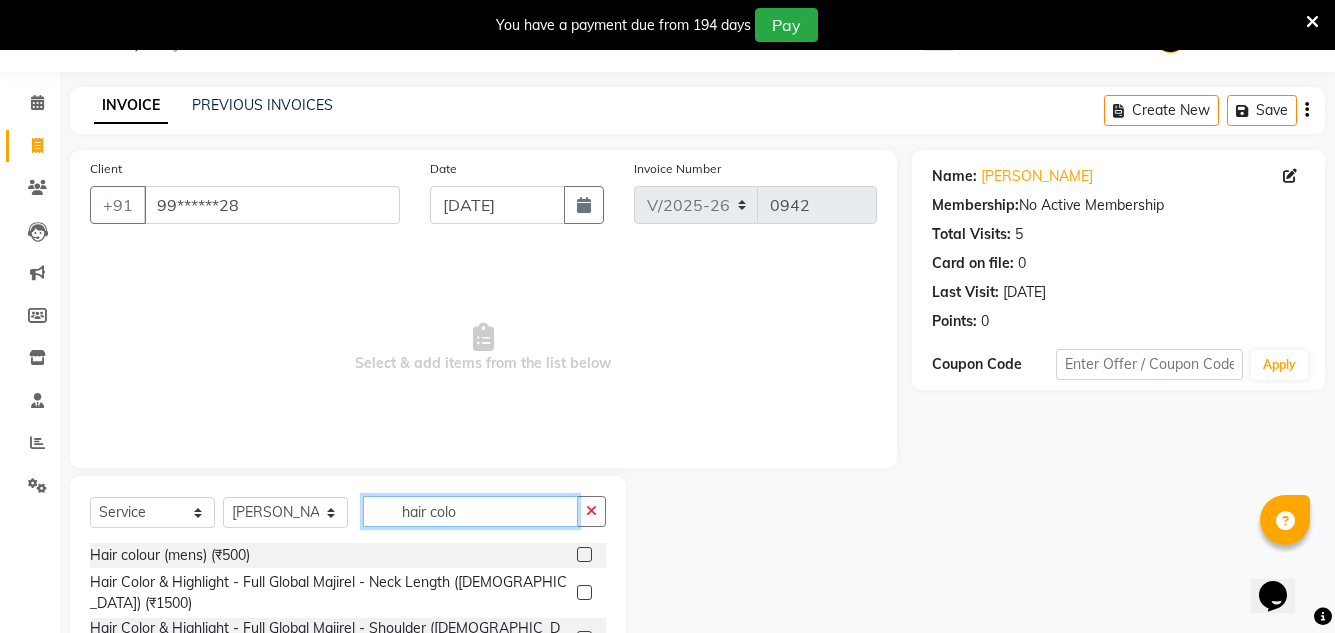 type on "hair colo" 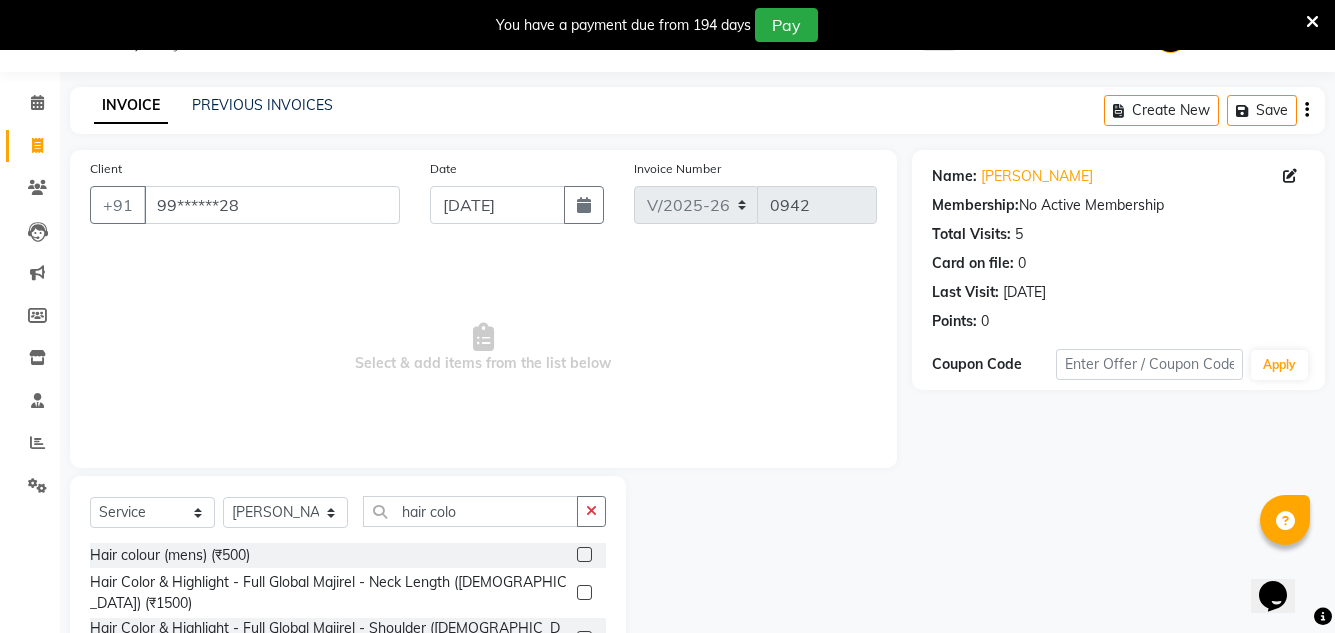 click 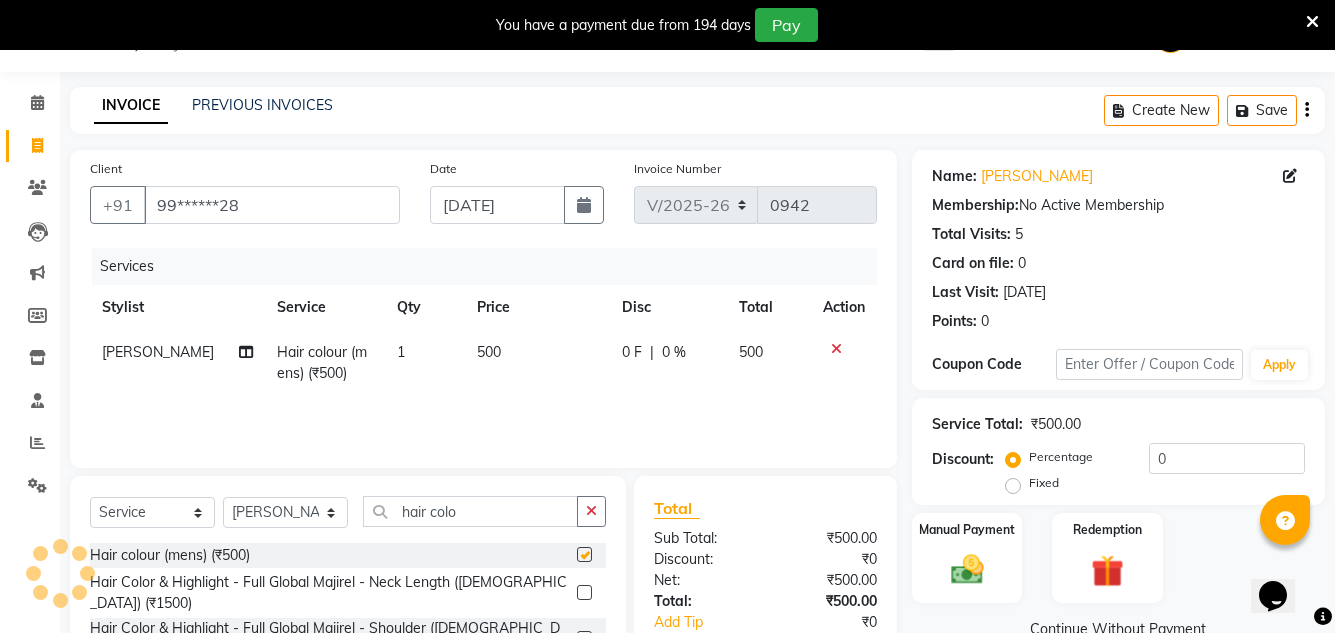 checkbox on "false" 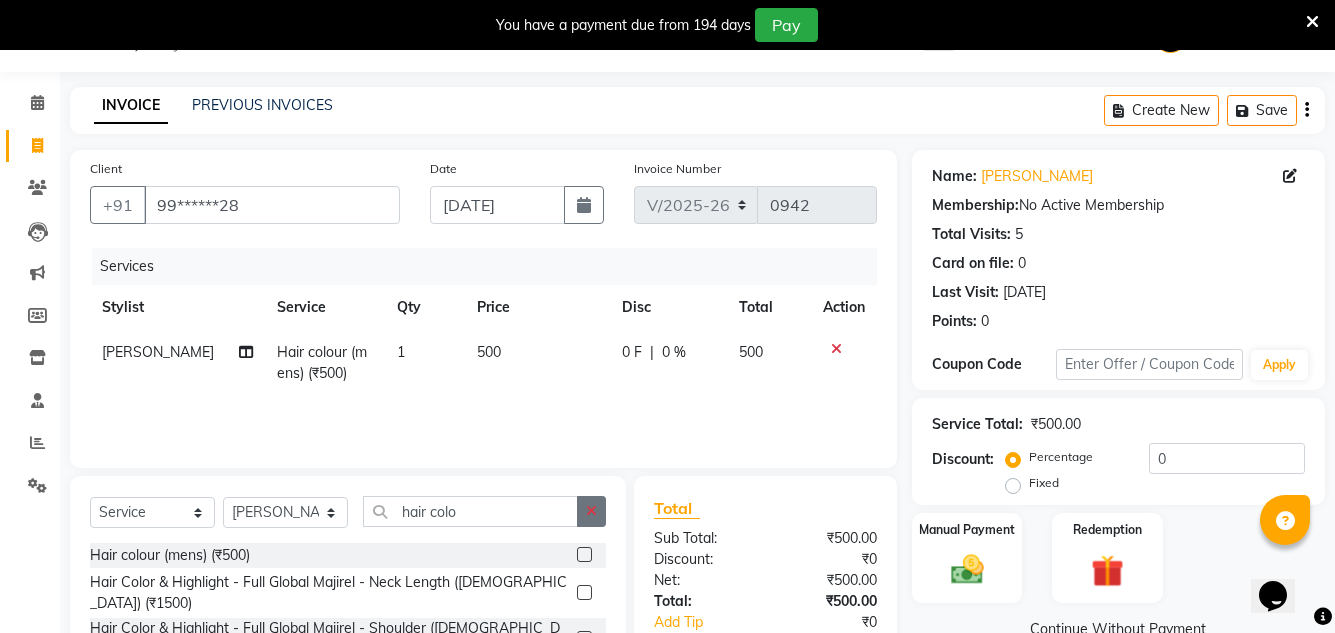 click 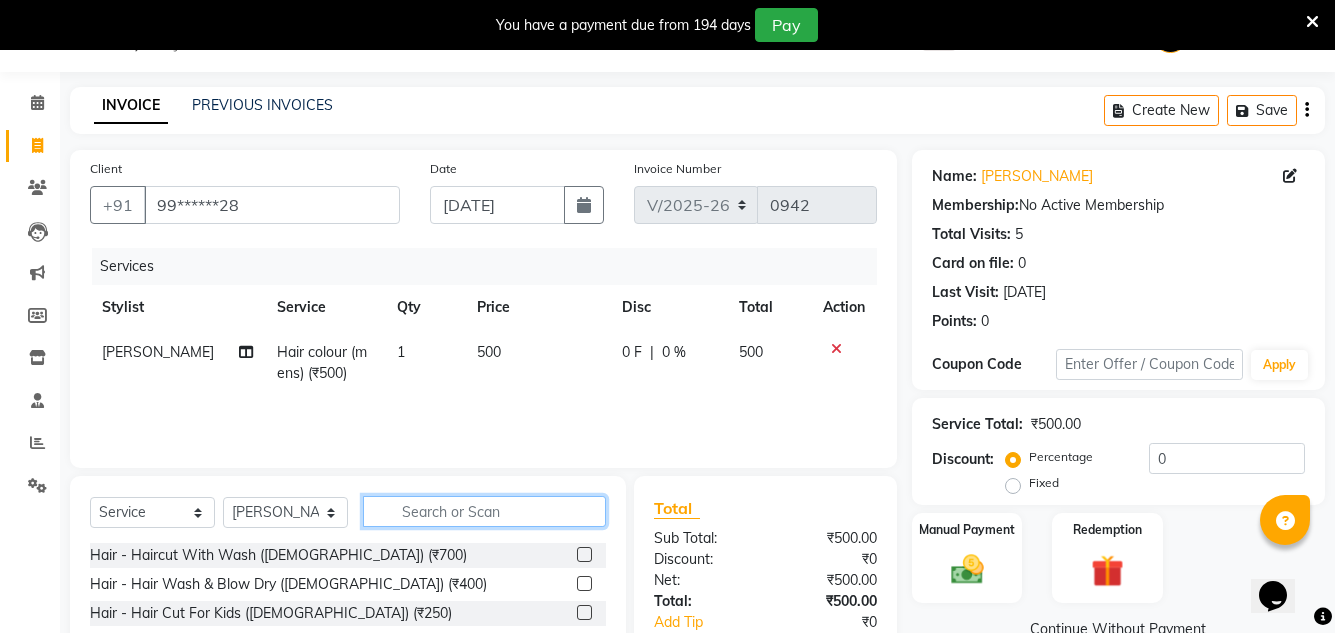 click 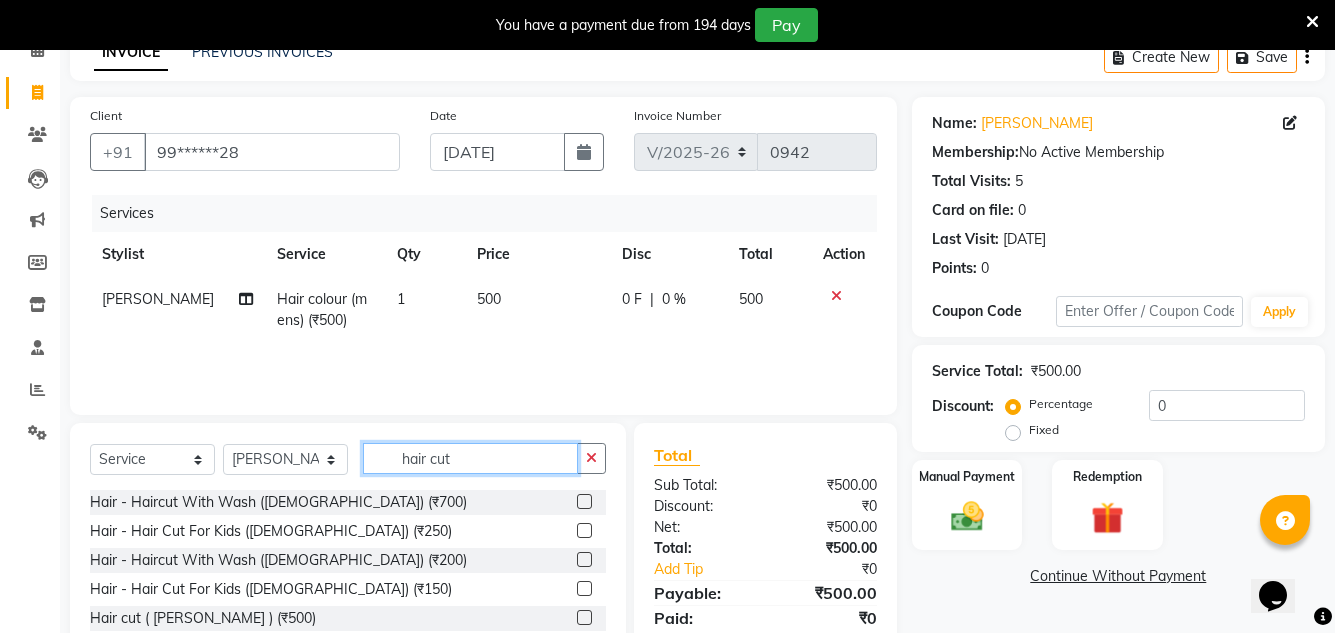 scroll, scrollTop: 150, scrollLeft: 0, axis: vertical 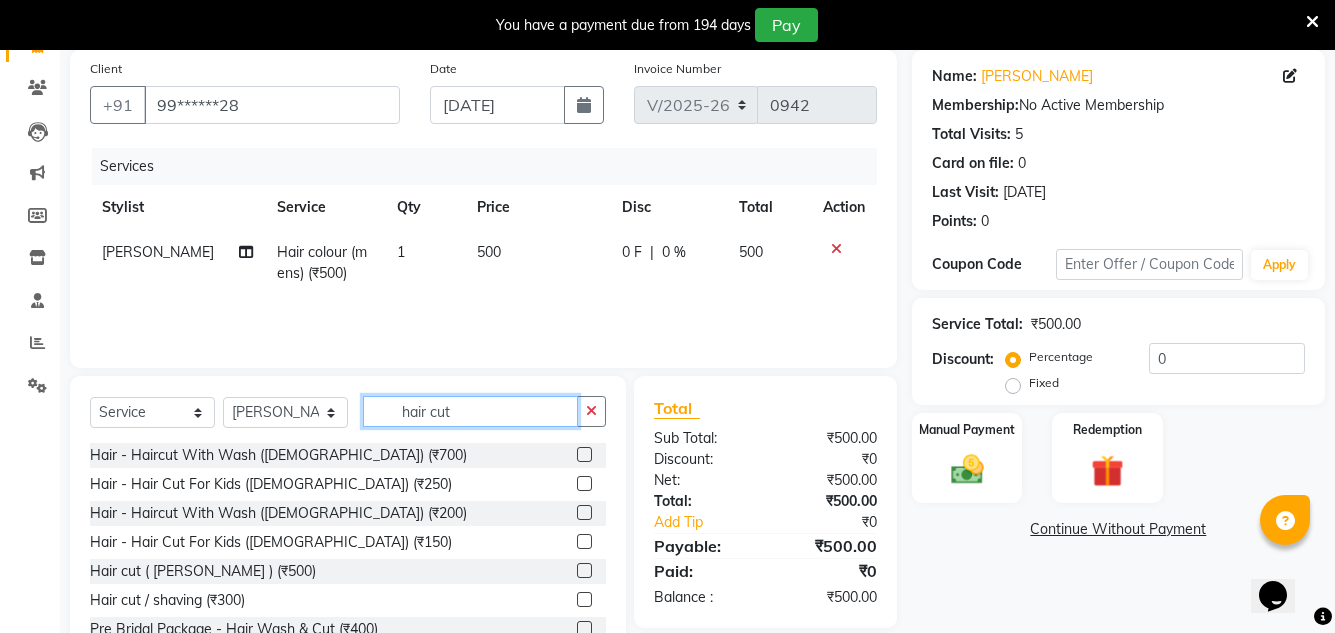 type on "hair cut" 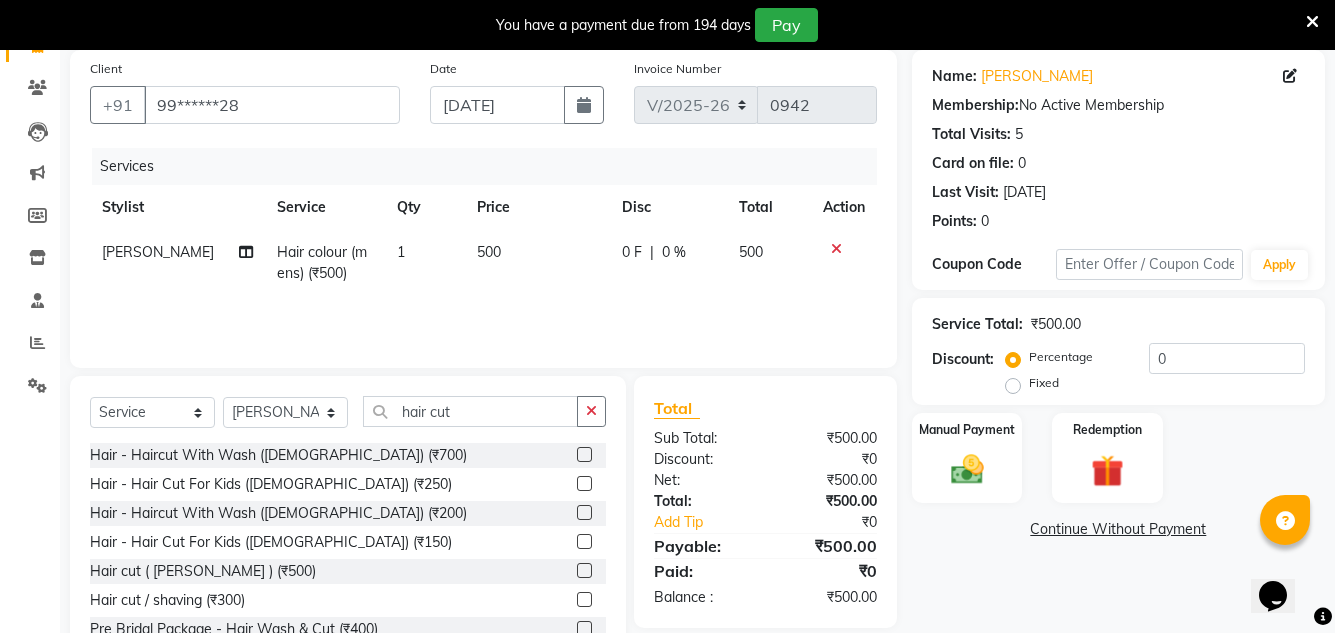 click 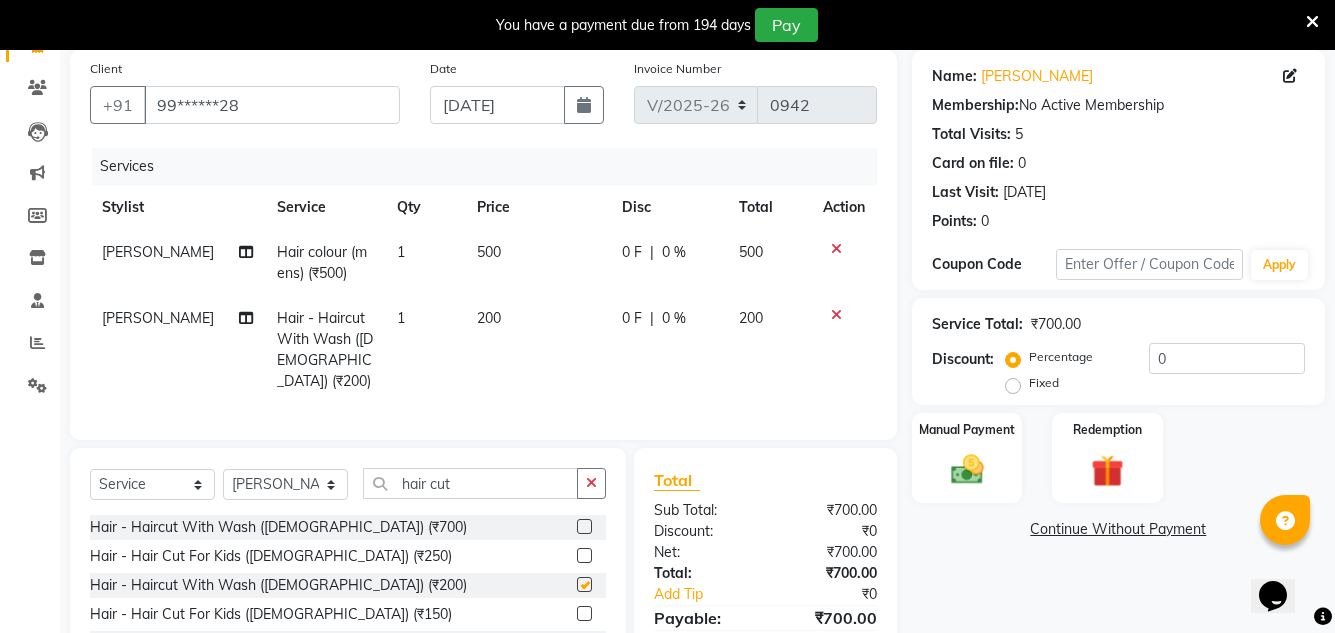 checkbox on "false" 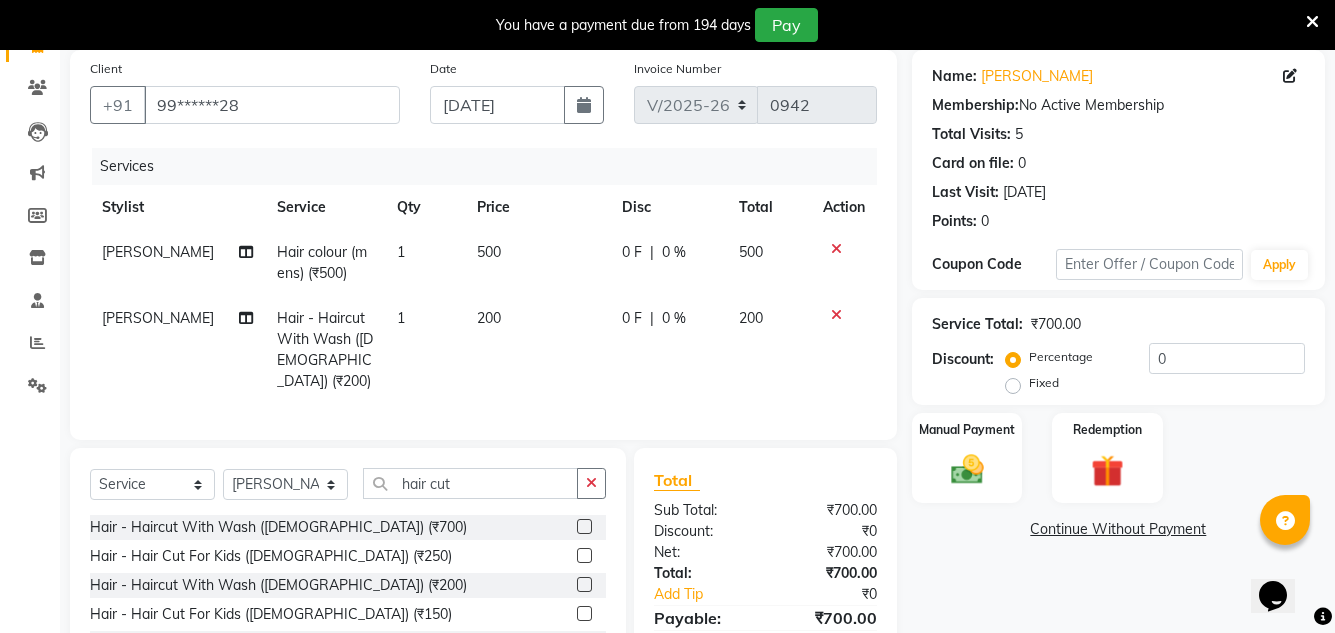 click on "500" 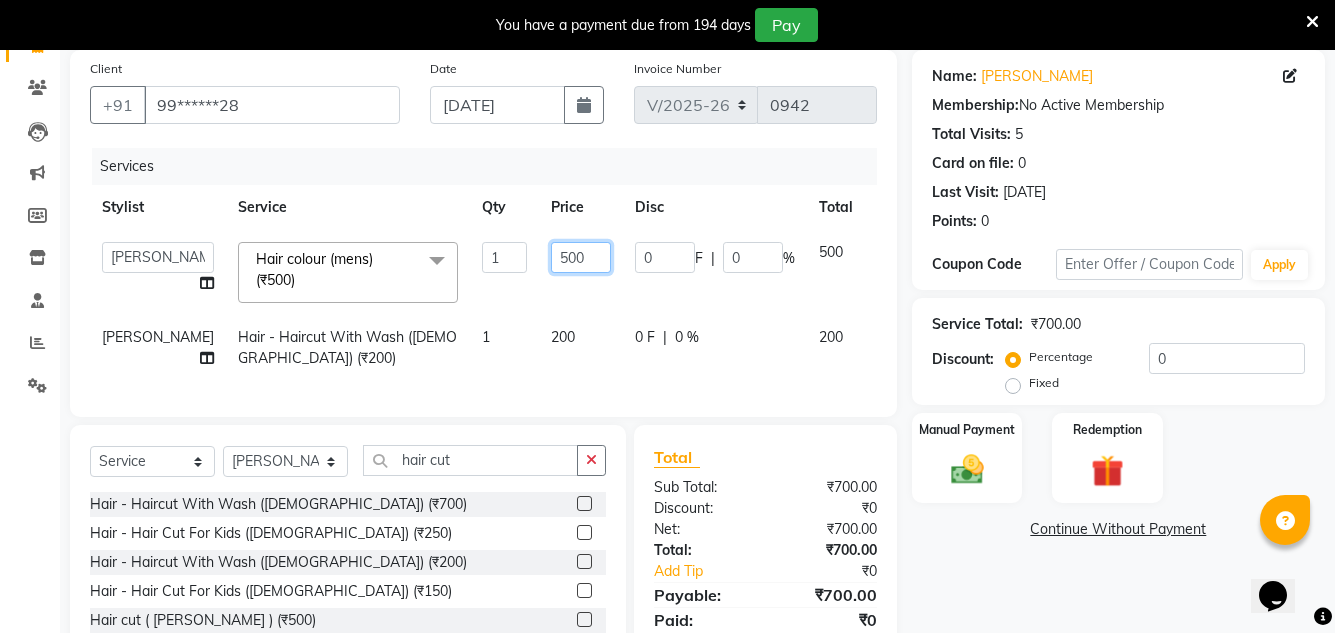 click on "500" 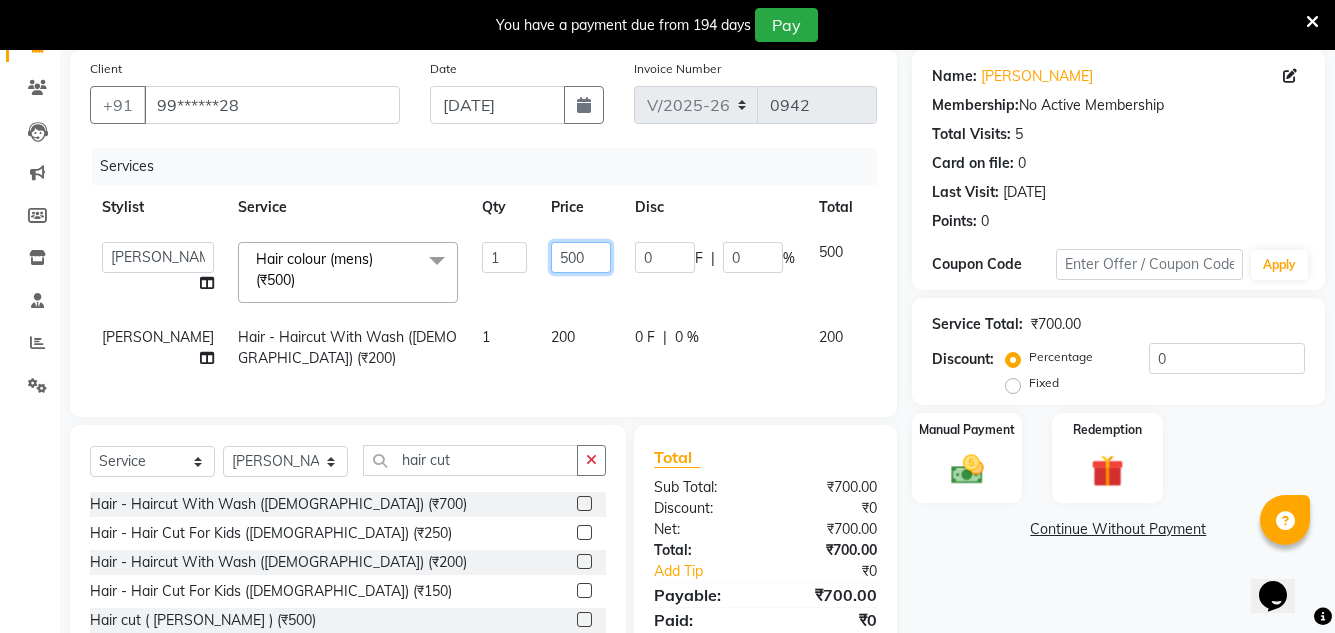 click on "500" 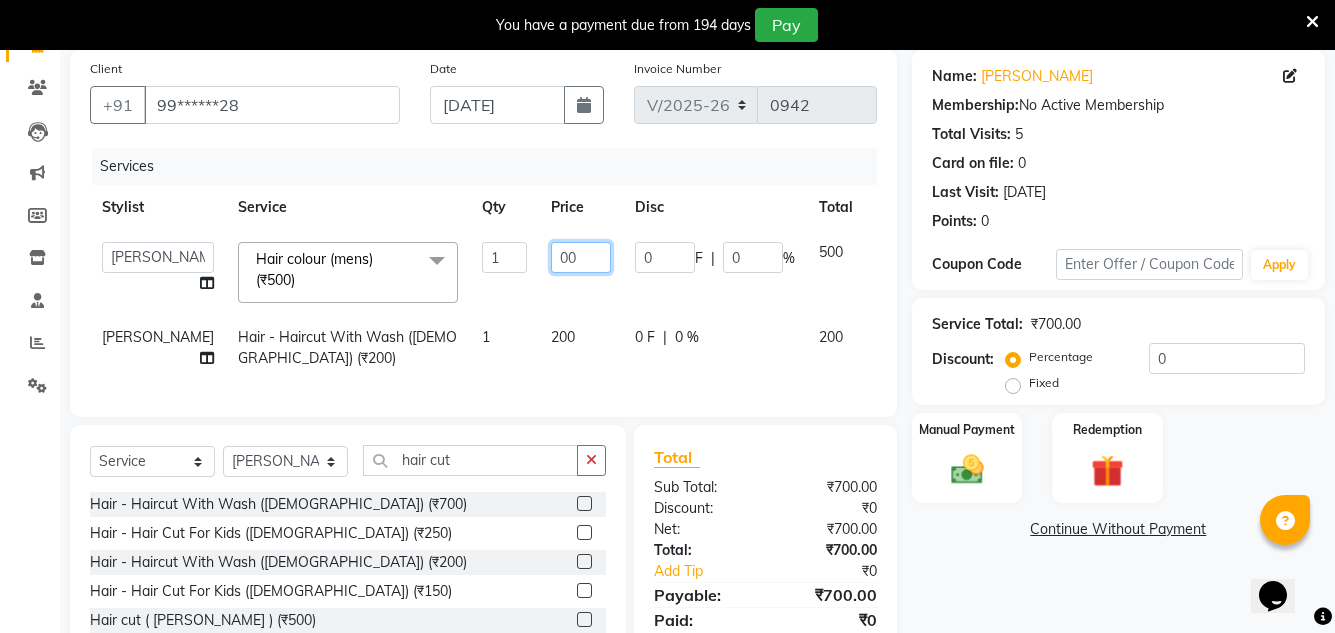type on "600" 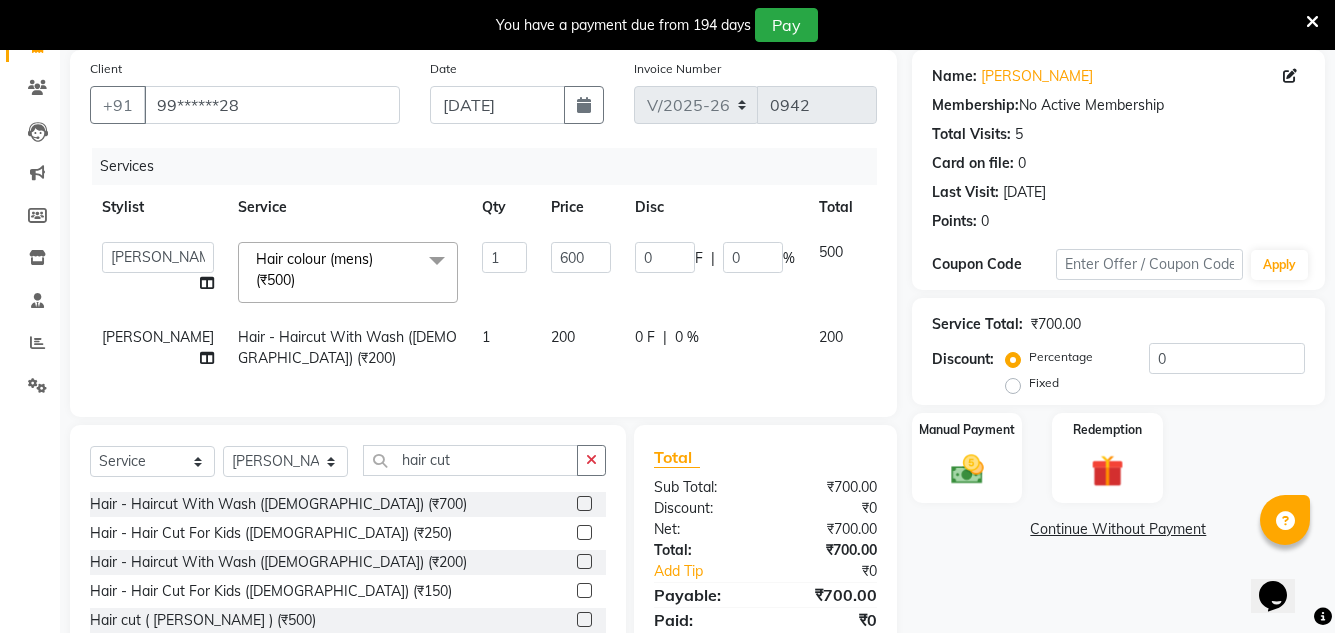 click on "Total Sub Total: ₹700.00 Discount: ₹0 Net: ₹700.00 Total: ₹700.00 Add Tip ₹0 Payable: ₹700.00 Paid: ₹0 Balance   : ₹700.00" 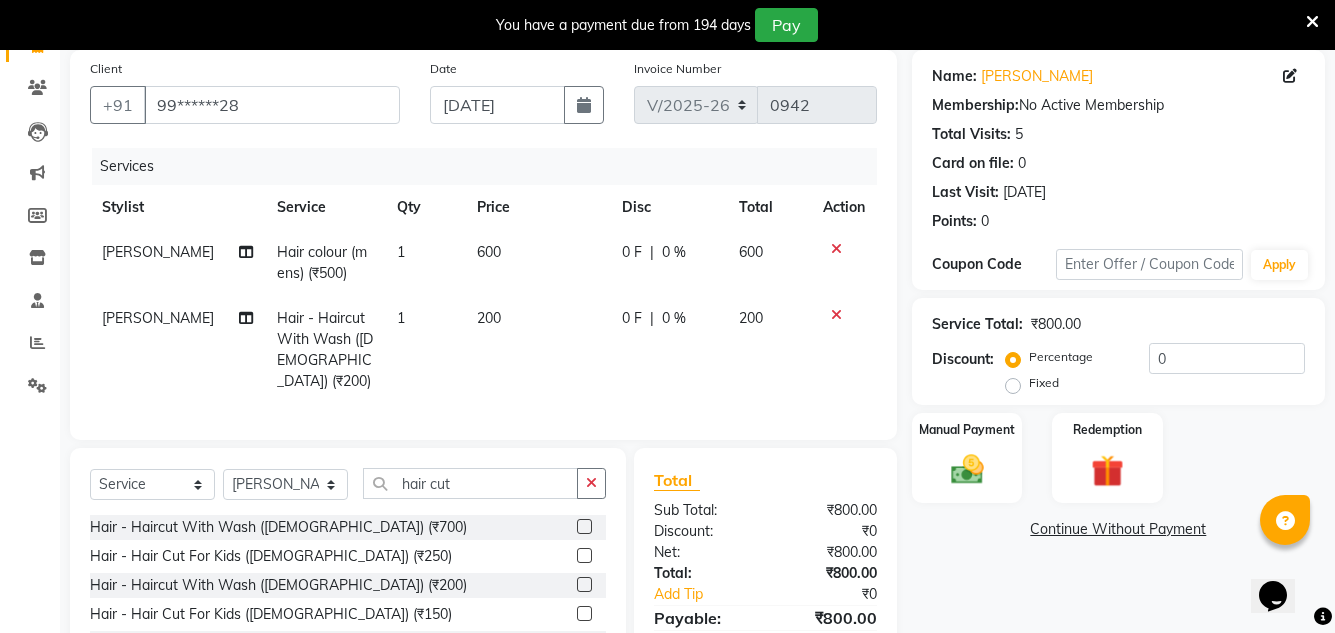 click on "600" 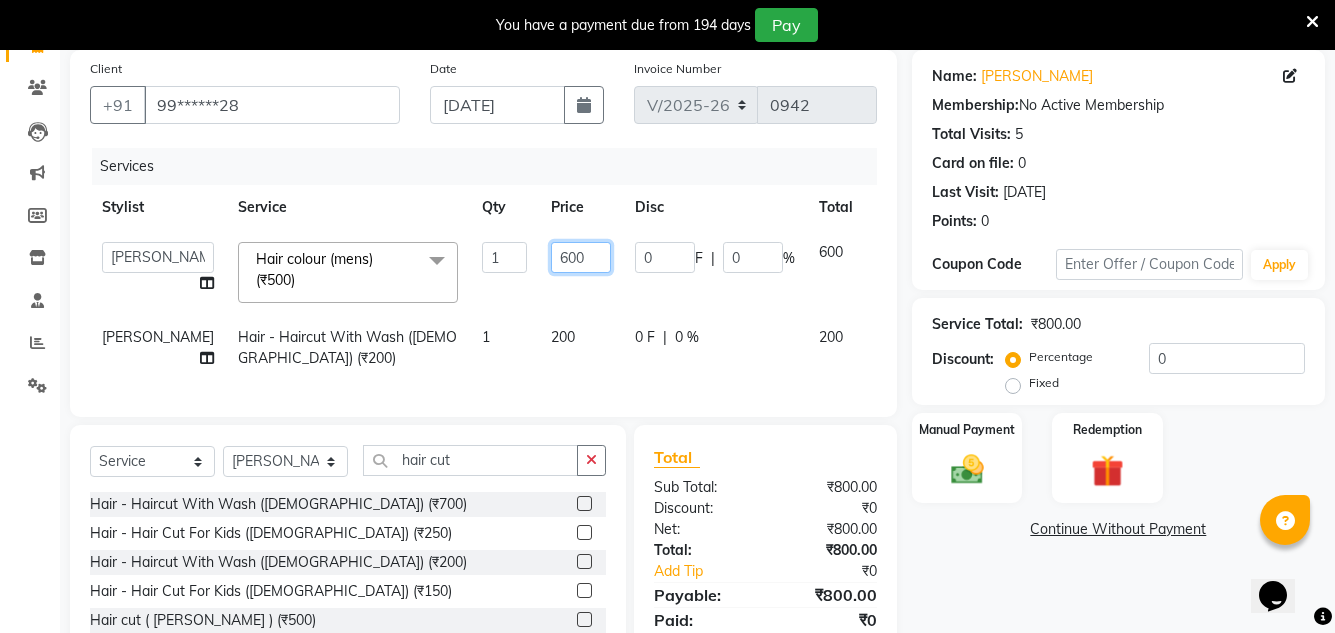 click on "600" 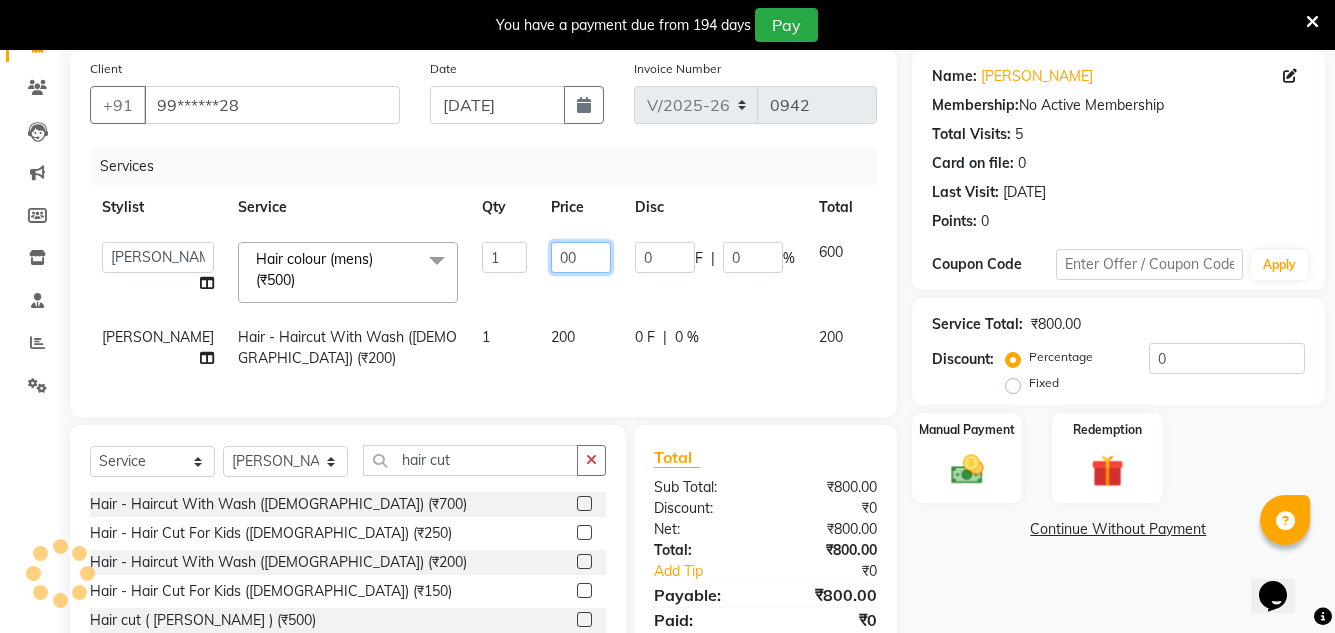 type on "700" 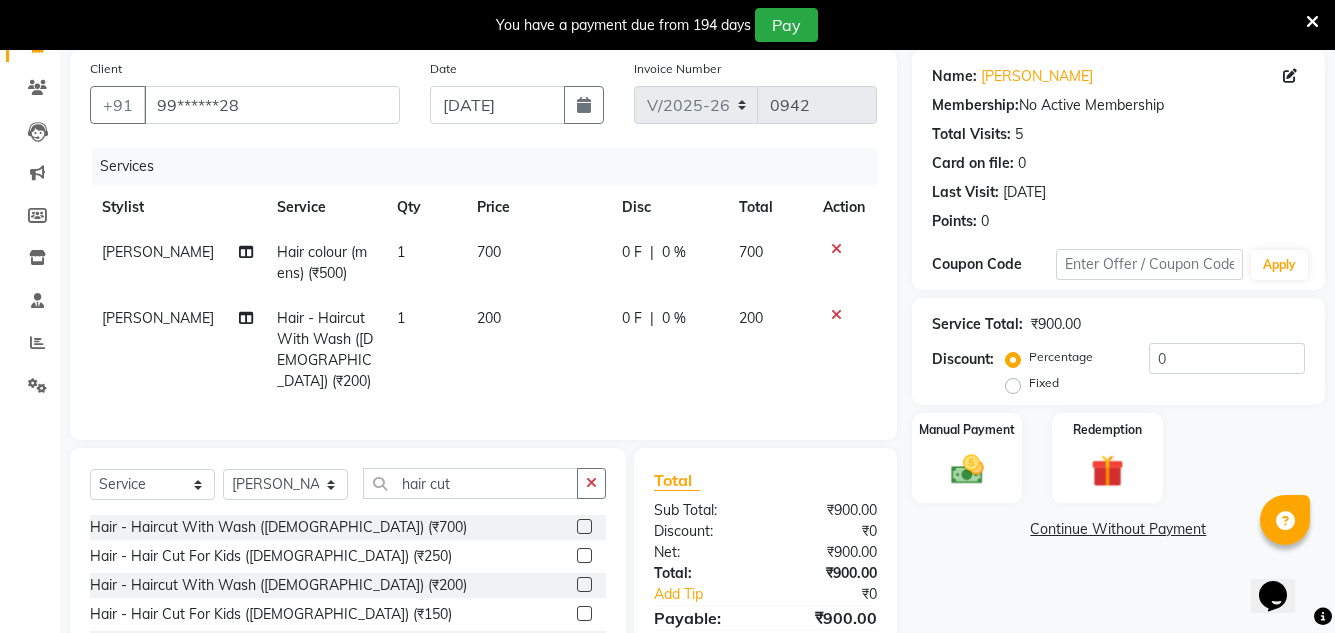 click on "₹900.00" 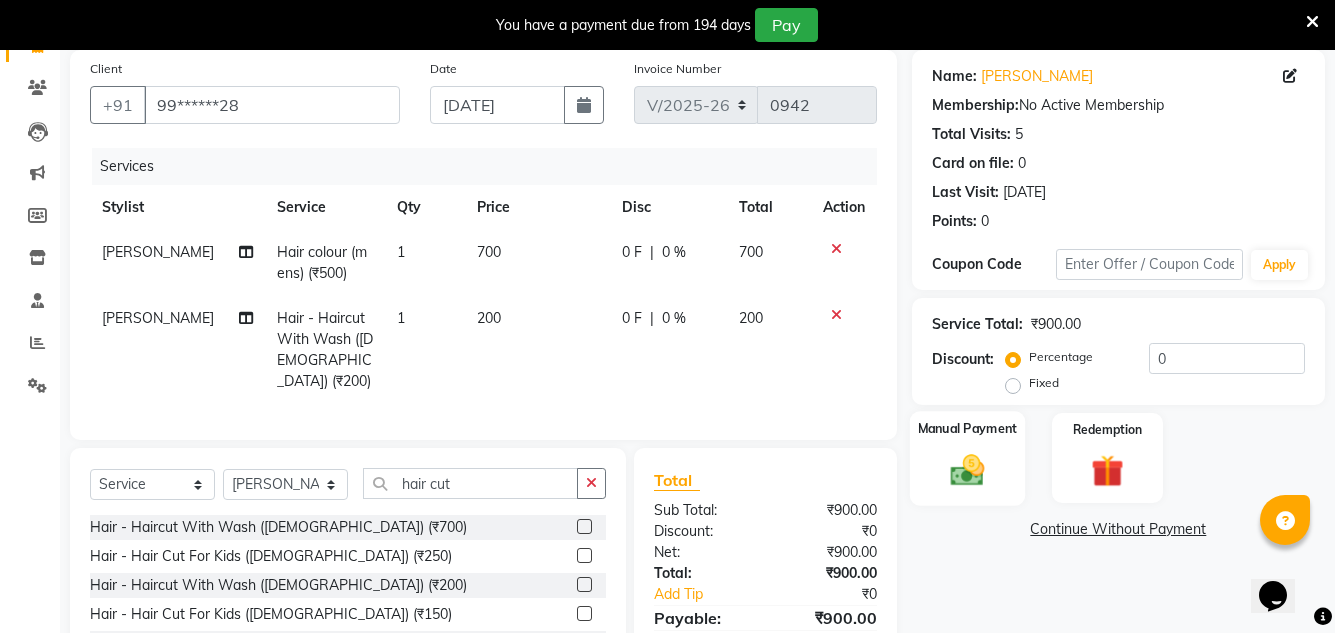 click 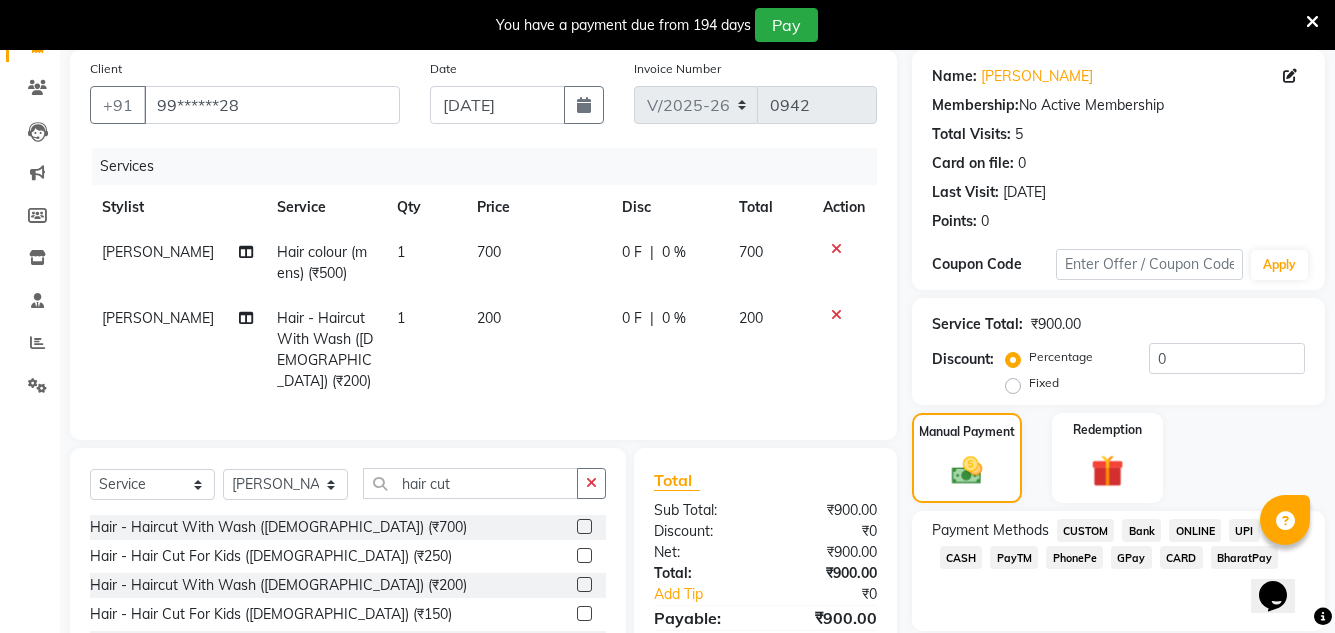 click on "GPay" 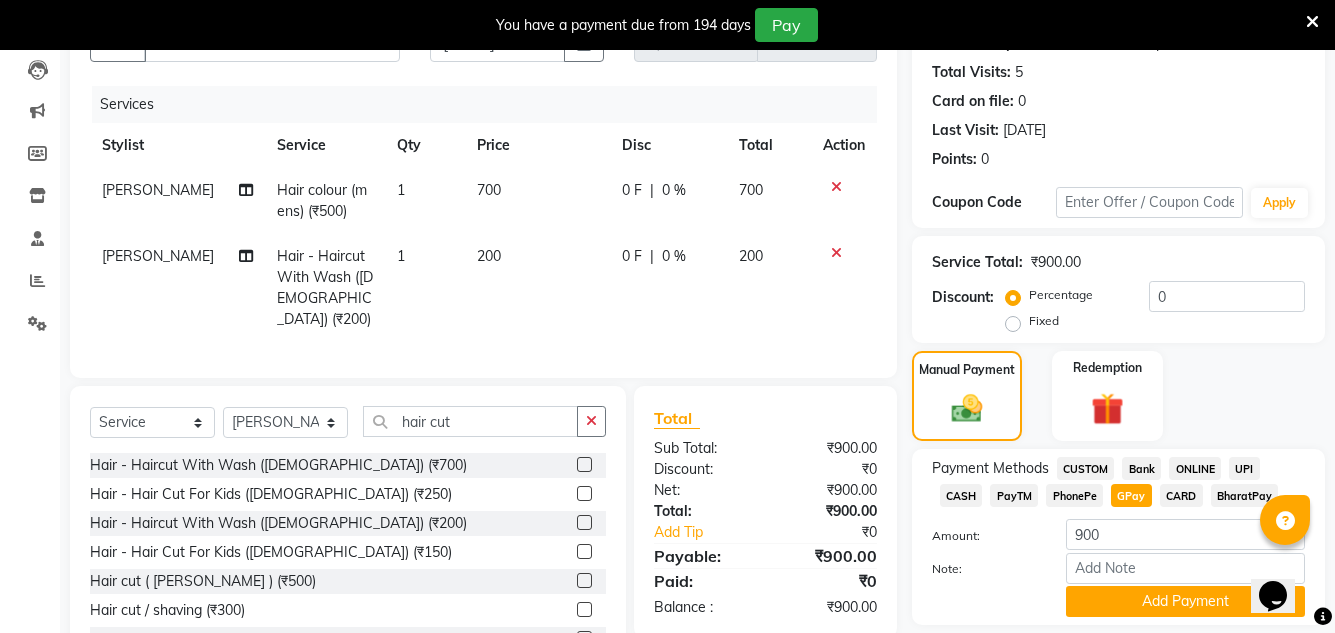 scroll, scrollTop: 284, scrollLeft: 0, axis: vertical 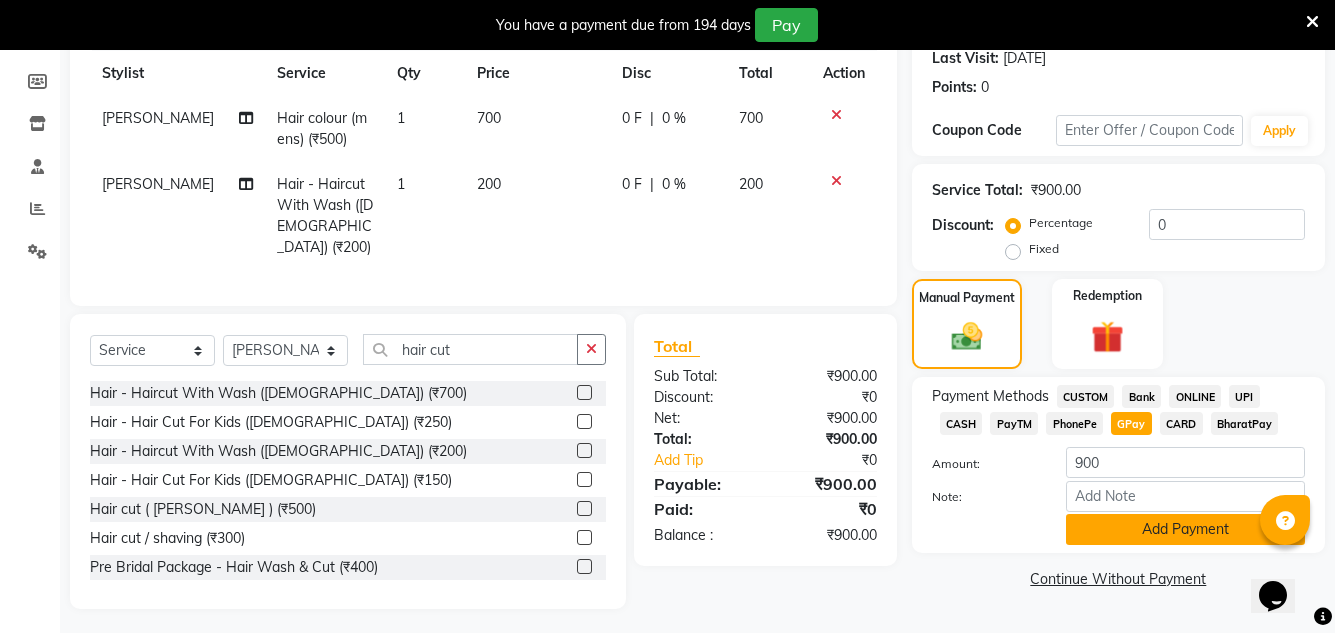 click on "Add Payment" 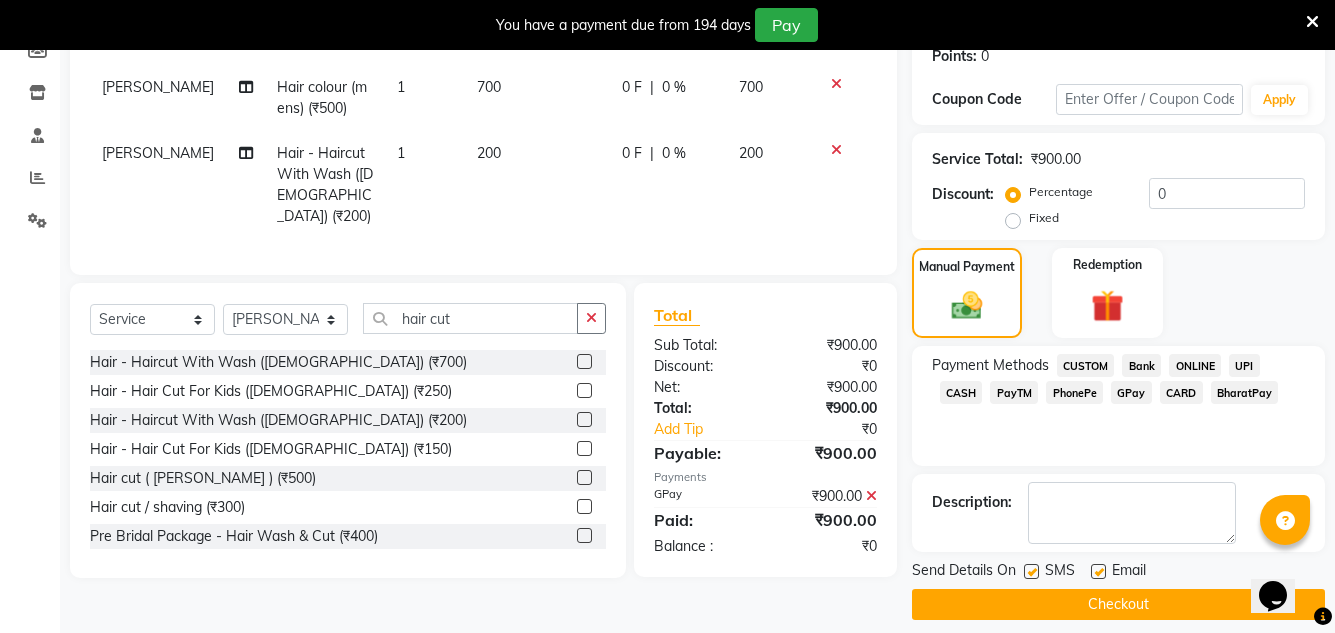 scroll, scrollTop: 332, scrollLeft: 0, axis: vertical 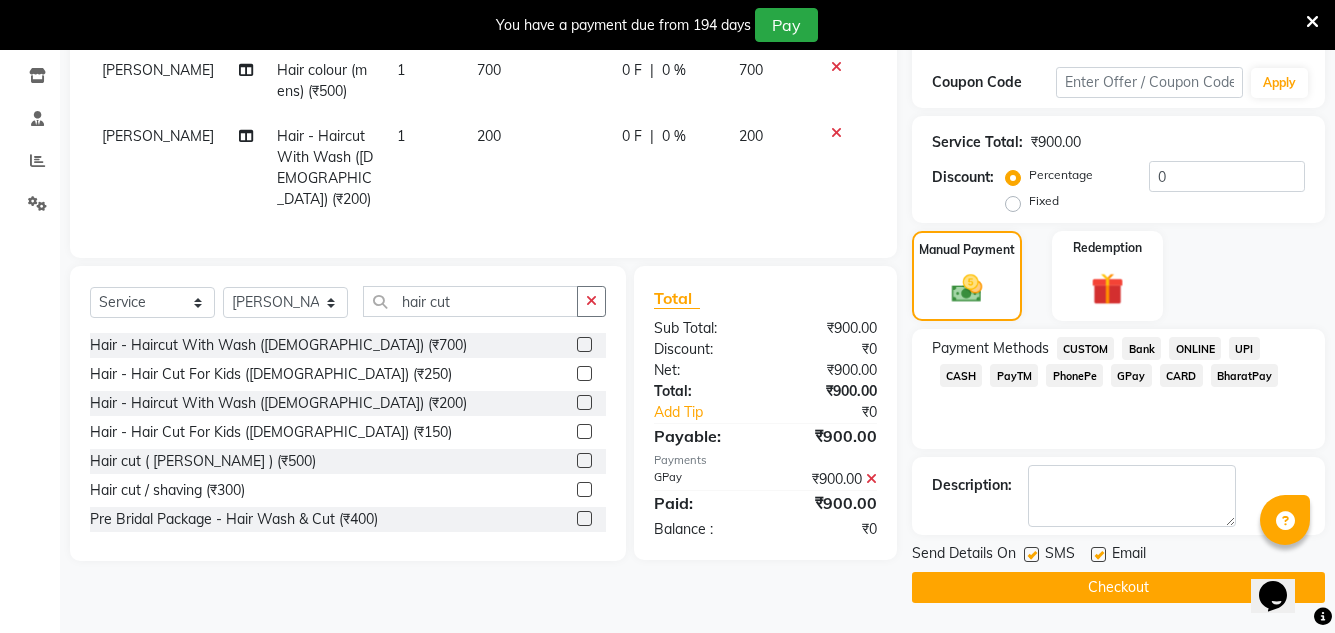 click 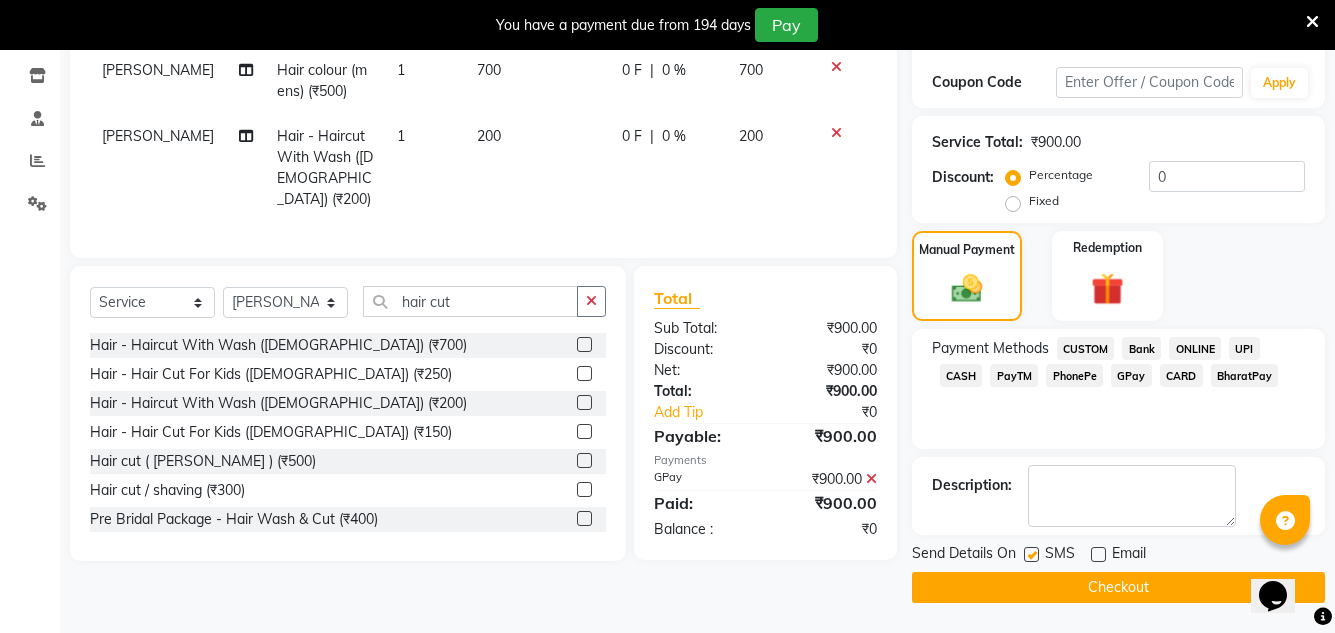 click on "SMS" 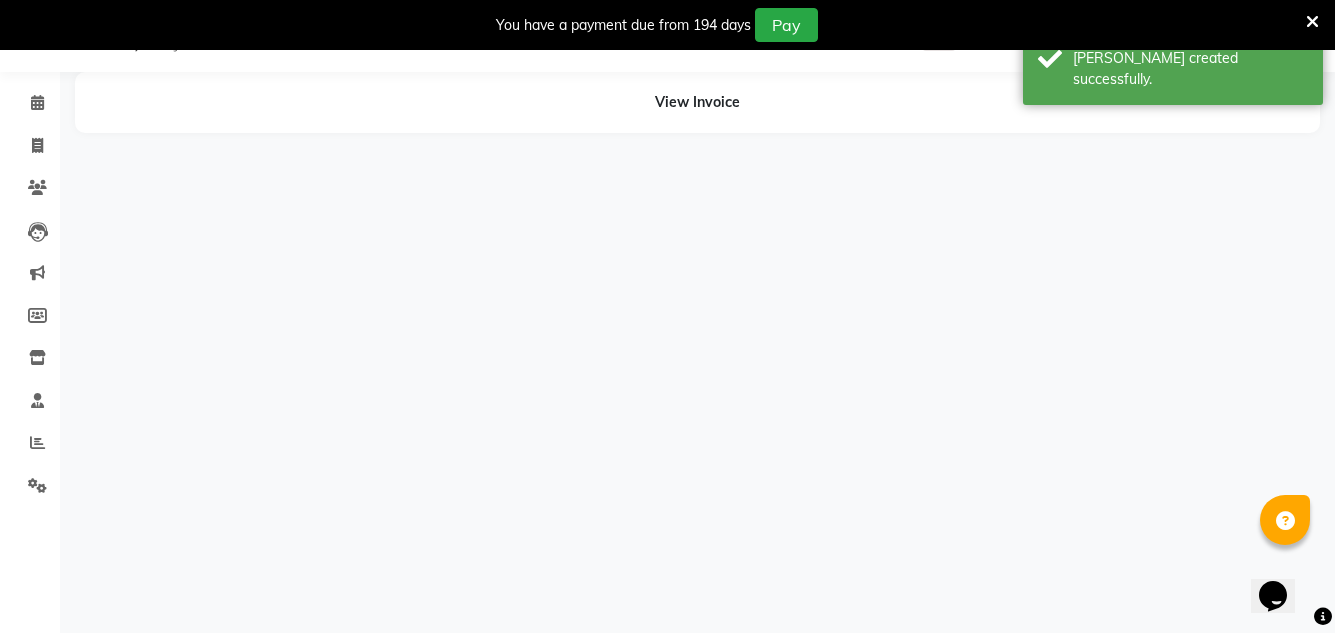 click on "08047224946 Select Location × The Creative Hair Solution, Katrap, Badlapur  WhatsApp Status  ✕ Status:  Connected Most Recent Message: 12-07-2025     09:45 PM Recent Service Activity: 13-07-2025     01:24 PM Default Panel My Panel English ENGLISH Español العربية मराठी हिंदी ગુજરાતી தமிழ் 中文 Notifications nothing to show Creative Salon Manage Profile Change Password Sign out  Version:3.15.4  ☀ The Creative Hair Solution, Katrap, Badlapur  Calendar  Invoice  Clients  Leads   Marketing  Members  Inventory  Staff  Reports  Settings Completed InProgress Upcoming Dropped Tentative Check-In Confirm Bookings Segments Page Builder  View Invoice
Success   Bill created successfully.
You have a payment due from 194 days   Pay
Help" at bounding box center [667, 266] 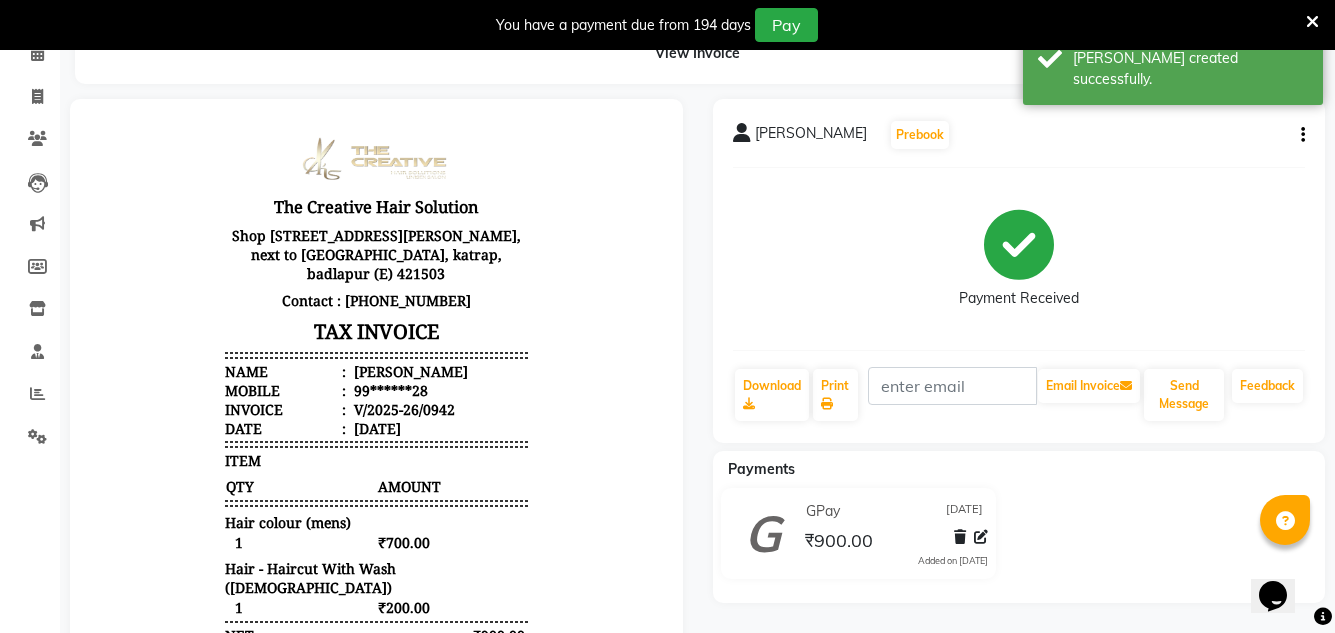 scroll, scrollTop: 0, scrollLeft: 0, axis: both 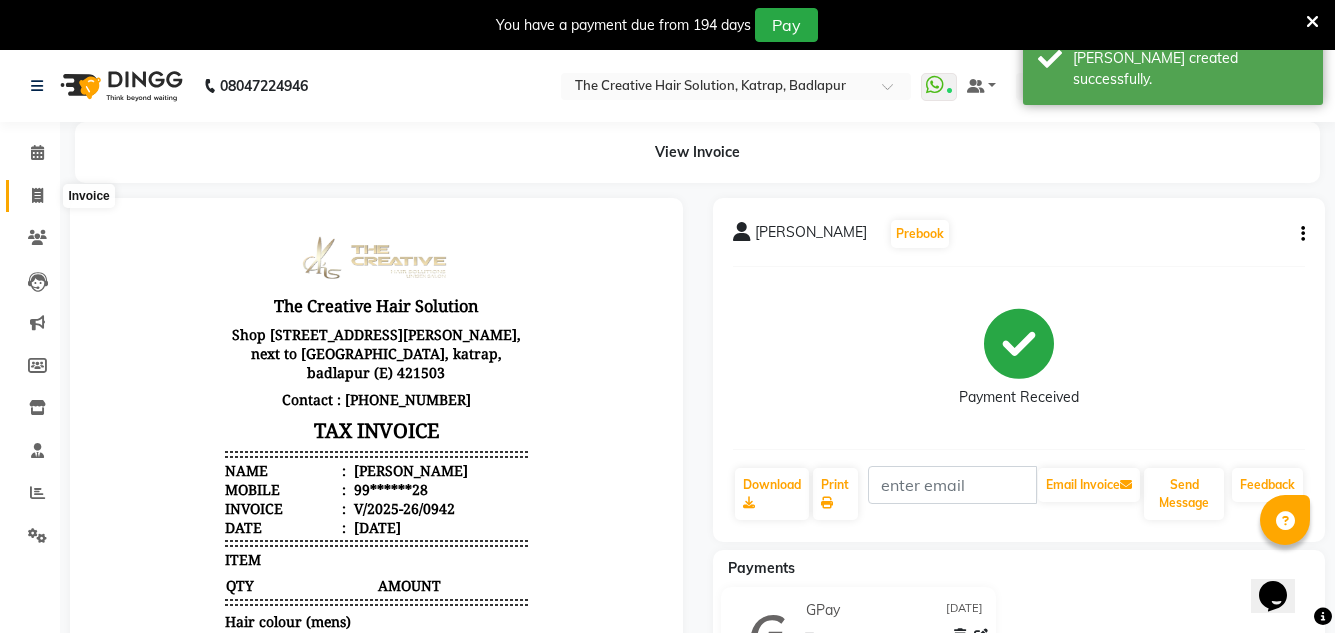 click 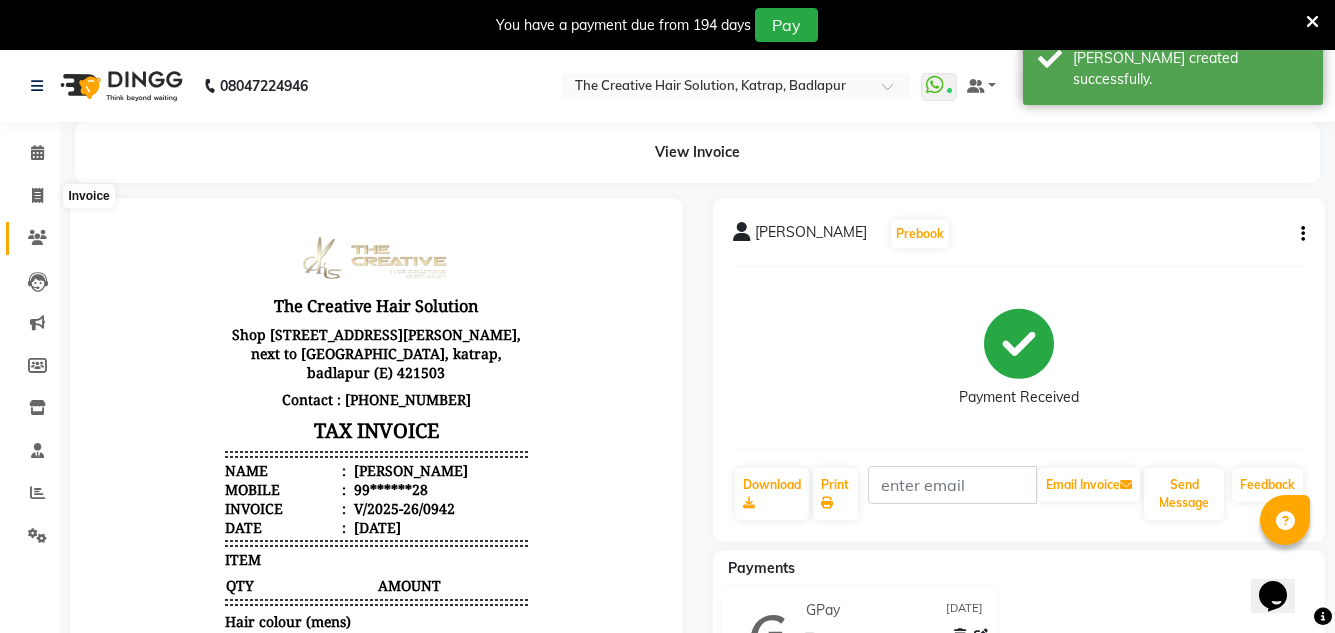 select on "service" 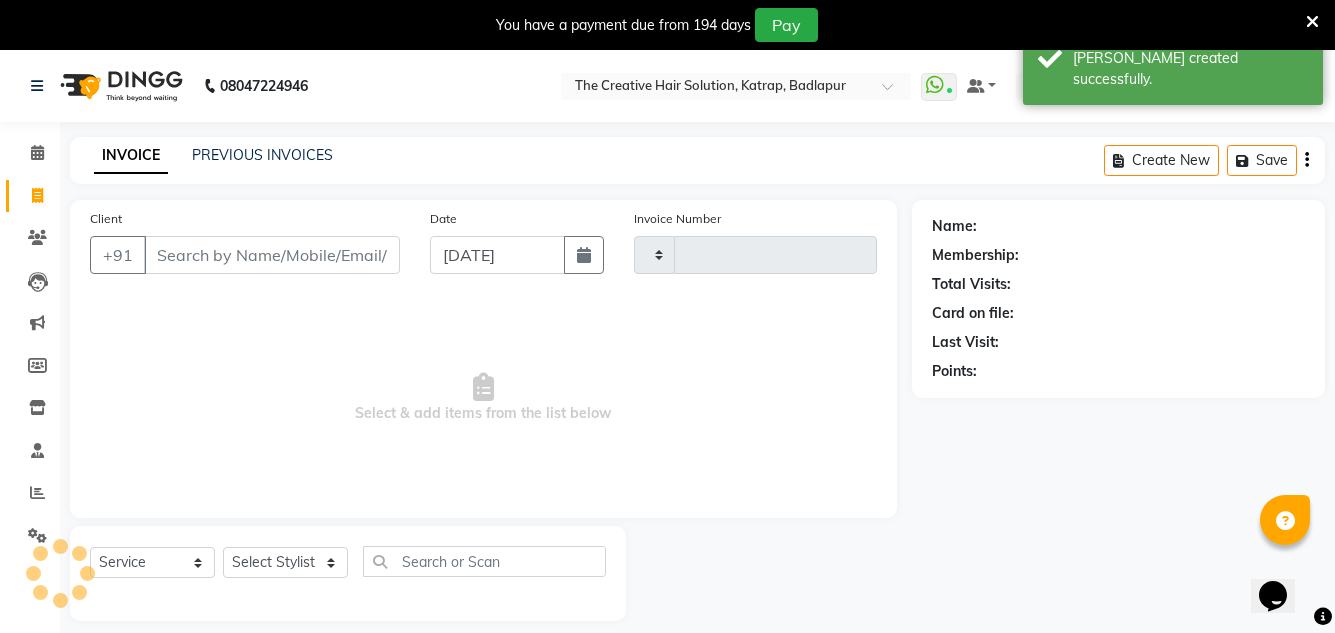 type on "0943" 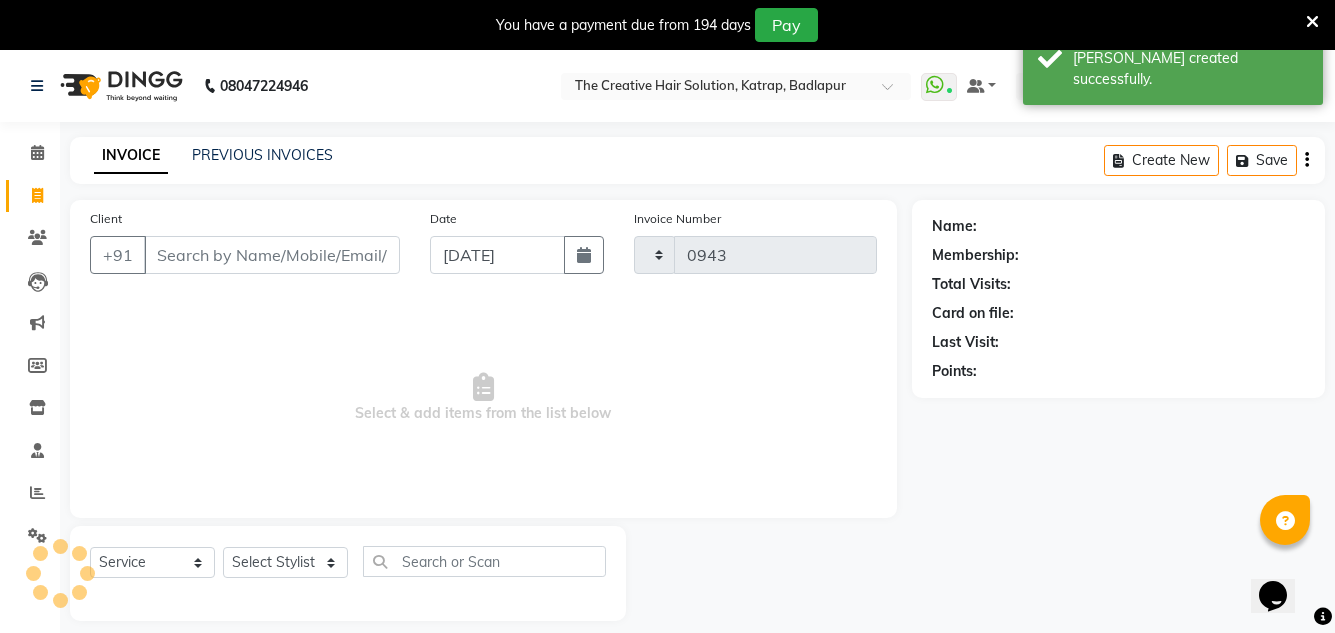 select on "527" 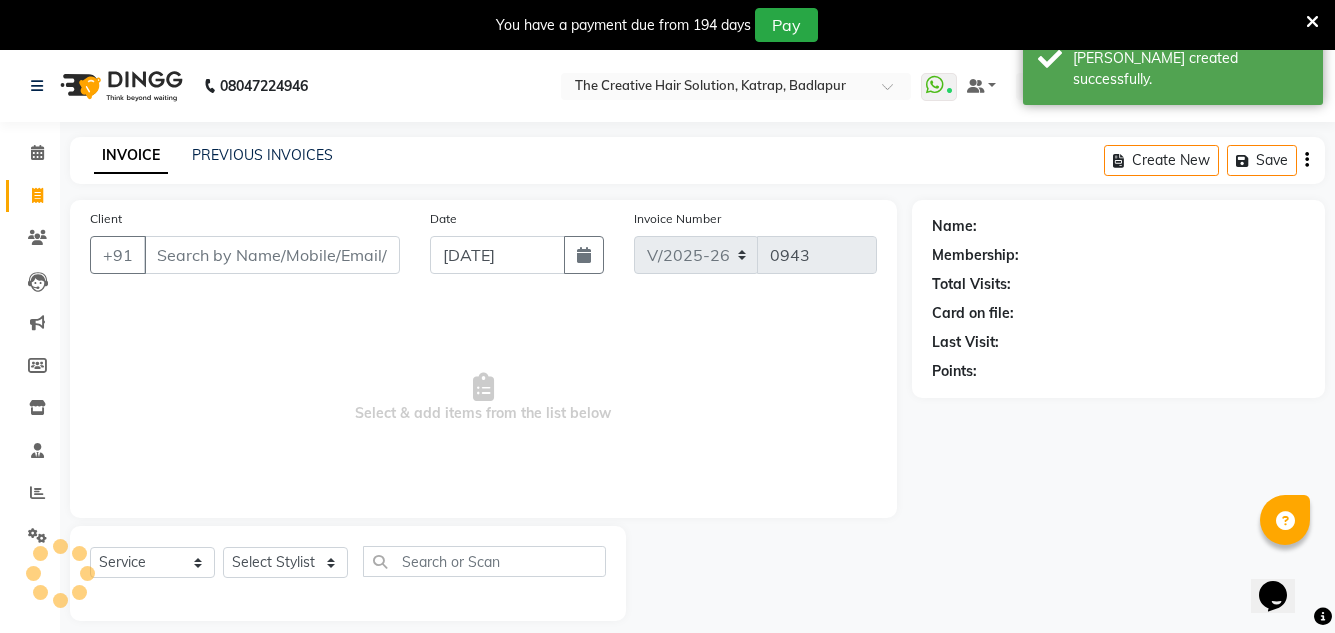 scroll, scrollTop: 50, scrollLeft: 0, axis: vertical 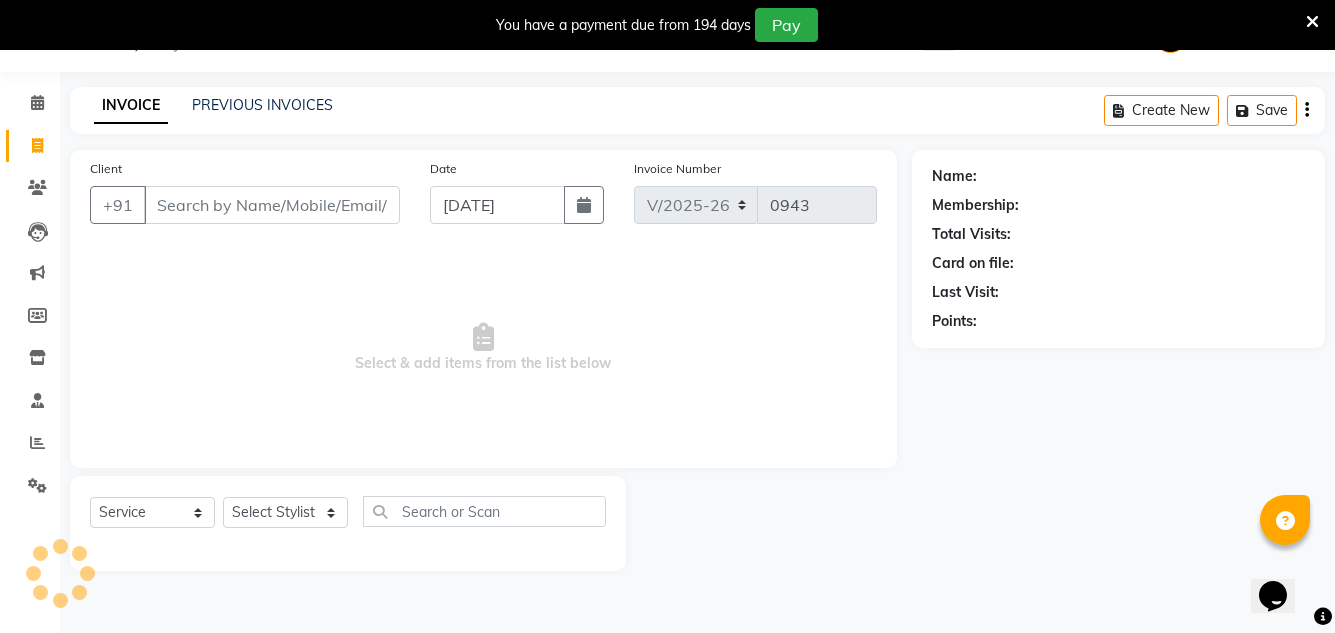 click on "Select & add items from the list below" at bounding box center [483, 348] 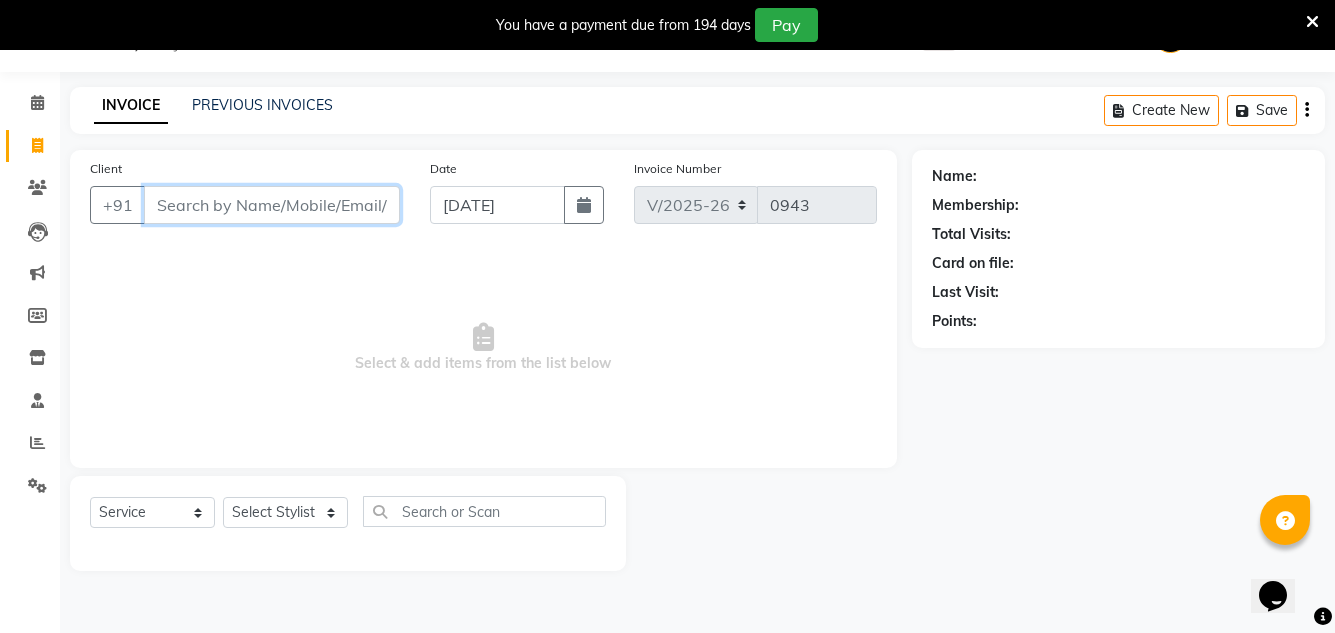 click on "Client" at bounding box center (272, 205) 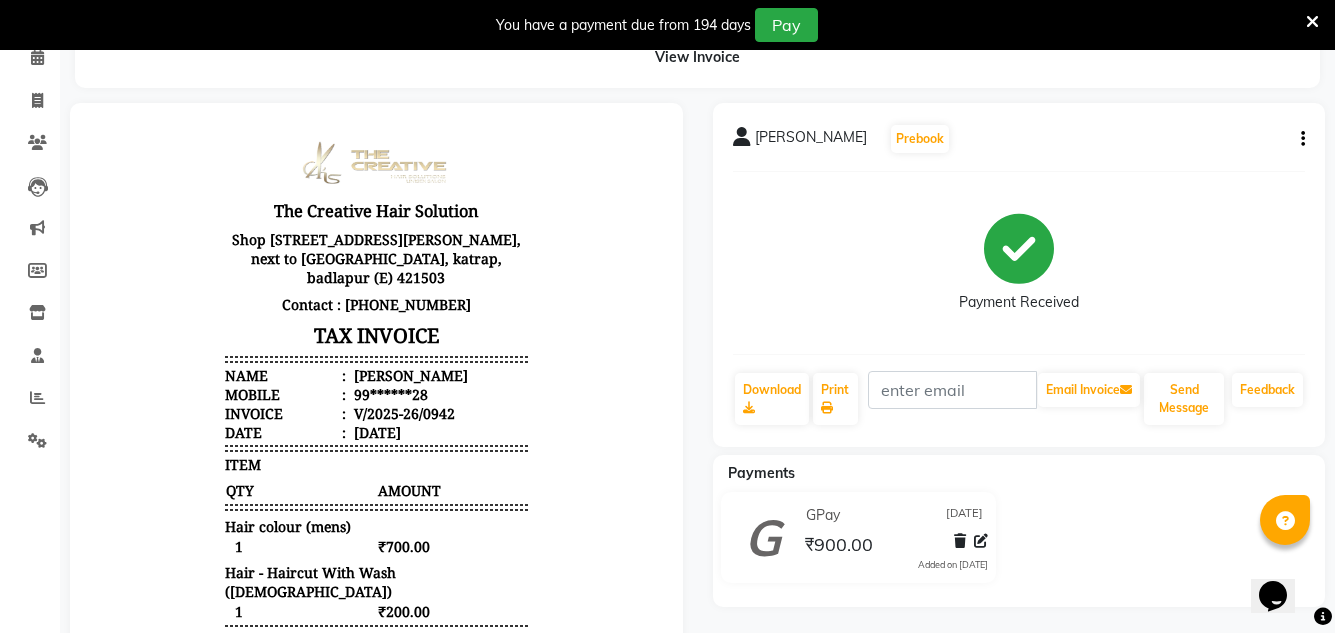 scroll, scrollTop: 100, scrollLeft: 0, axis: vertical 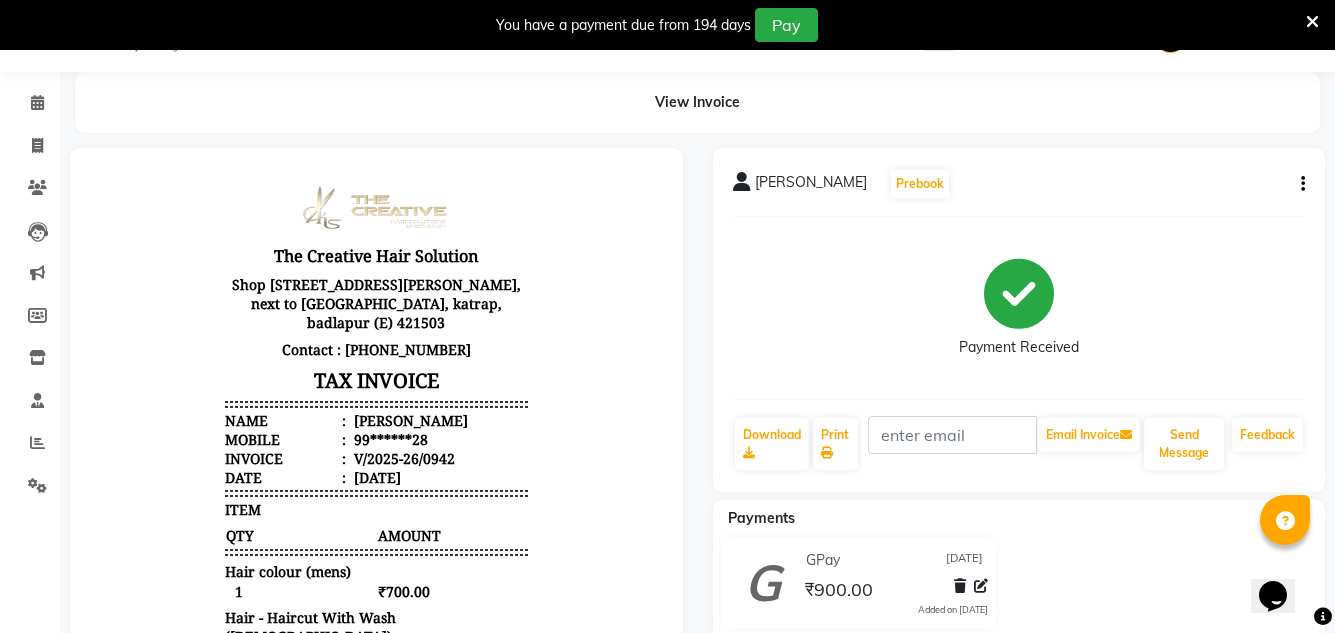 select on "service" 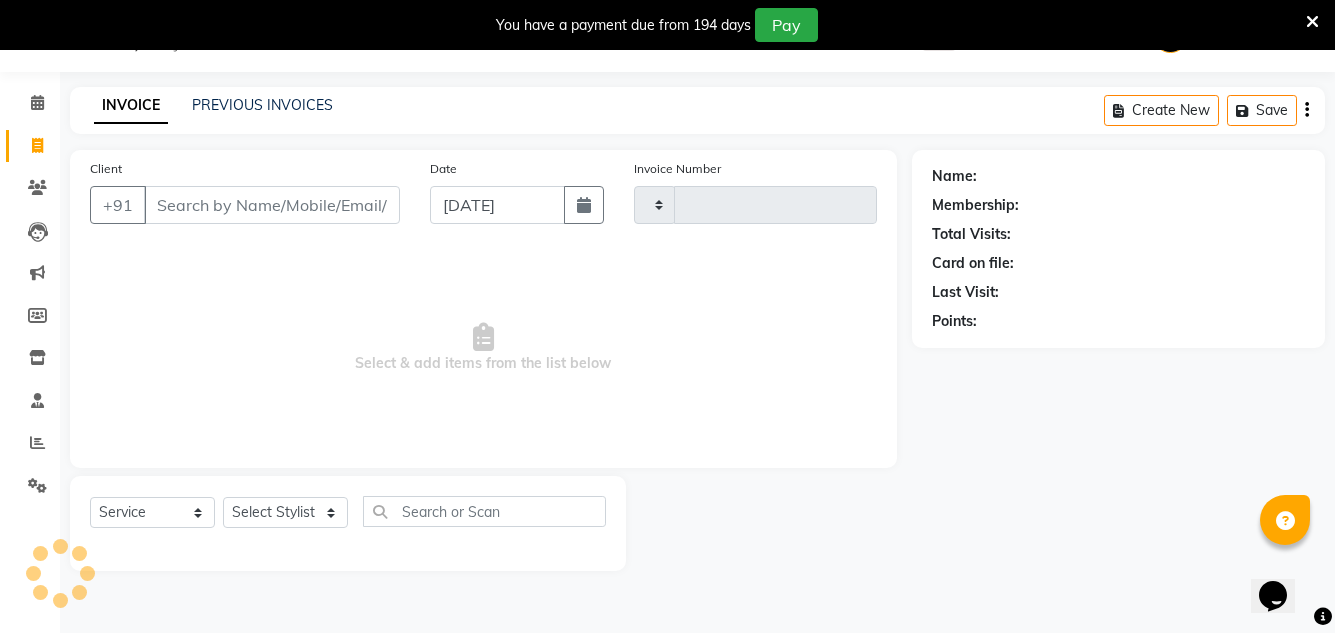 type on "0943" 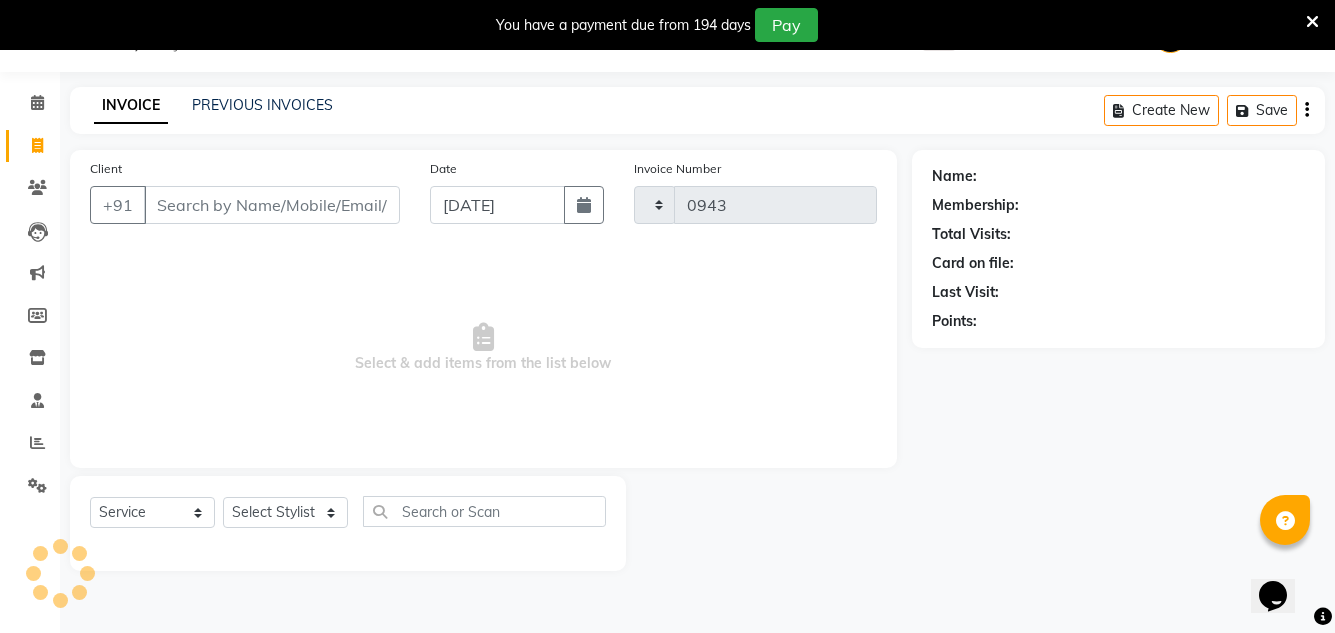 select on "527" 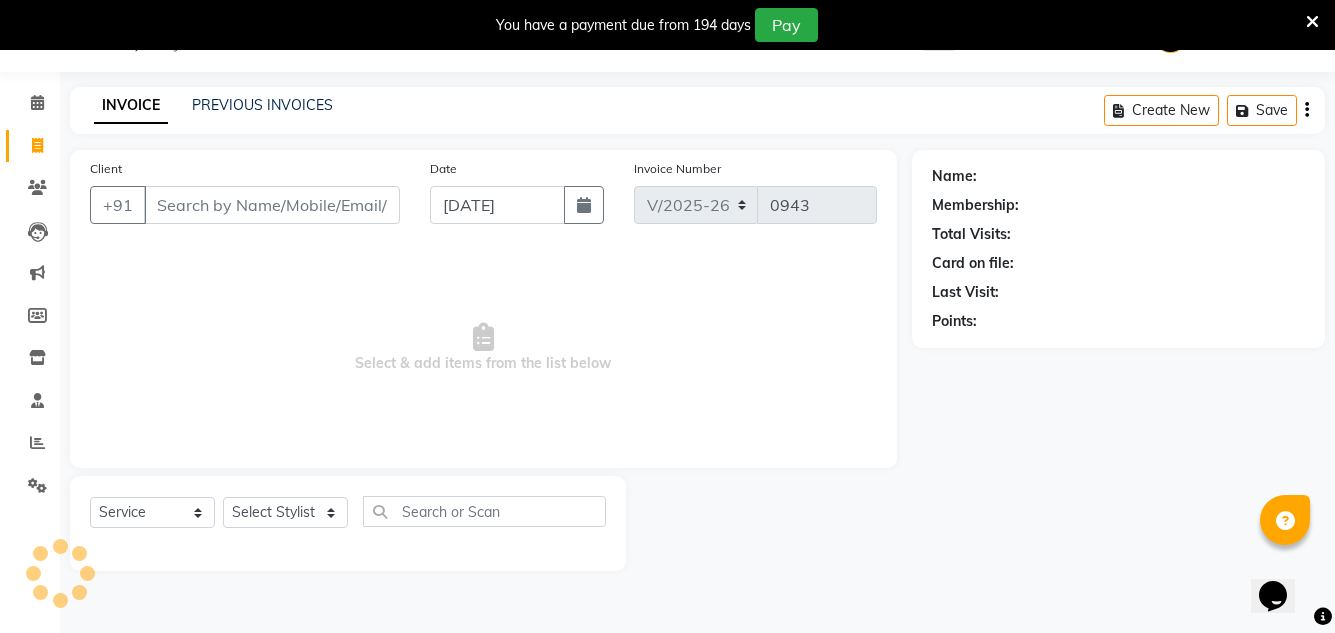 click on "Client" at bounding box center (272, 205) 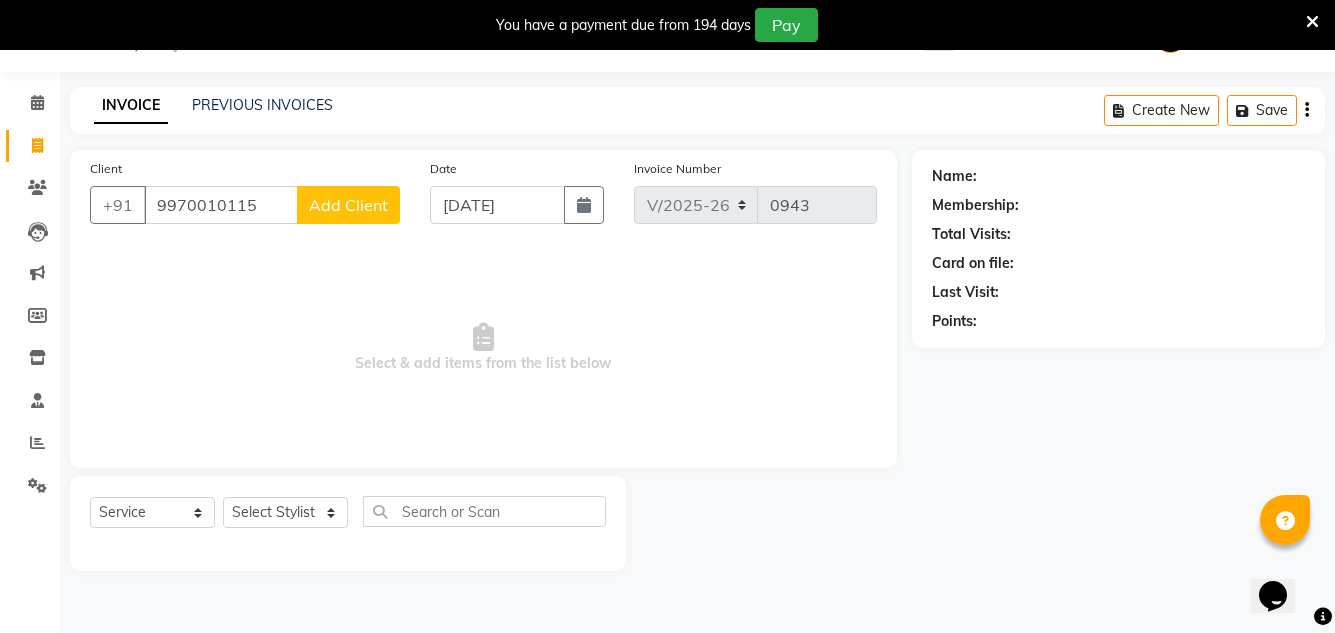 type on "9970010115" 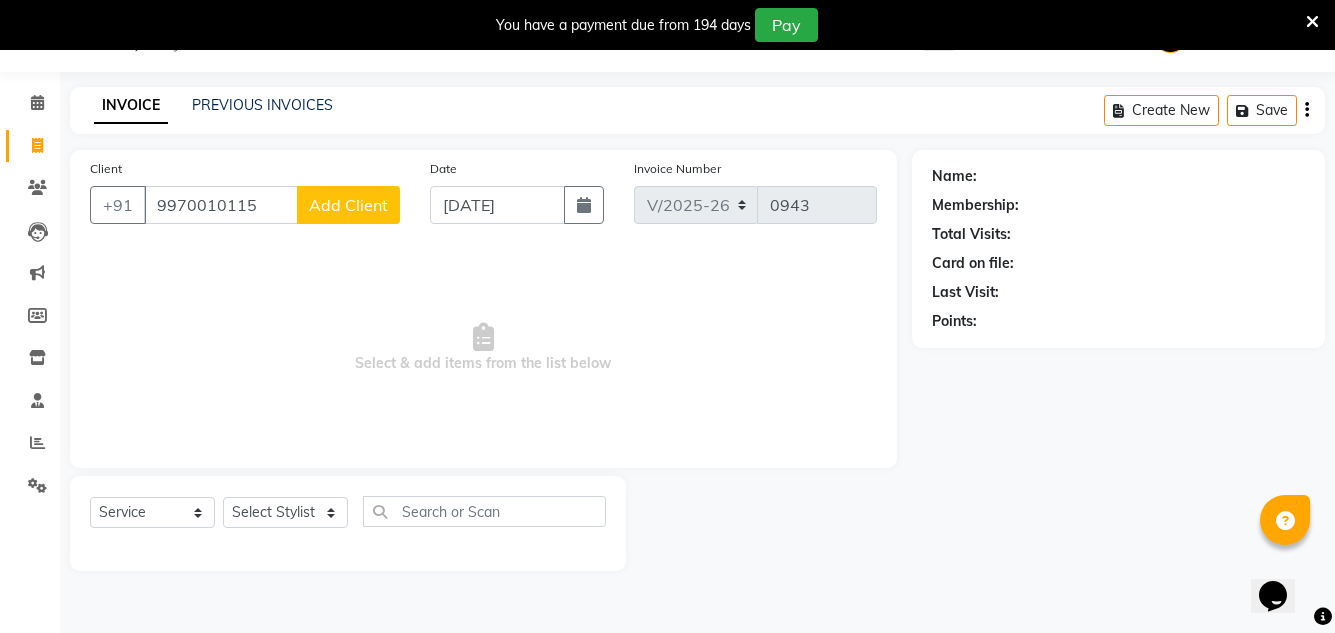 click on "Add Client" 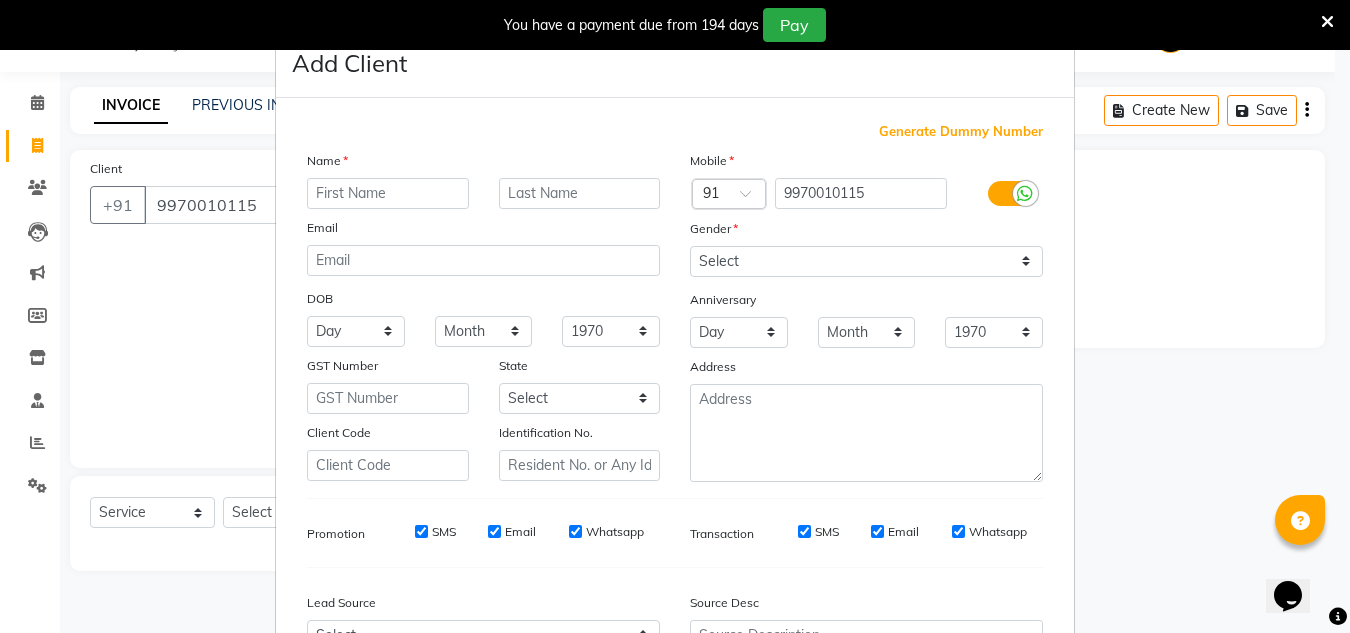 click at bounding box center [388, 193] 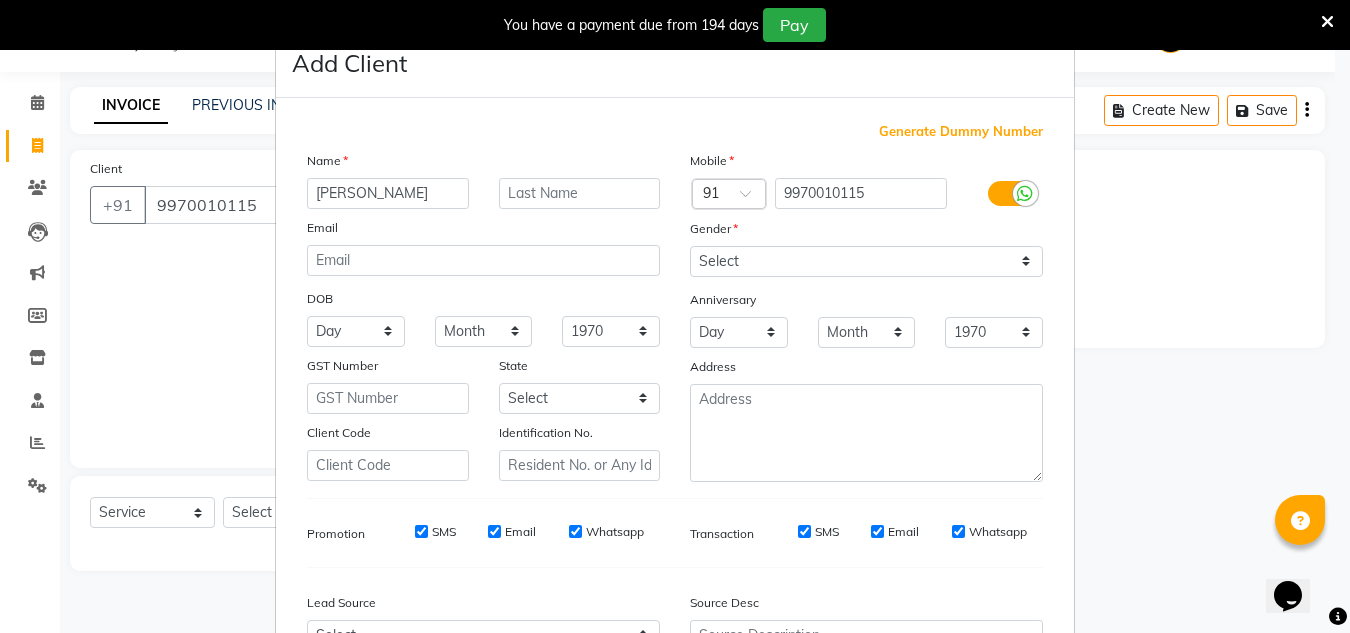 type on "parsad" 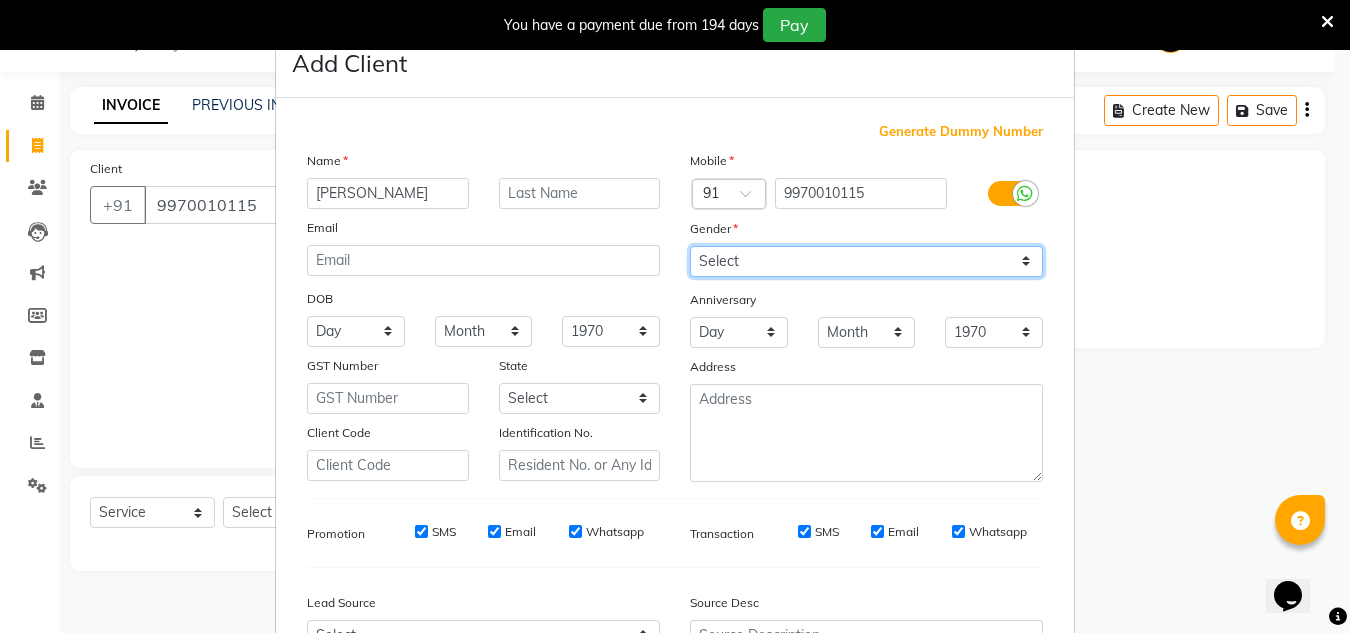 click on "Select Male Female Other Prefer Not To Say" at bounding box center [866, 261] 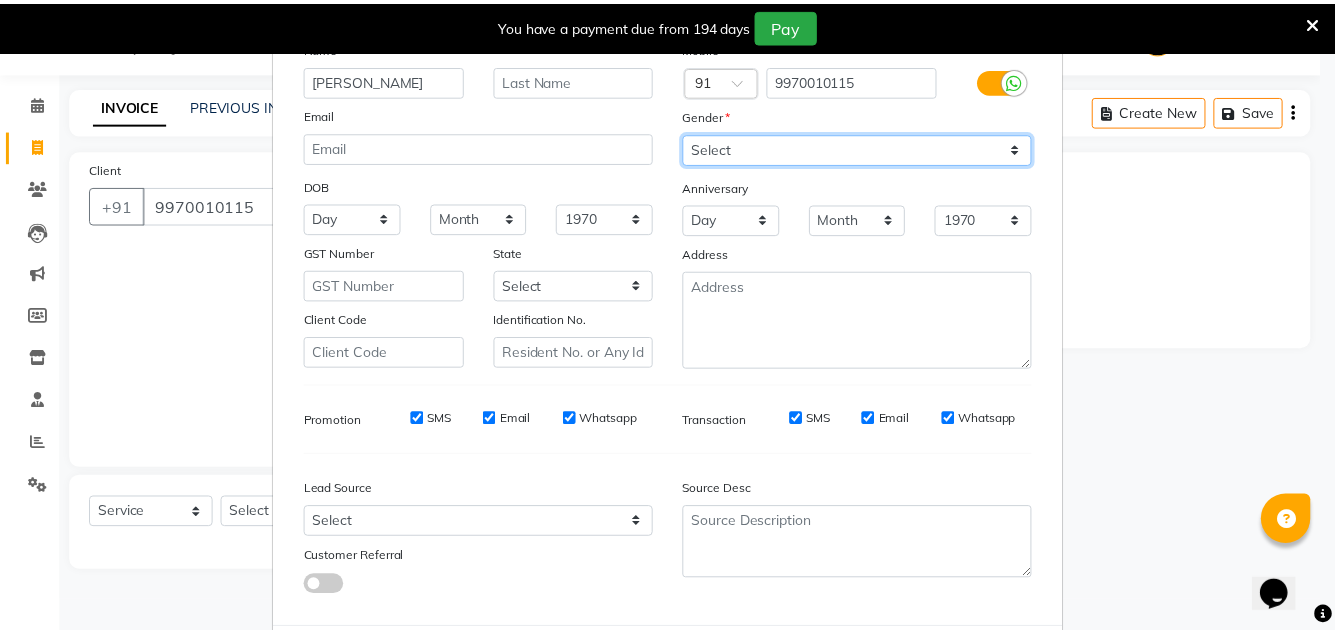 scroll, scrollTop: 216, scrollLeft: 0, axis: vertical 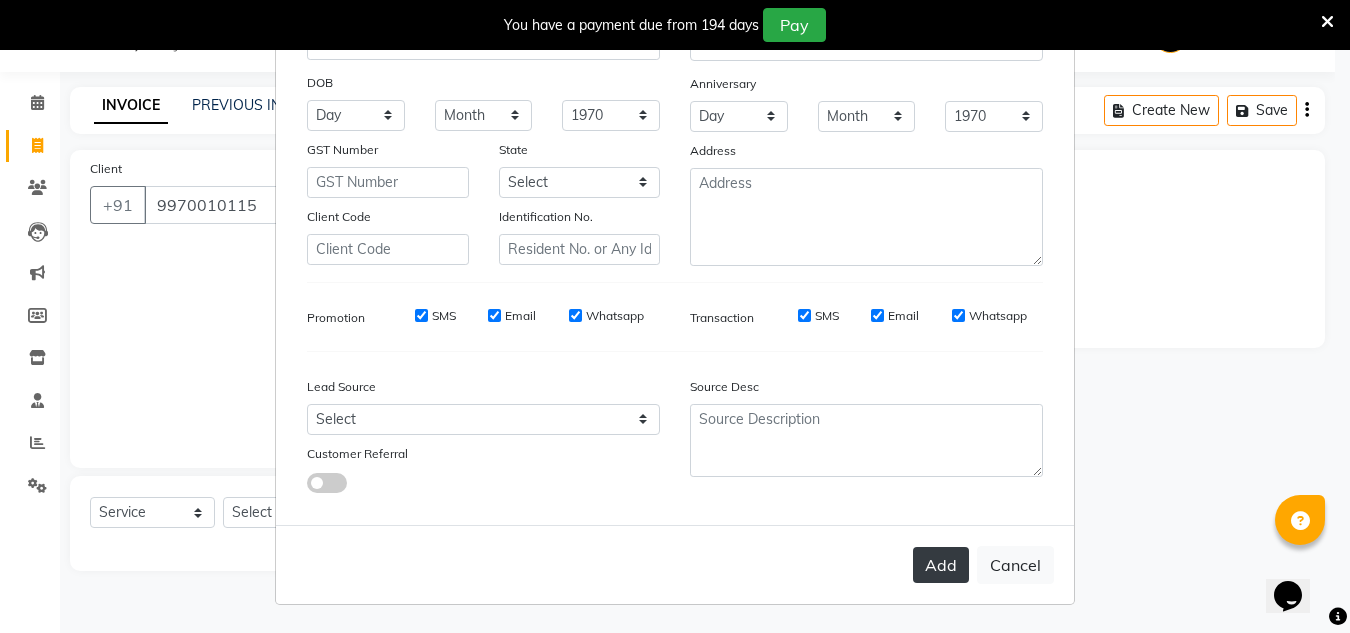 click on "Add" at bounding box center [941, 565] 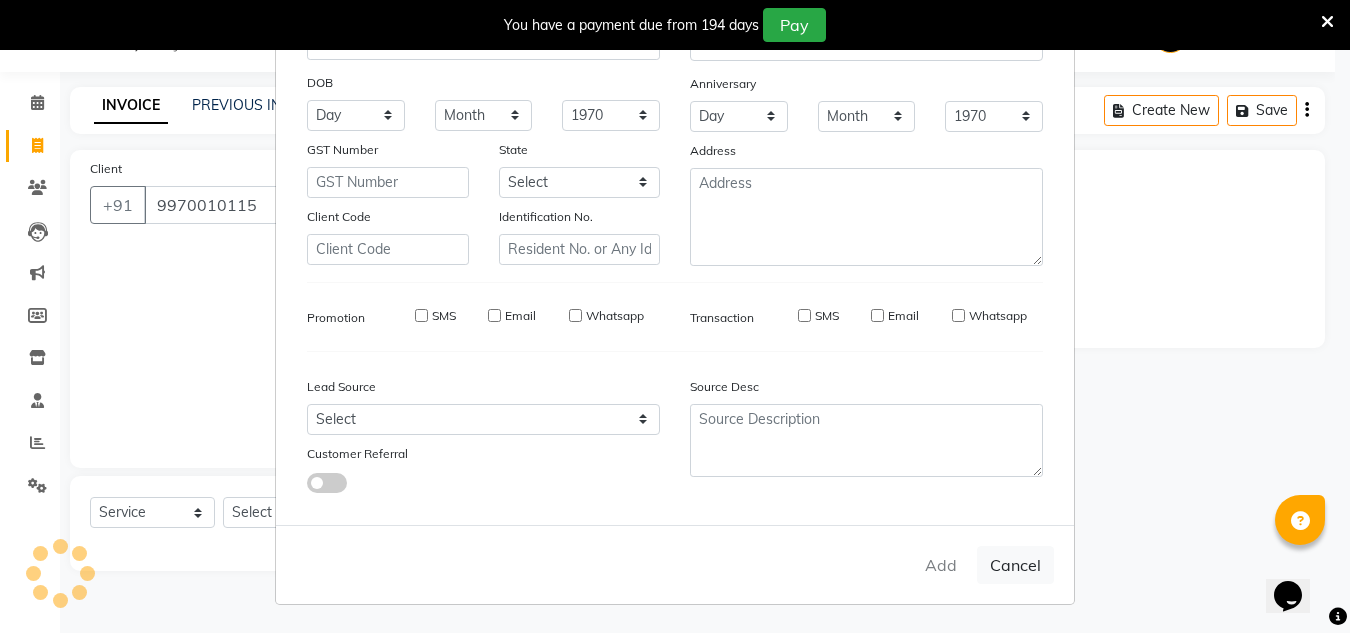 type on "99******15" 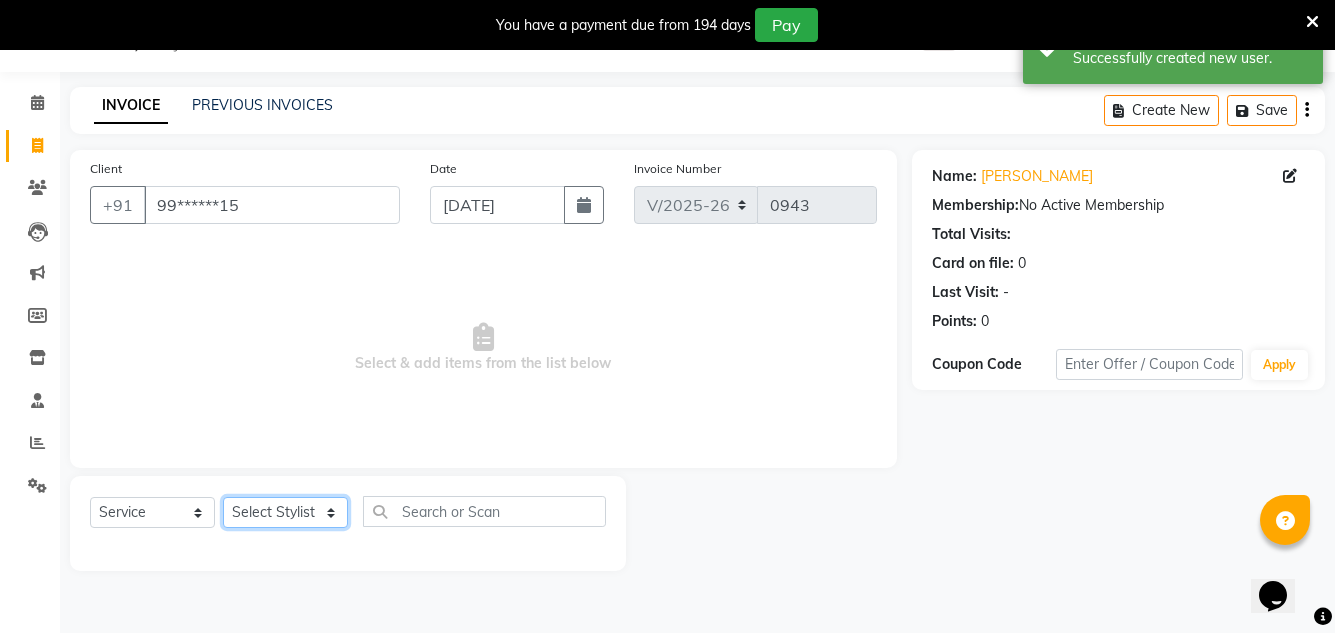 click on "Select Stylist Creative Salon D.M firoj Hashan Hetal Chavan Kam wali nisha  Payal salman Sanjana rathod Shubham Sonu umesh Gaur" 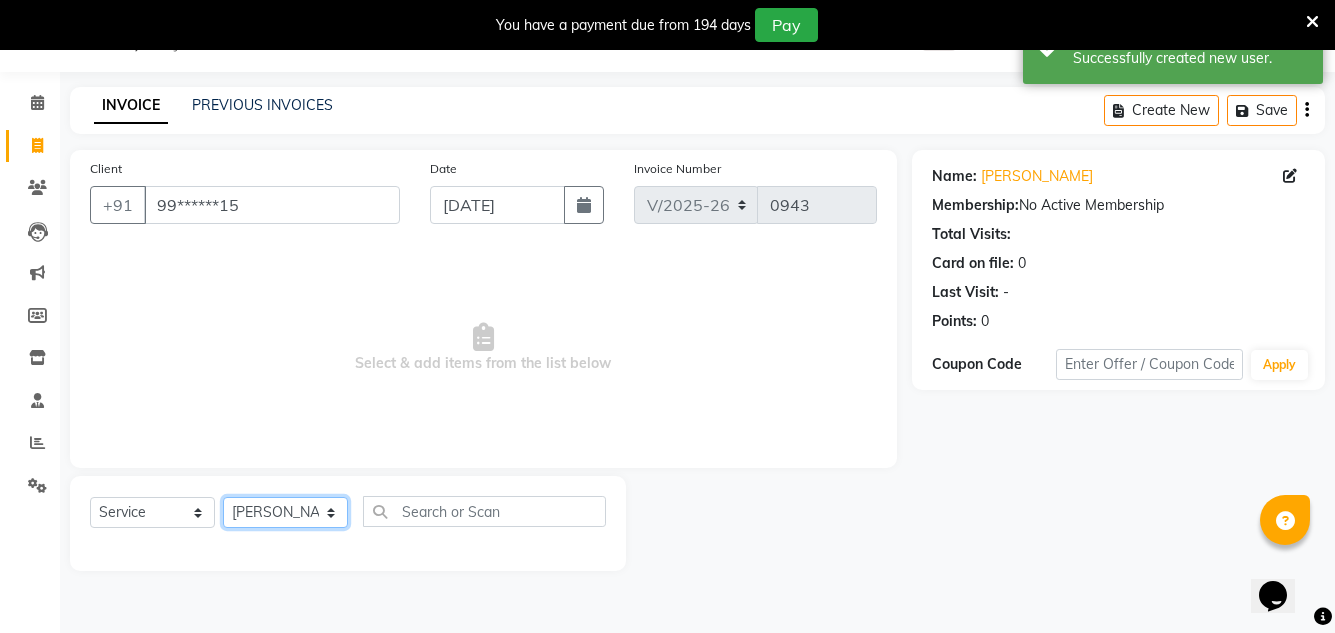 click on "Select Stylist Creative Salon D.M firoj Hashan Hetal Chavan Kam wali nisha  Payal salman Sanjana rathod Shubham Sonu umesh Gaur" 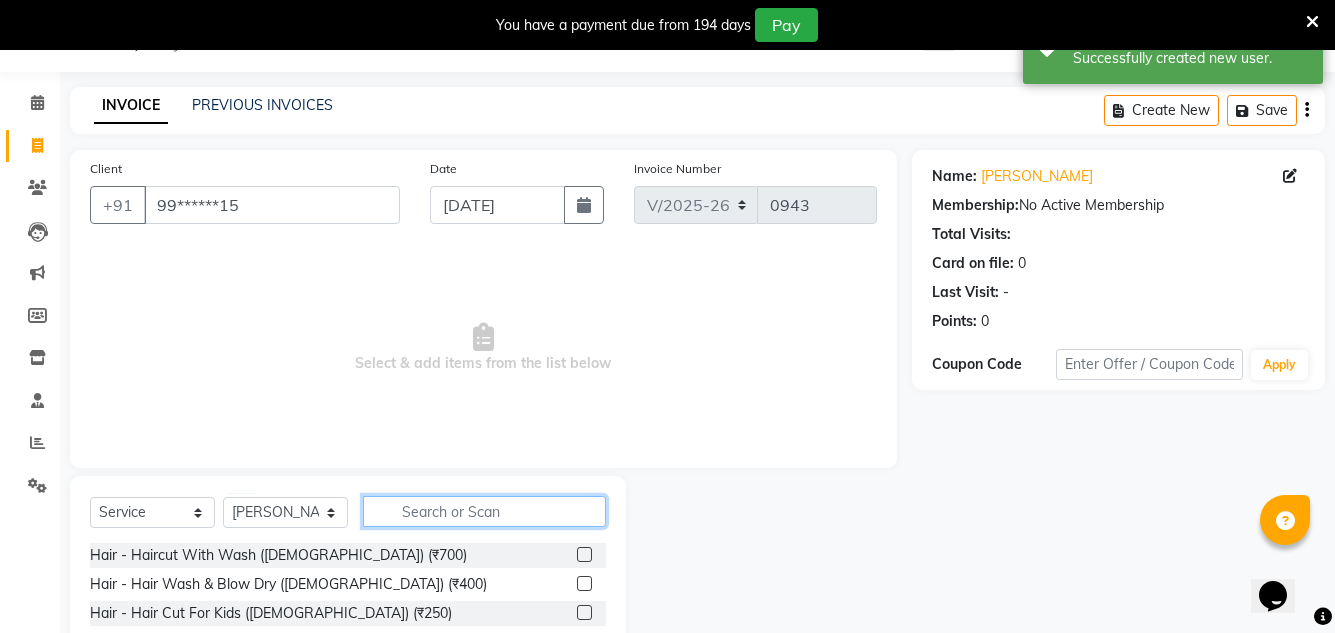 click 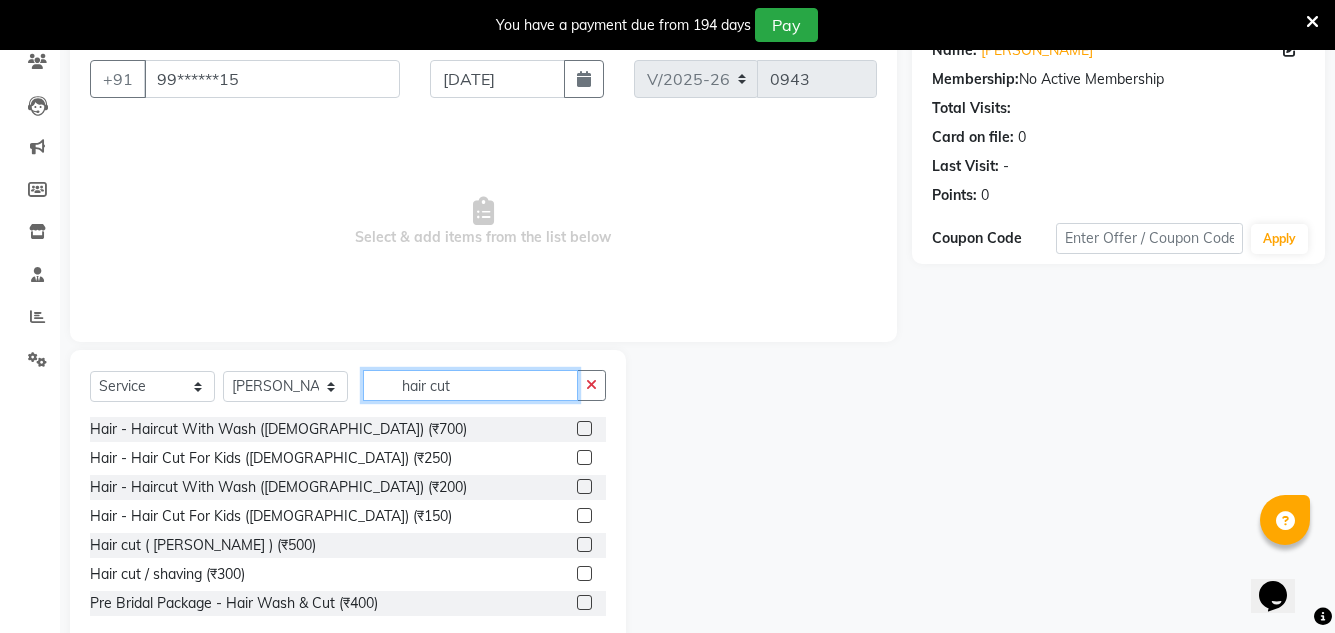 scroll, scrollTop: 218, scrollLeft: 0, axis: vertical 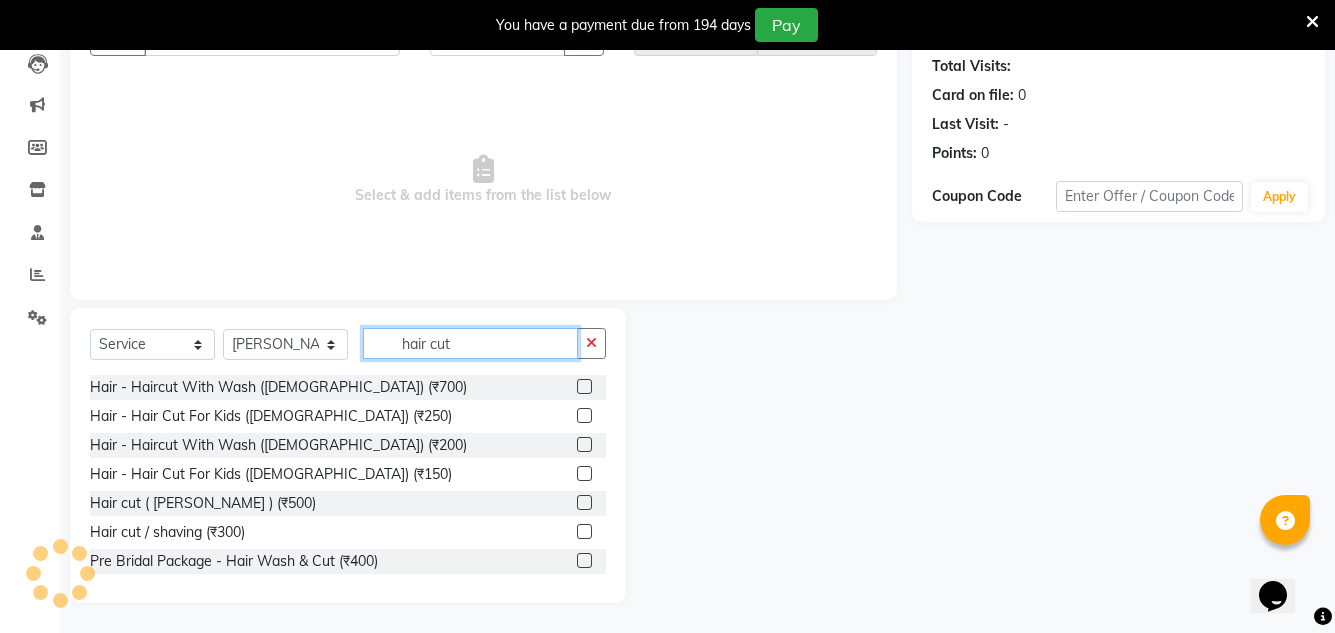 type on "hair cut" 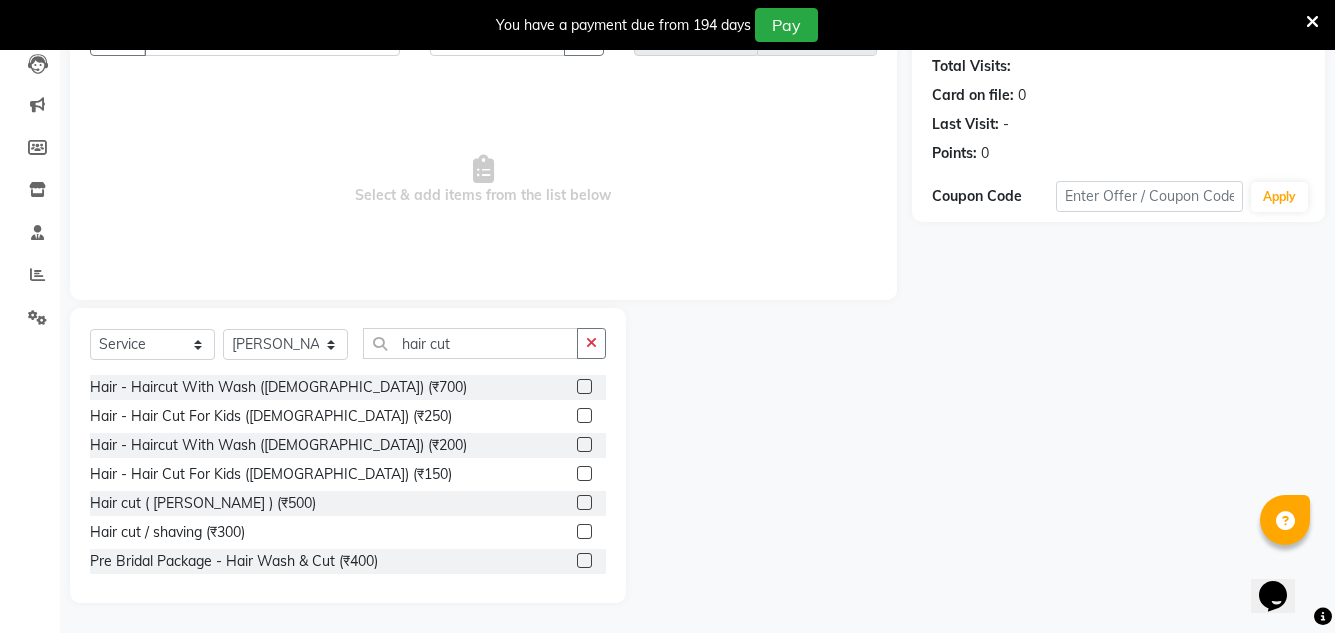 click 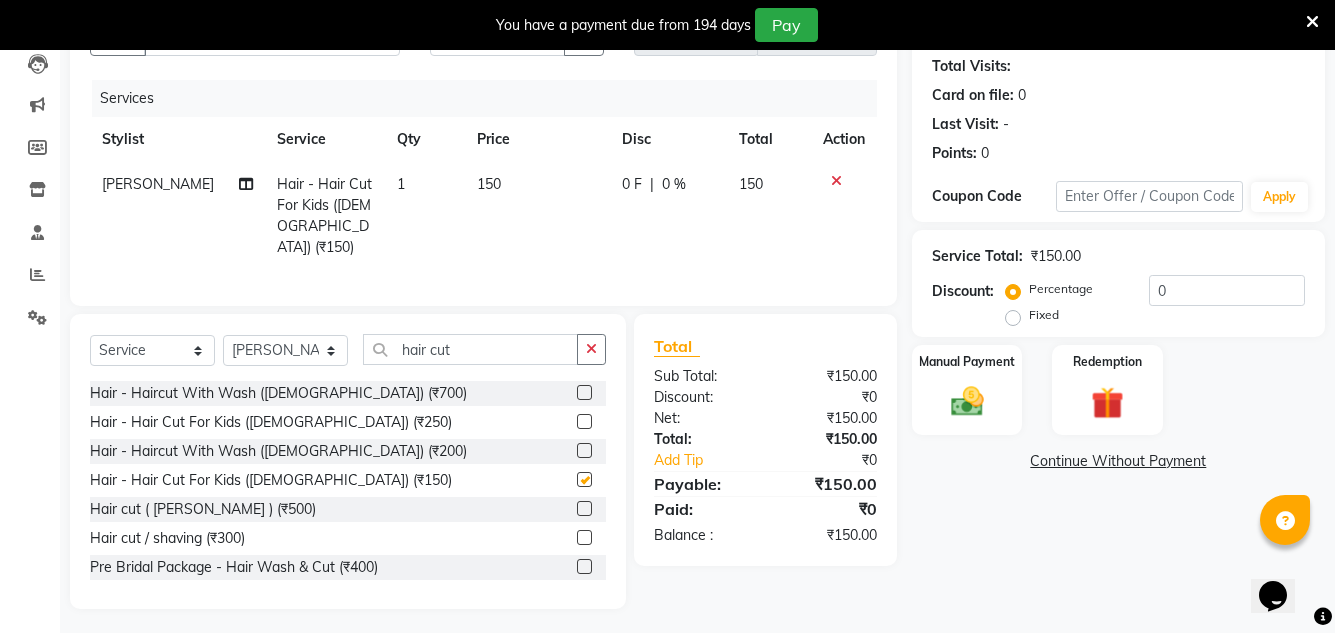 checkbox on "false" 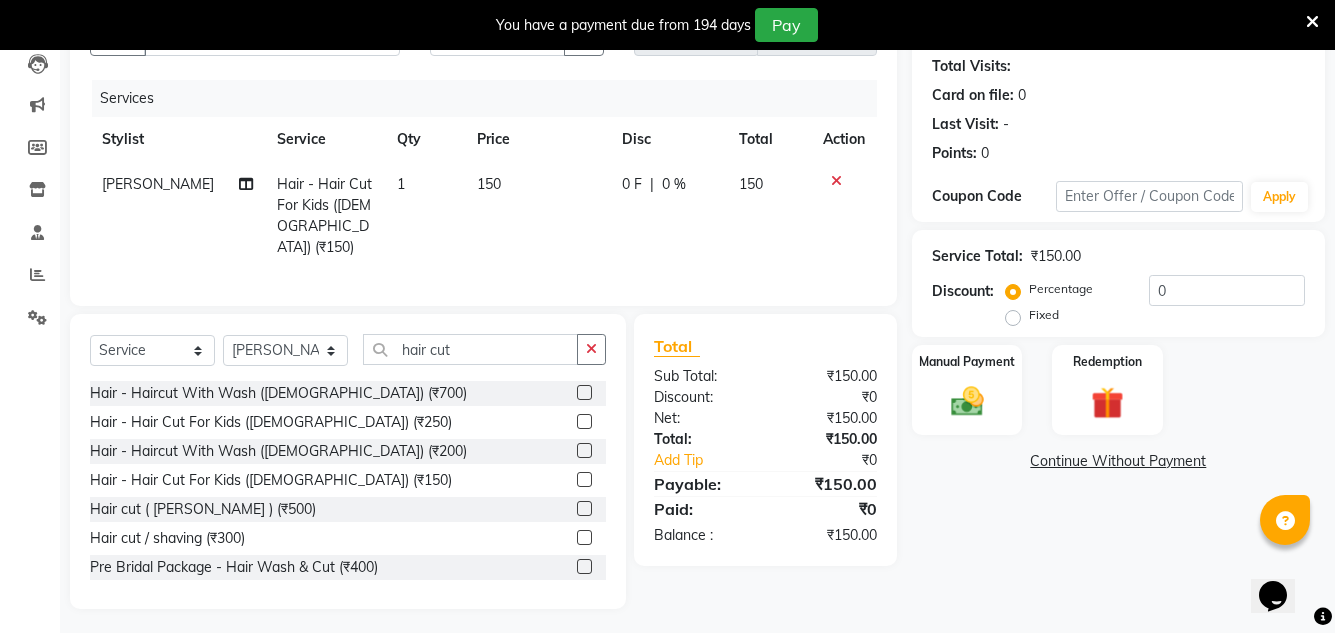 click 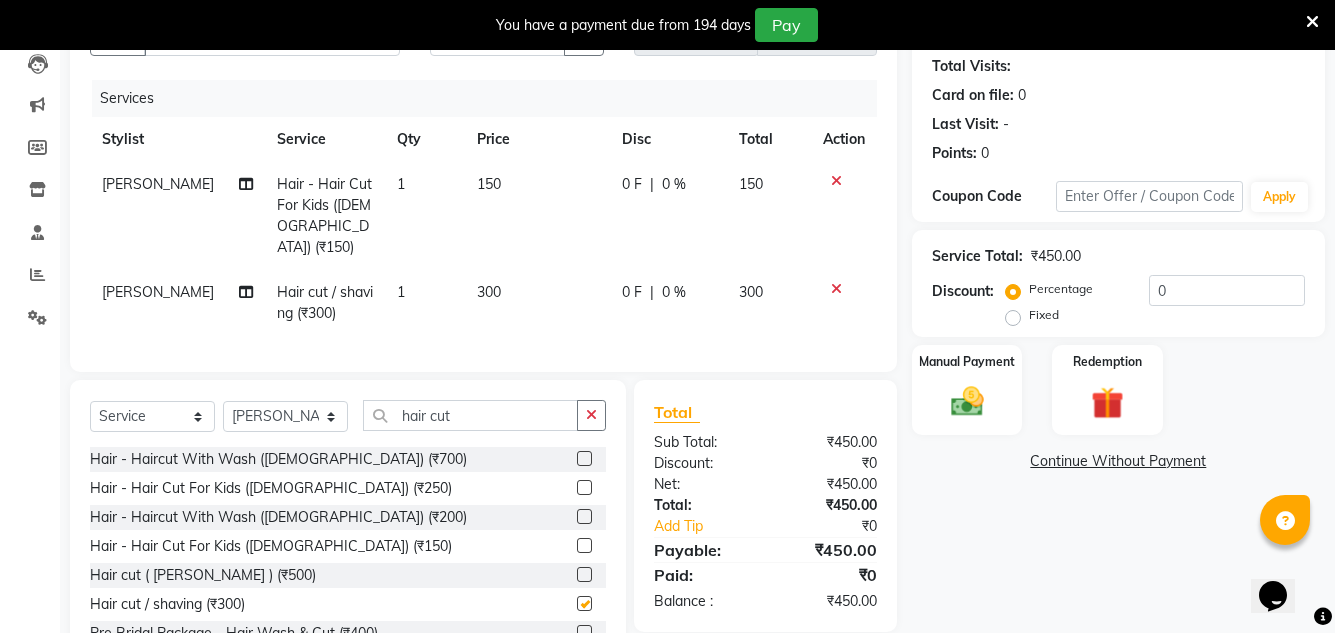 checkbox on "false" 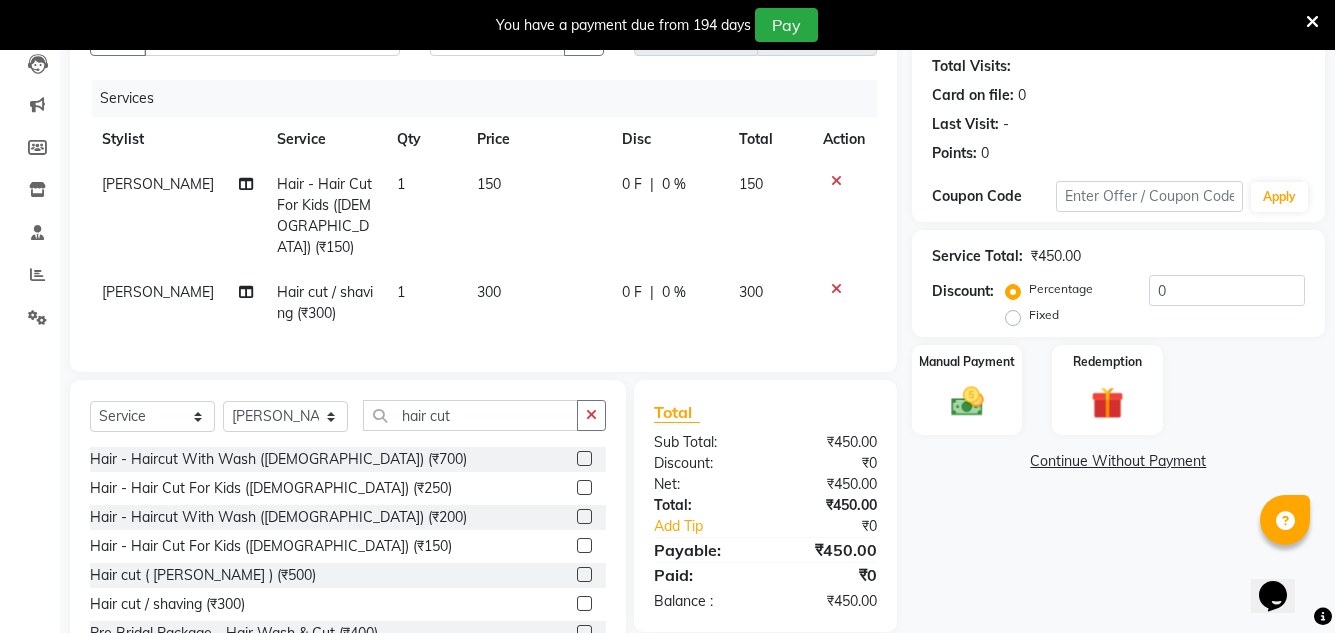 click 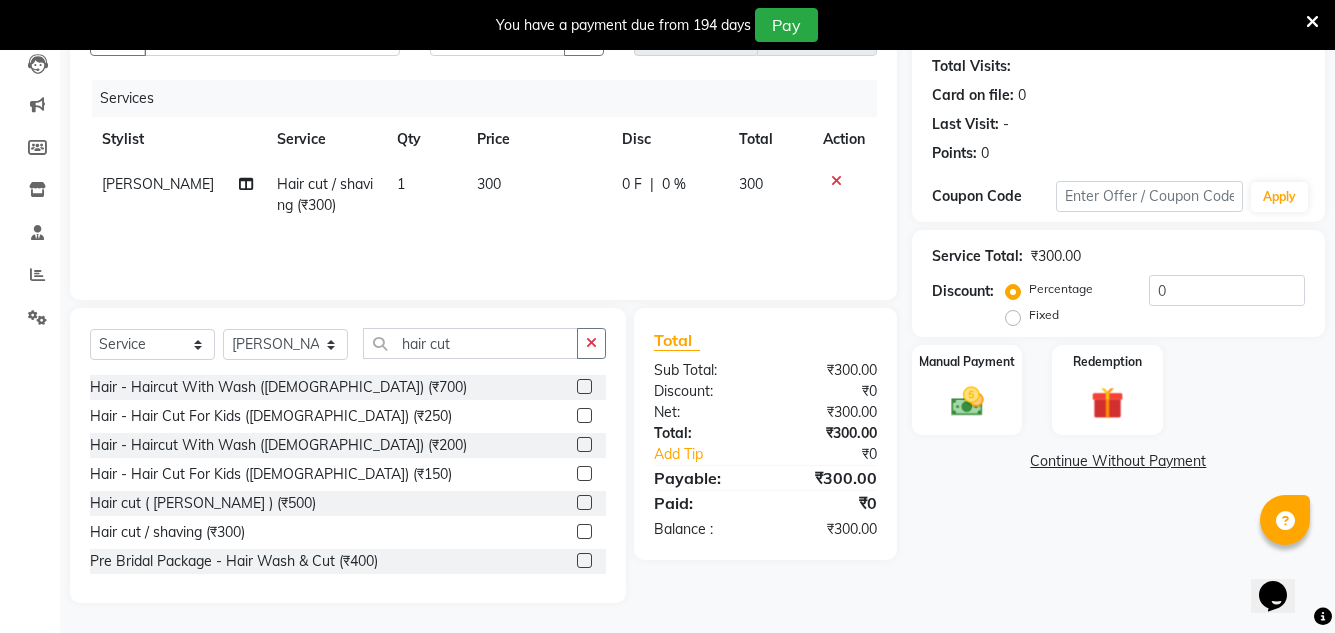 click on "300" 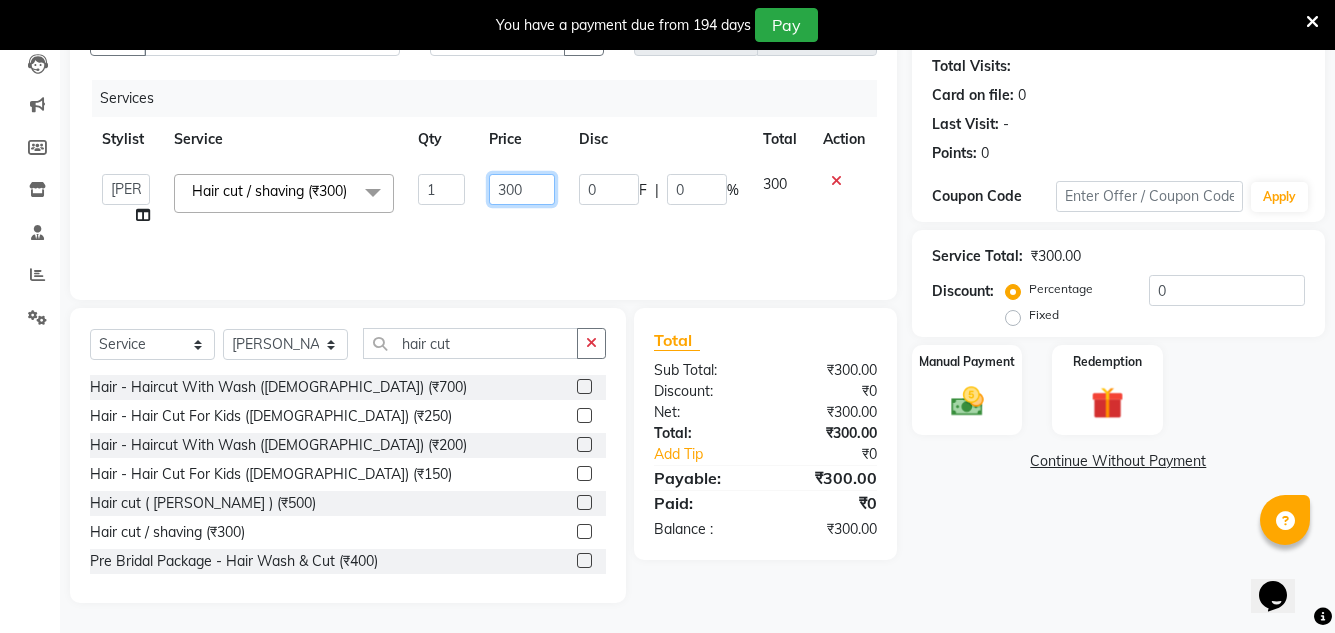 click on "300" 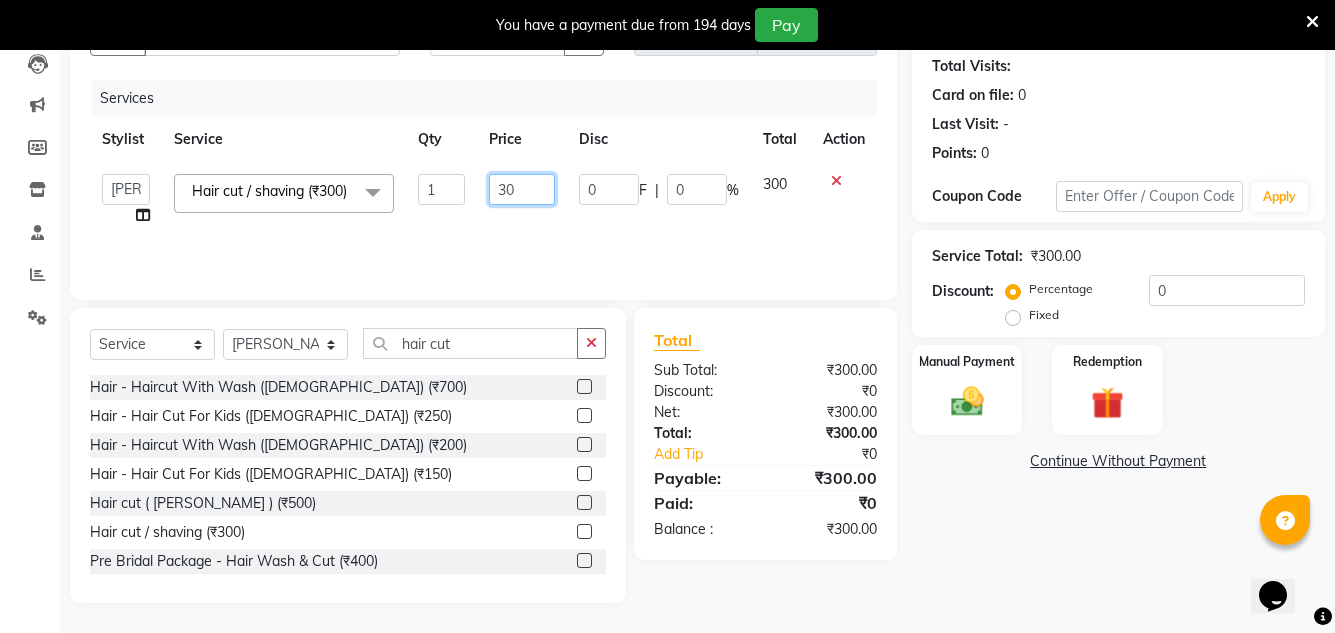type on "350" 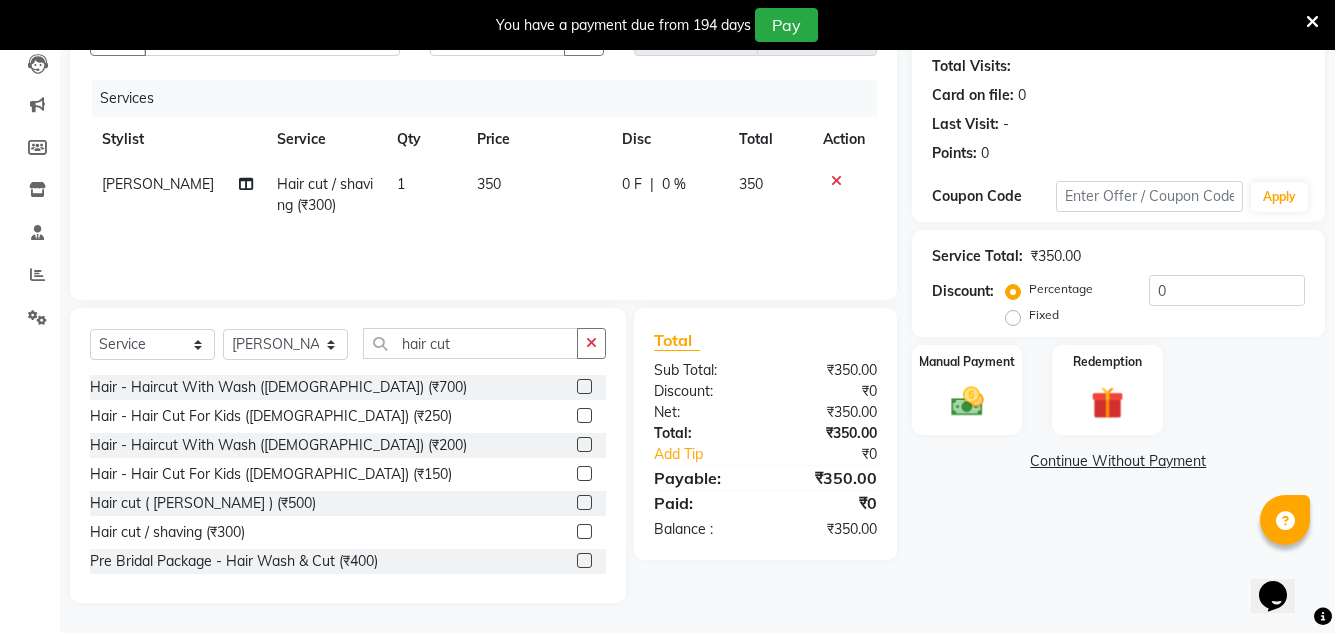 click on "Paid:" 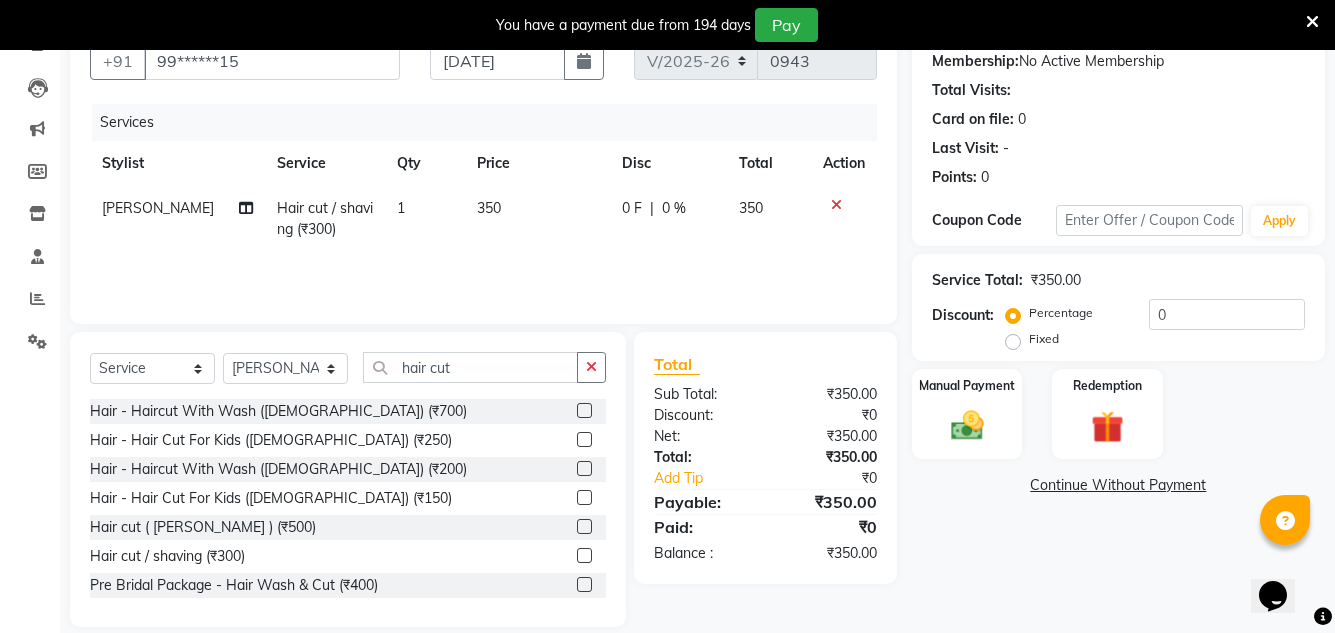 scroll, scrollTop: 218, scrollLeft: 0, axis: vertical 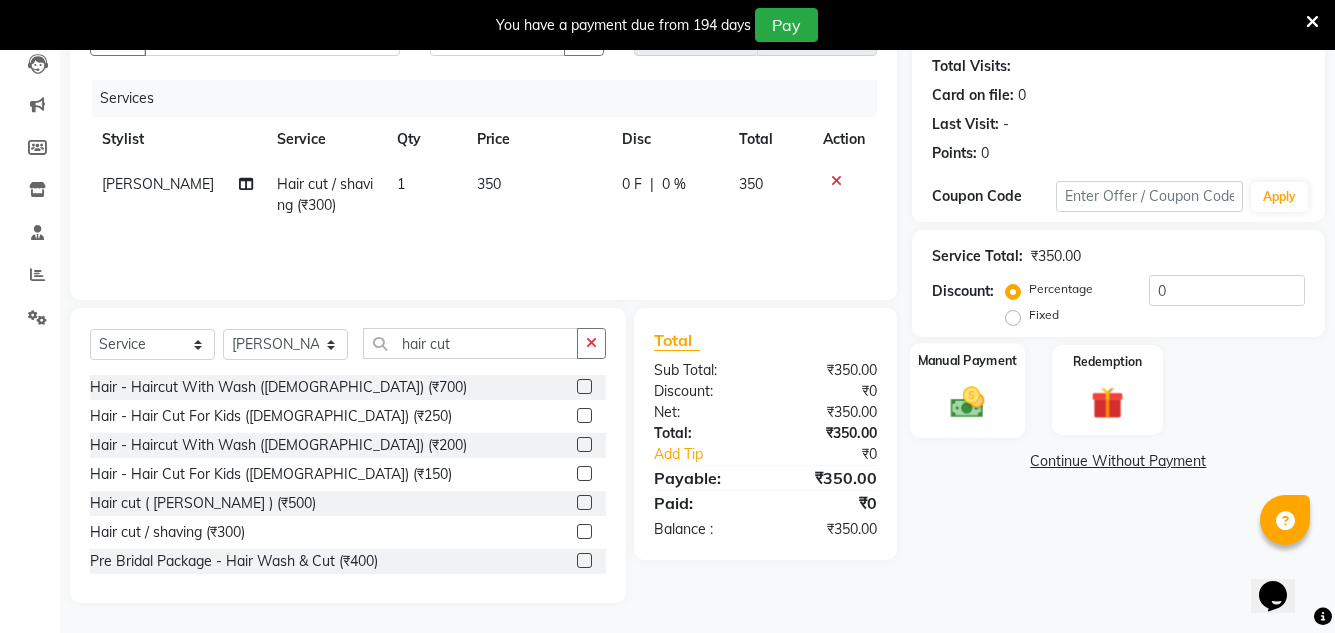 click 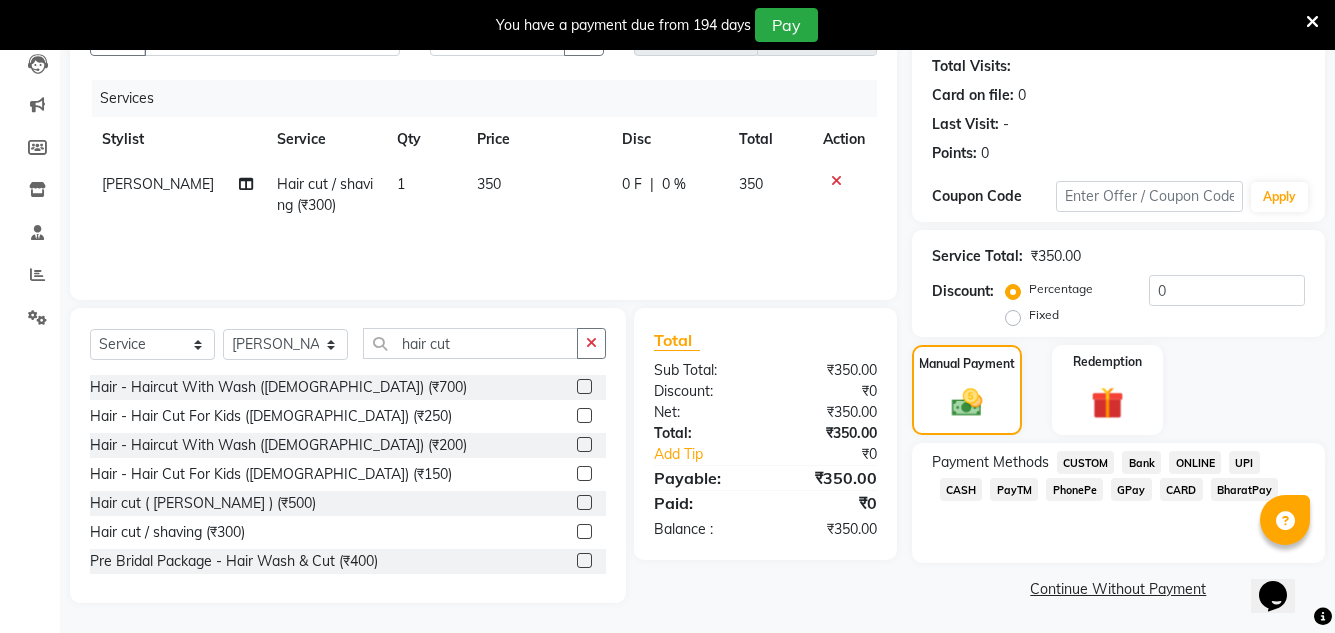 click on "CASH" 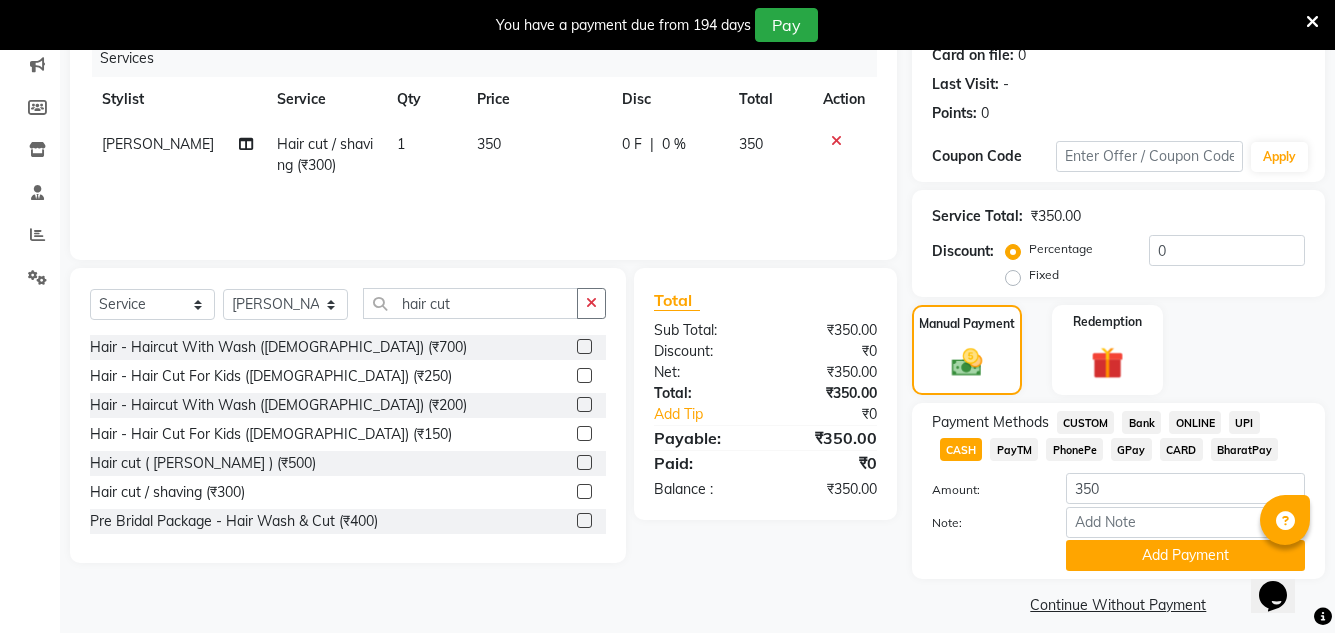 scroll, scrollTop: 275, scrollLeft: 0, axis: vertical 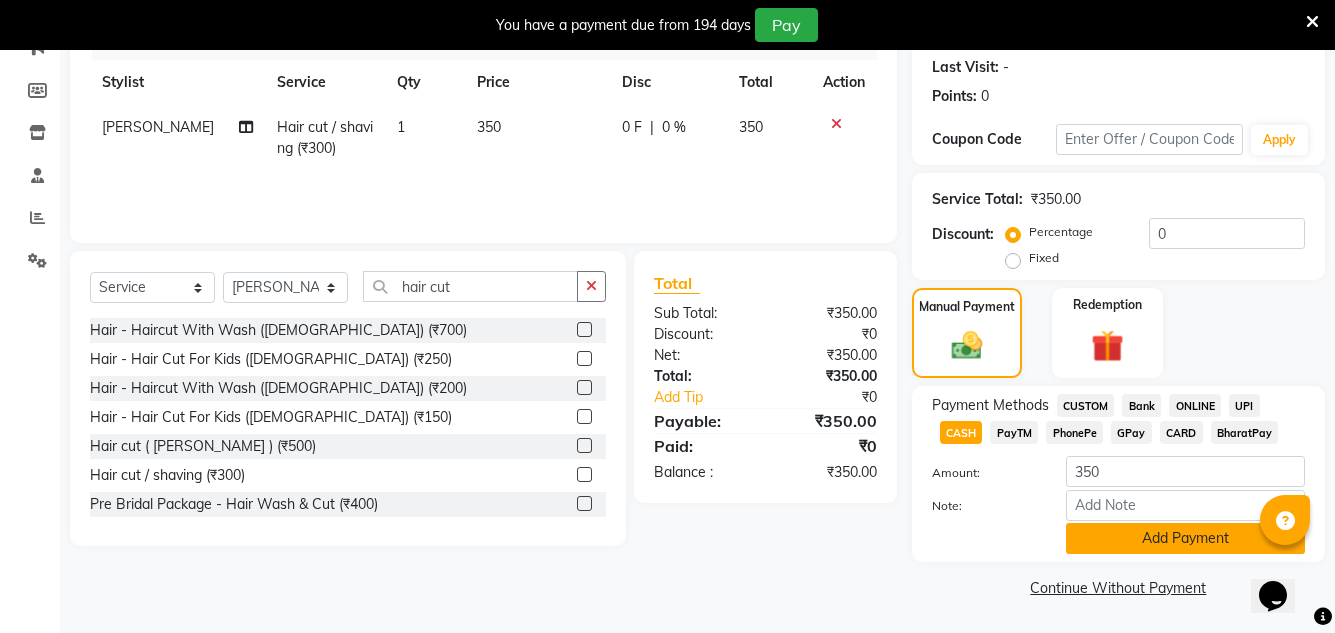 click on "Add Payment" 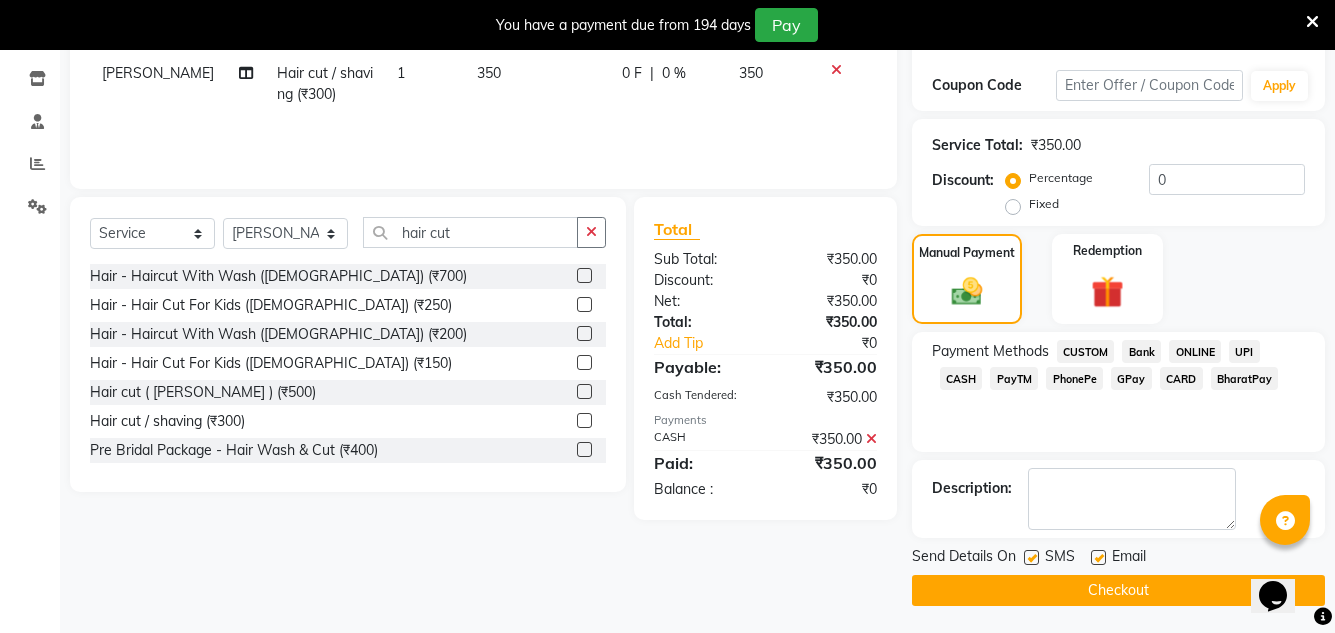 scroll, scrollTop: 332, scrollLeft: 0, axis: vertical 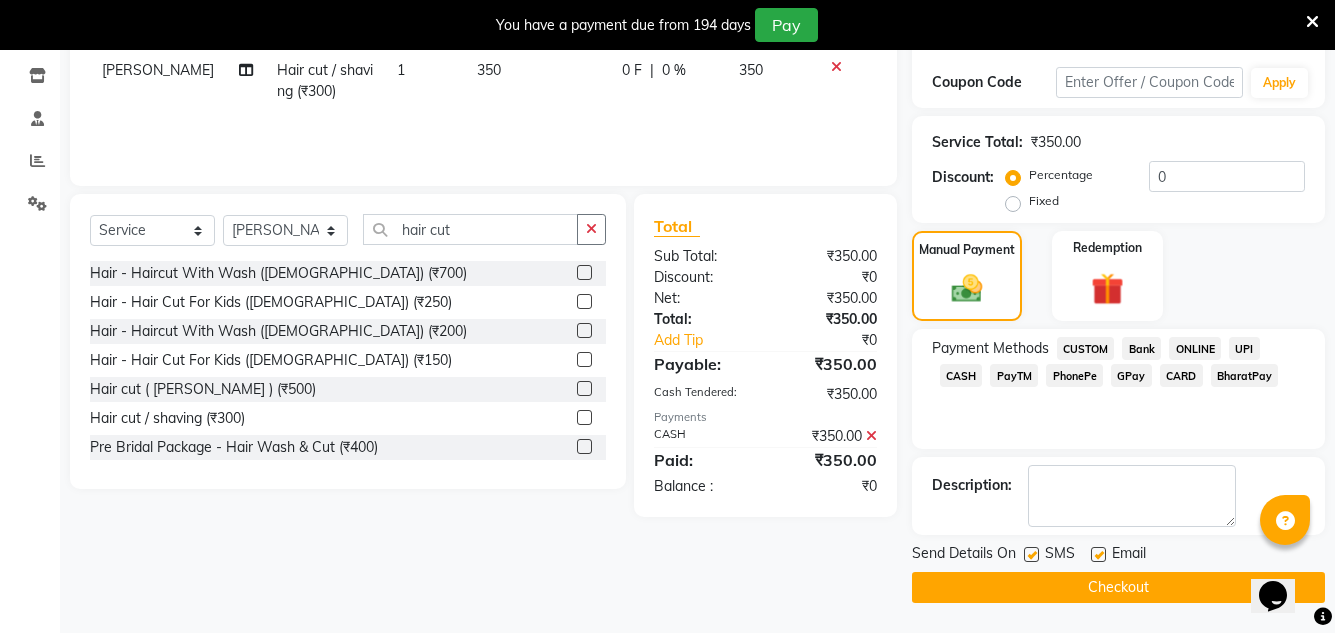 click 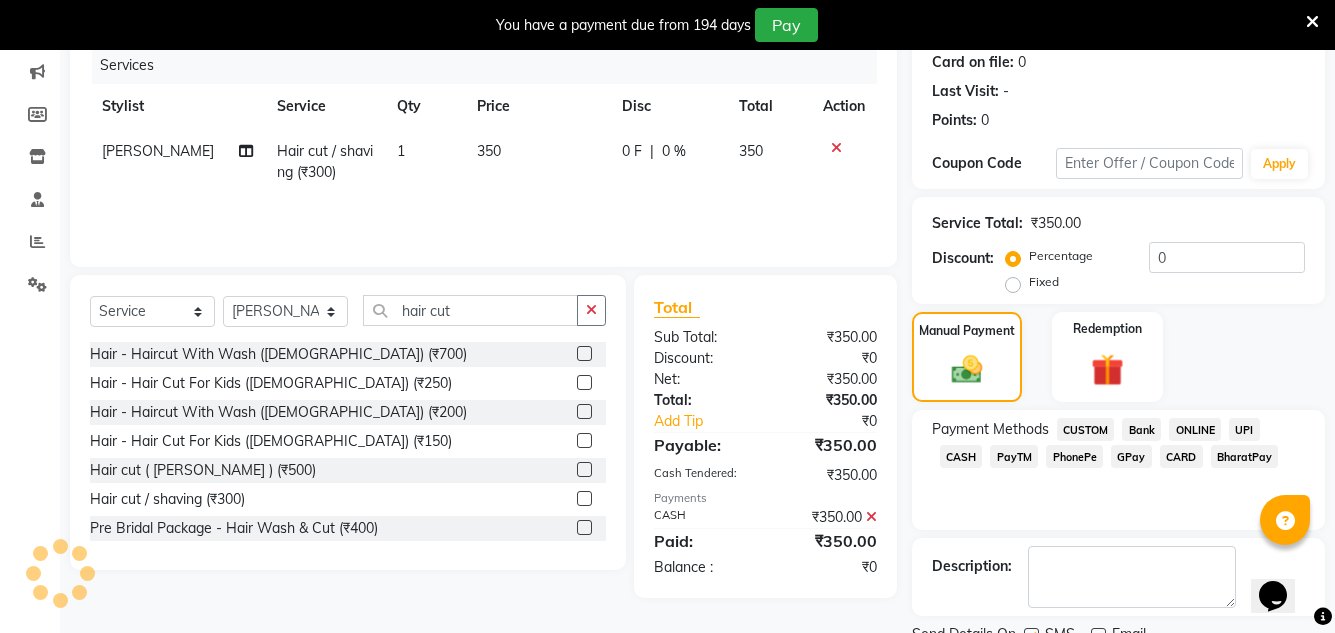 scroll, scrollTop: 300, scrollLeft: 0, axis: vertical 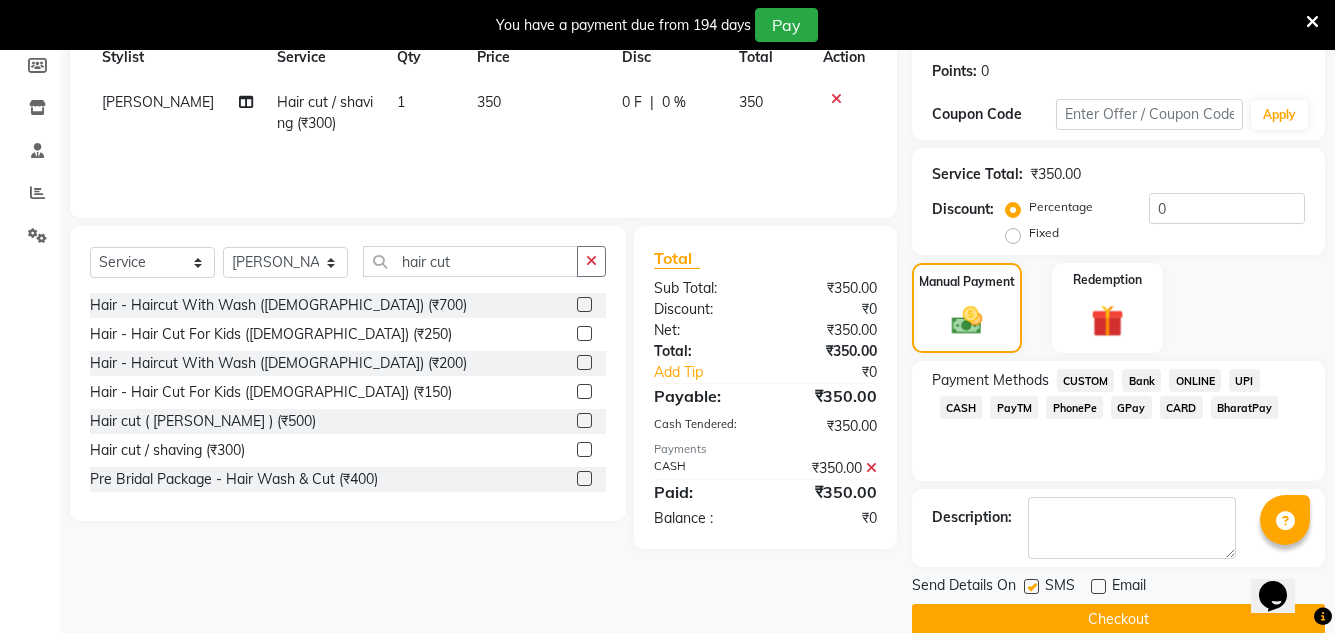click on "CASH" 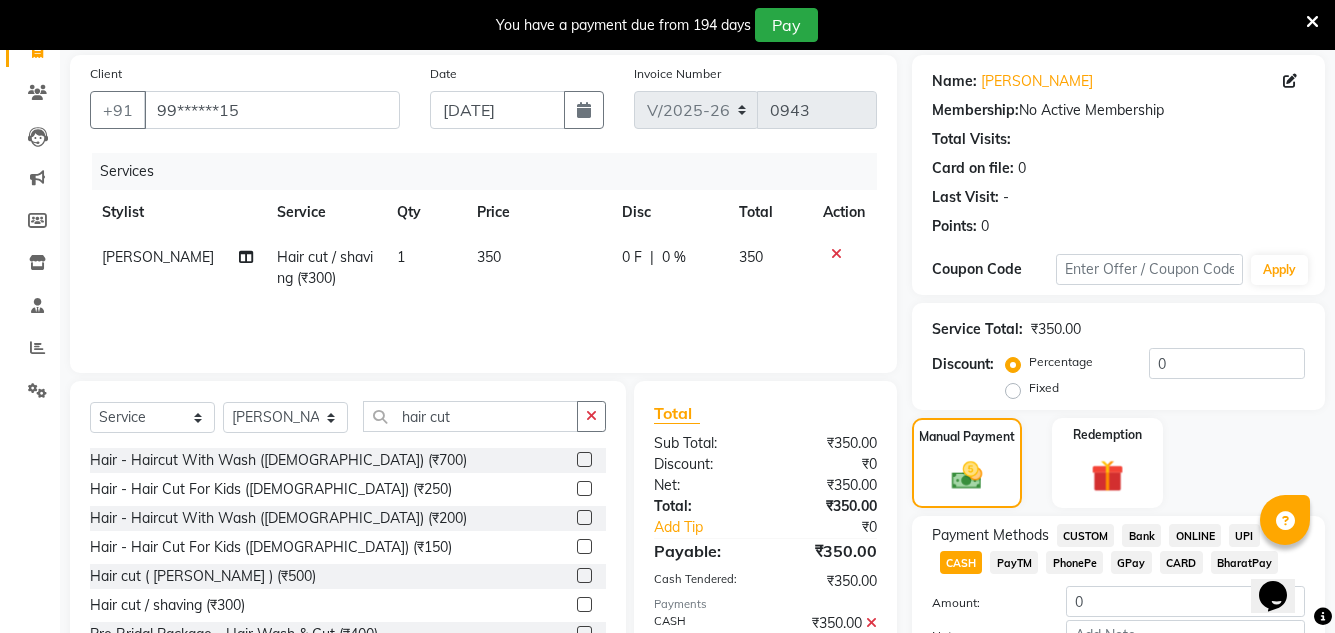 scroll, scrollTop: 388, scrollLeft: 0, axis: vertical 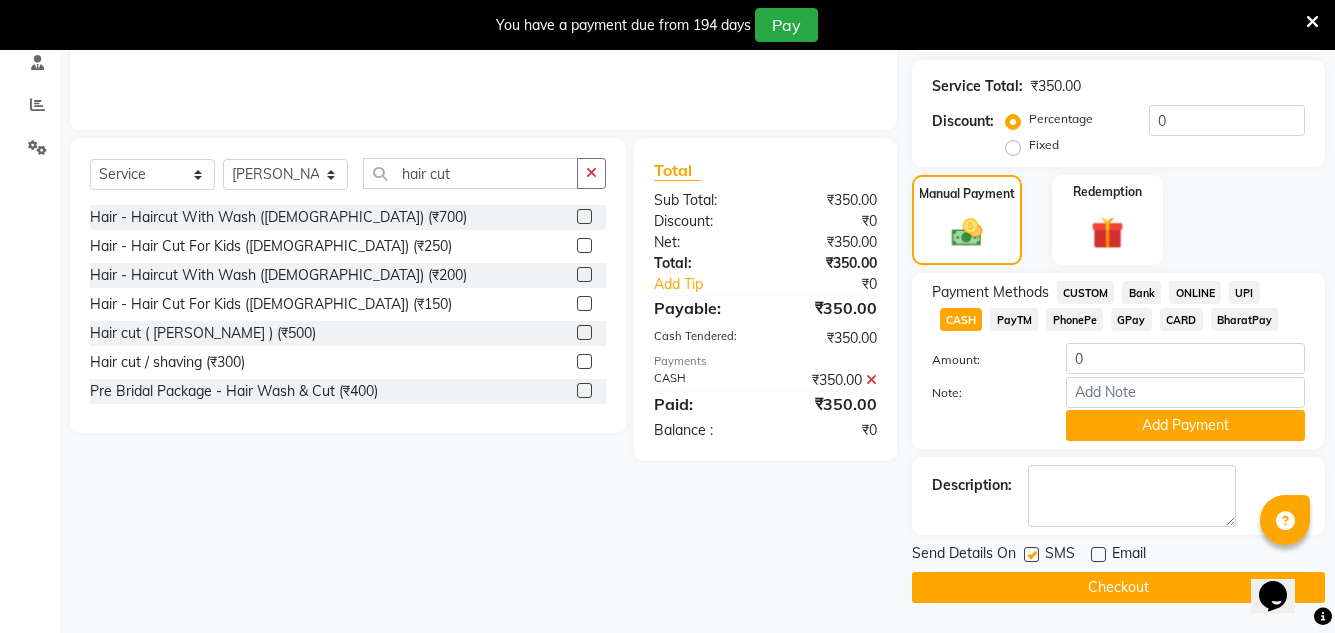 drag, startPoint x: 1035, startPoint y: 598, endPoint x: 1032, endPoint y: 572, distance: 26.172504 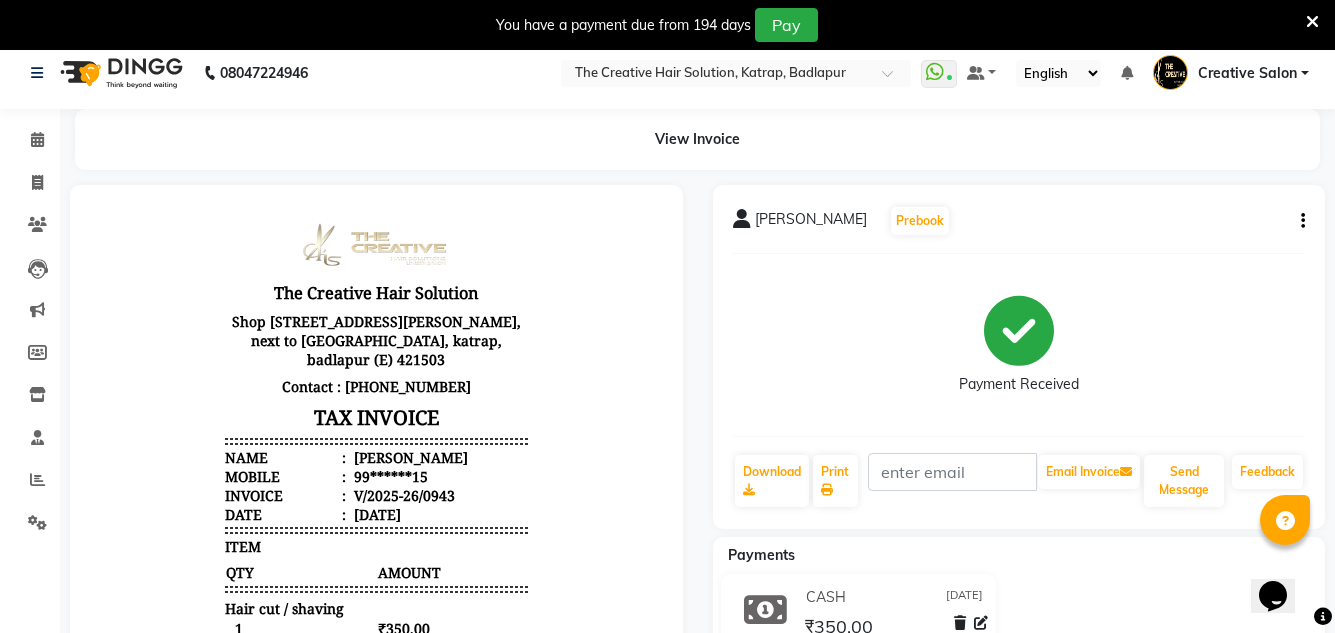 scroll, scrollTop: 0, scrollLeft: 0, axis: both 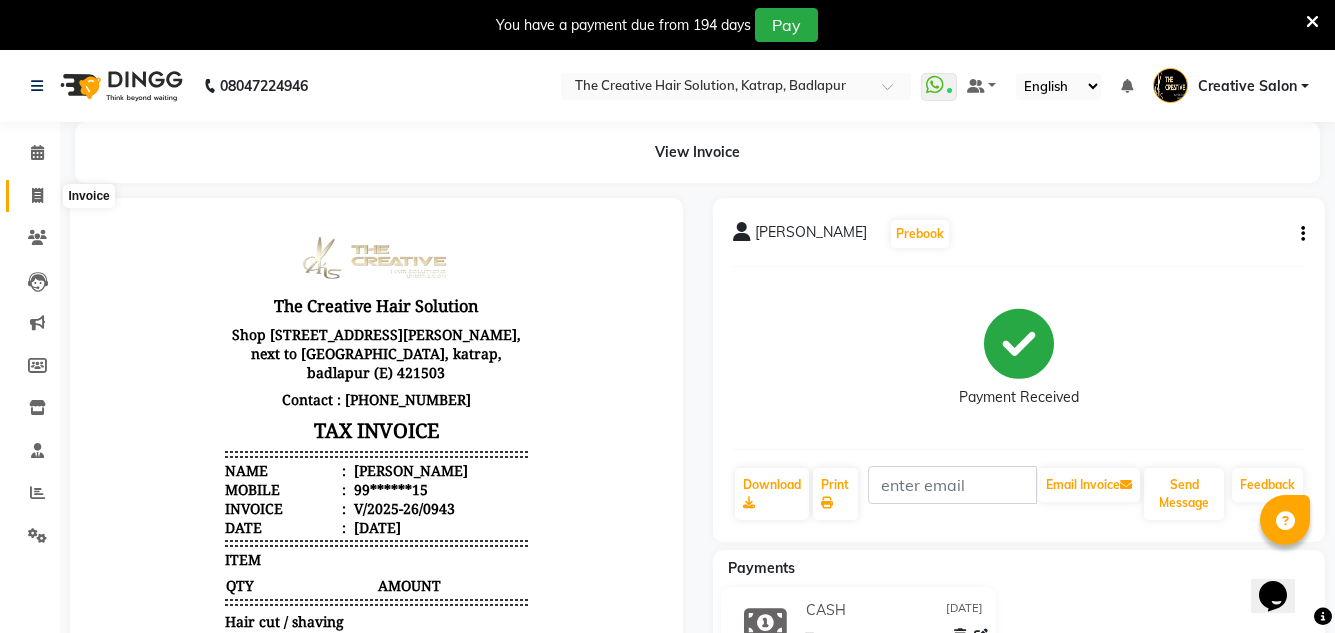 click 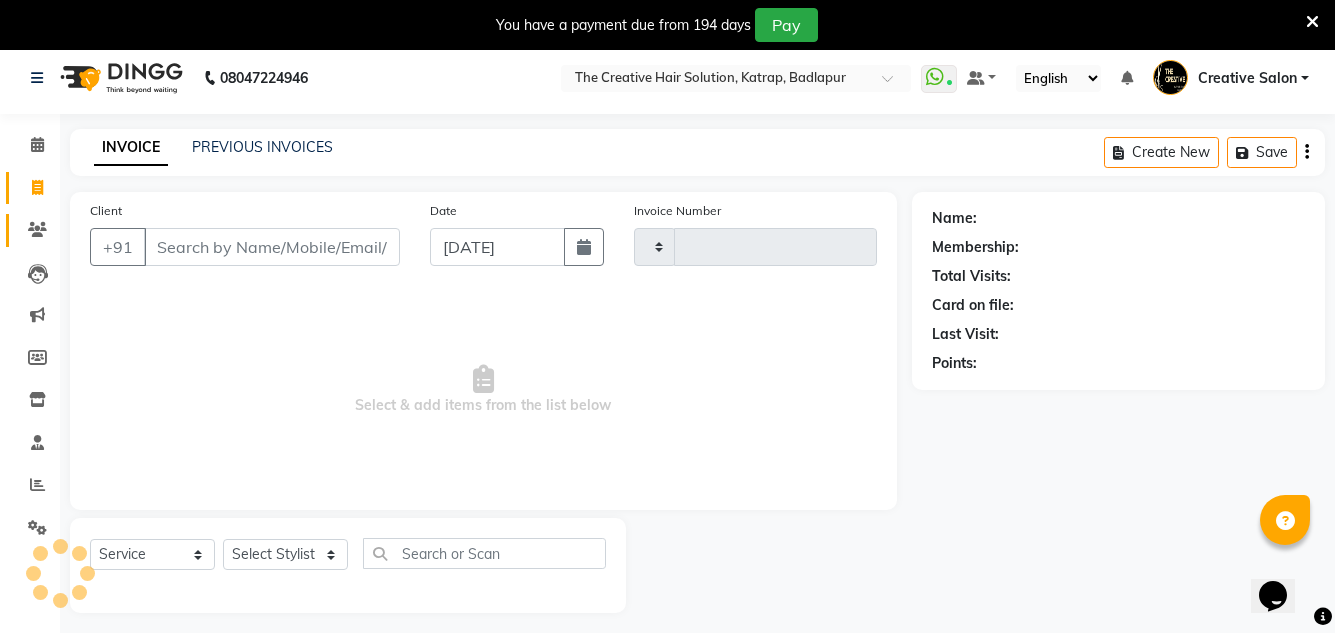 type on "0944" 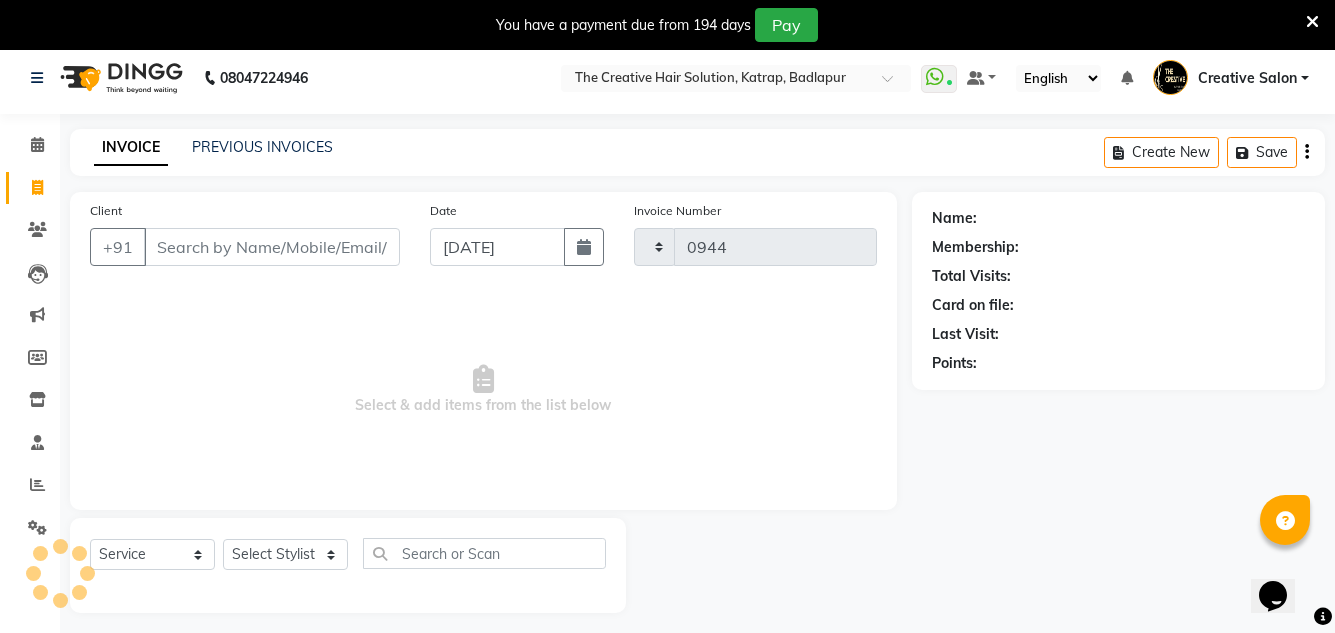 select on "527" 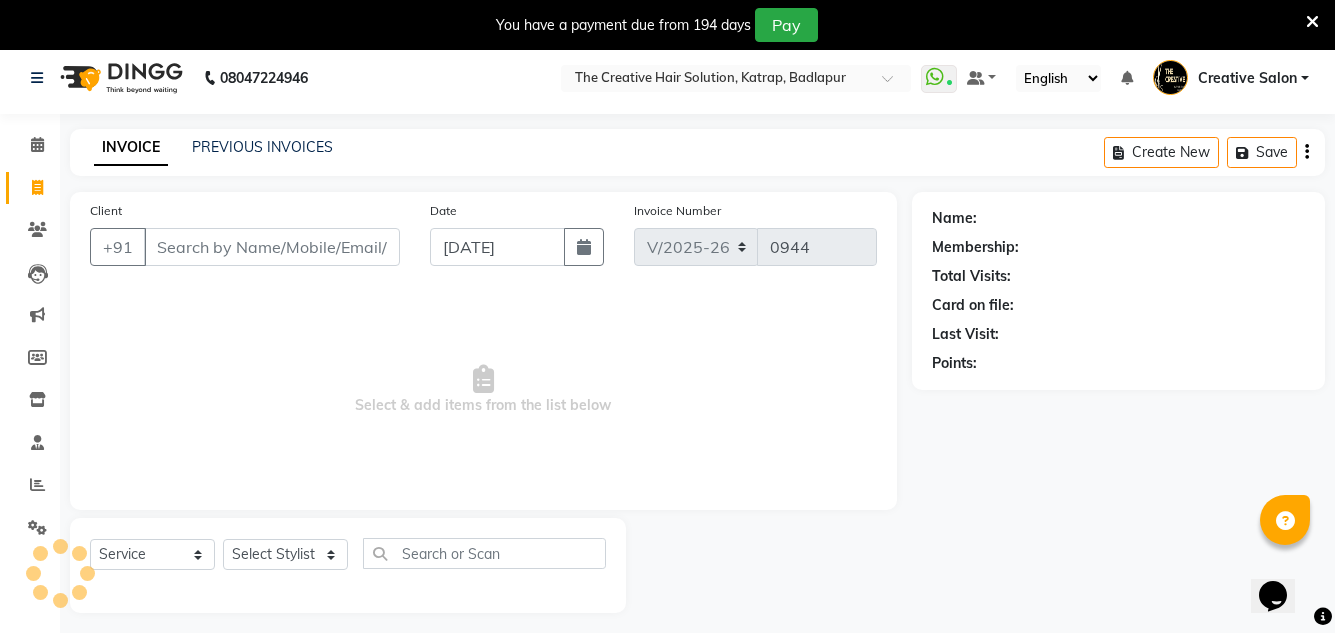 scroll, scrollTop: 50, scrollLeft: 0, axis: vertical 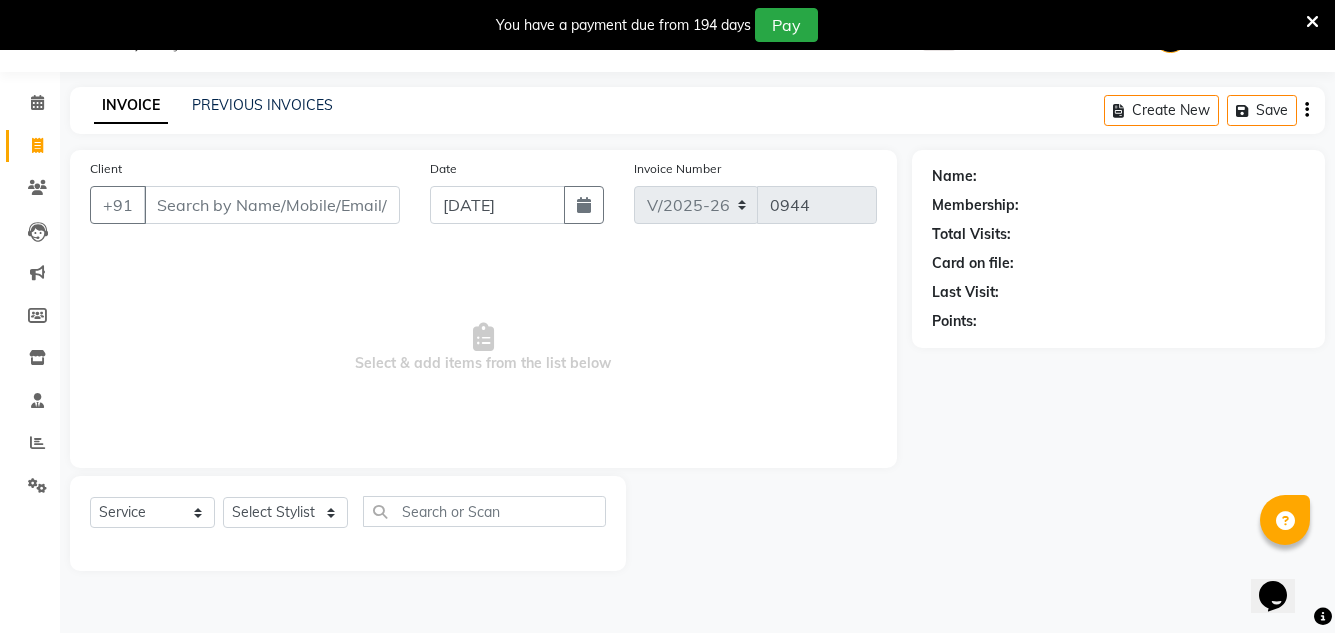 click on "Client" at bounding box center (272, 205) 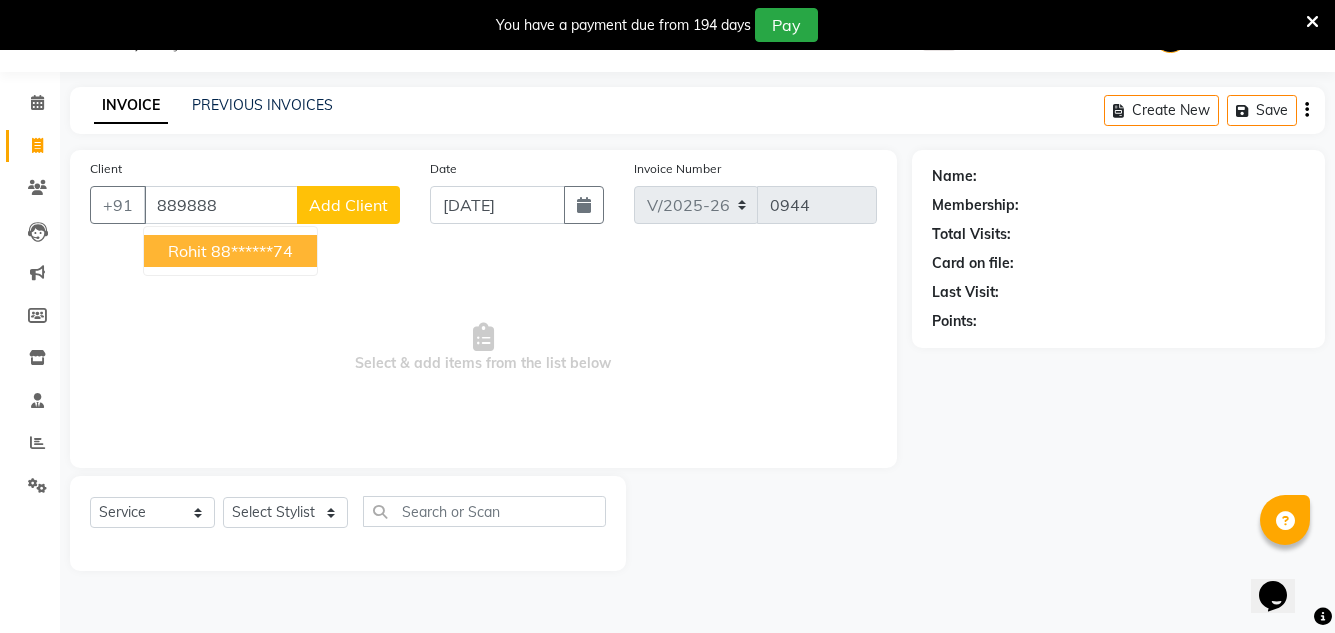 click on "rohit  88******74" at bounding box center (230, 251) 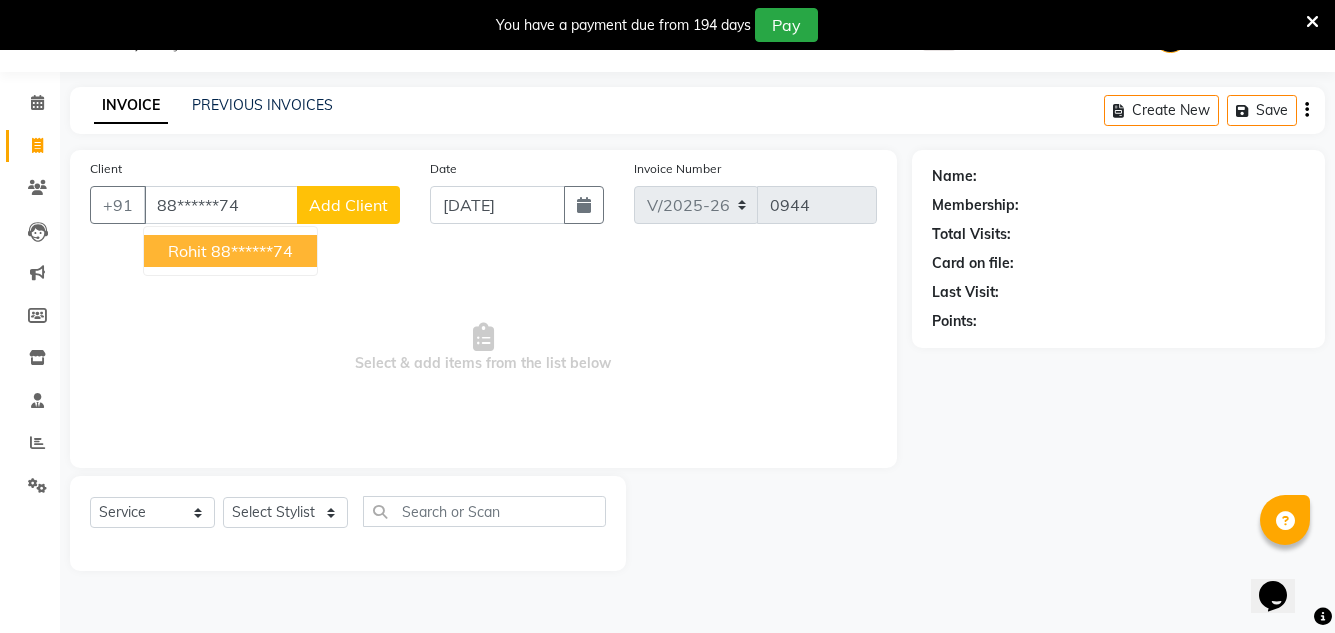 type on "88******74" 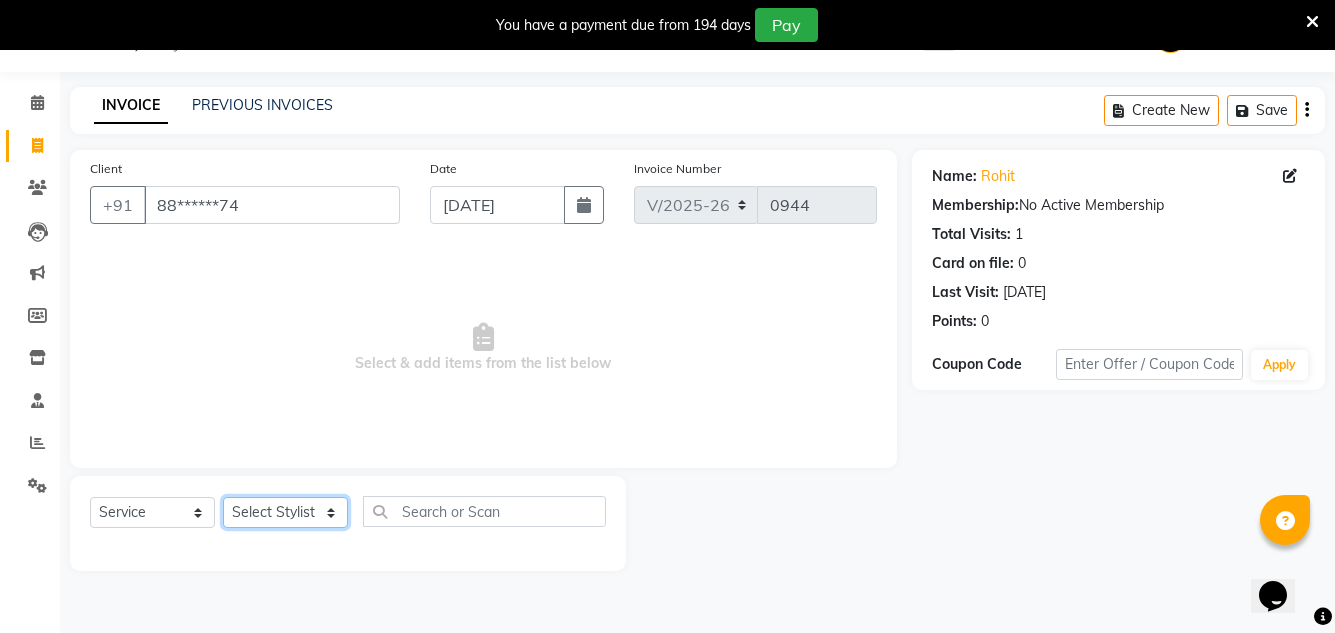 click on "Select Stylist Creative Salon D.M firoj Hashan Hetal Chavan Kam wali nisha  Payal salman Sanjana rathod Shubham Sonu umesh Gaur" 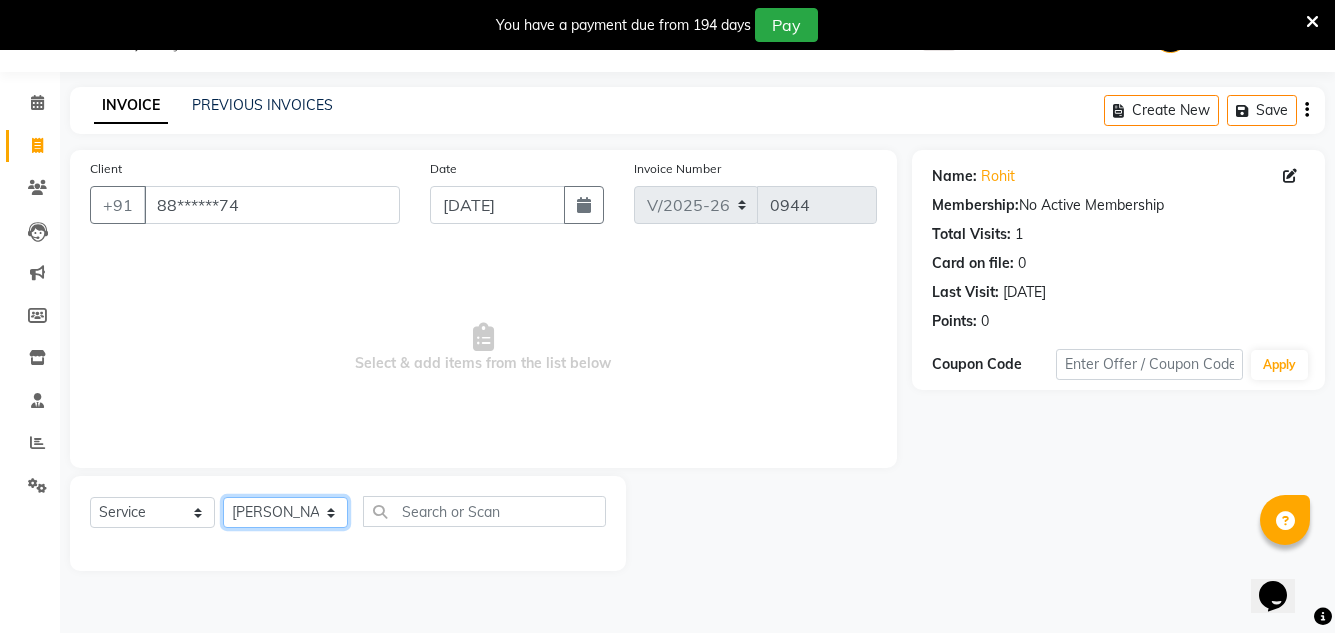 click on "Select Stylist Creative Salon D.M firoj Hashan Hetal Chavan Kam wali nisha  Payal salman Sanjana rathod Shubham Sonu umesh Gaur" 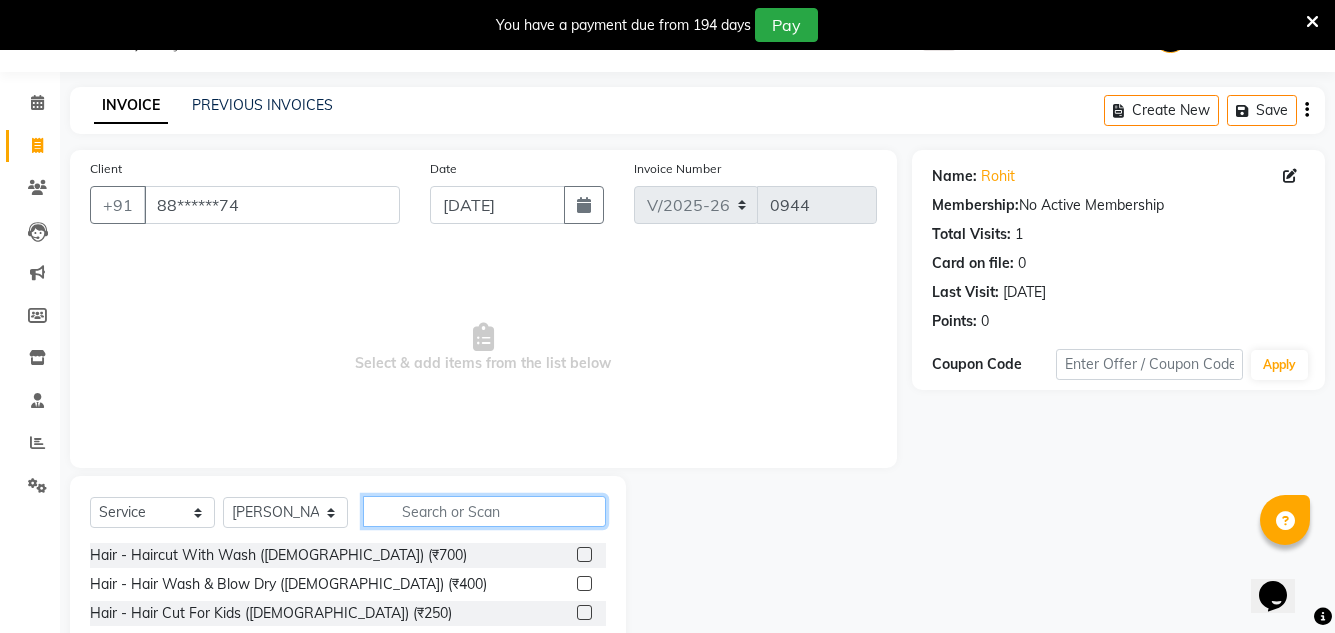 click 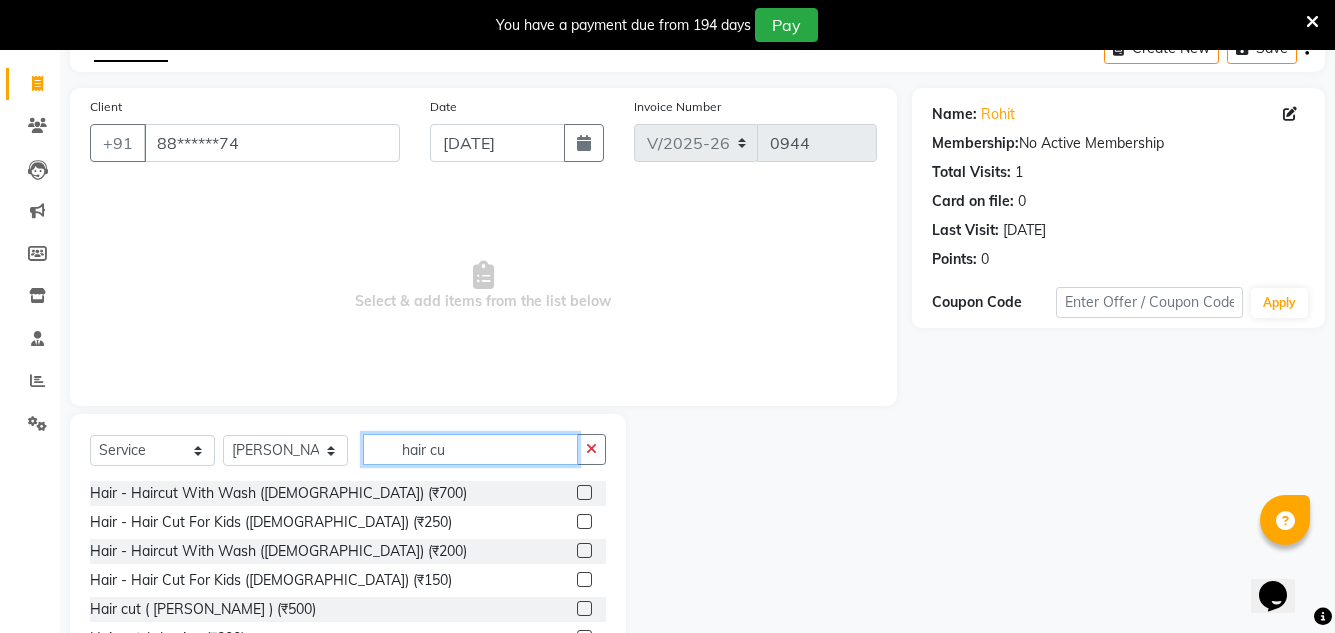 scroll, scrollTop: 218, scrollLeft: 0, axis: vertical 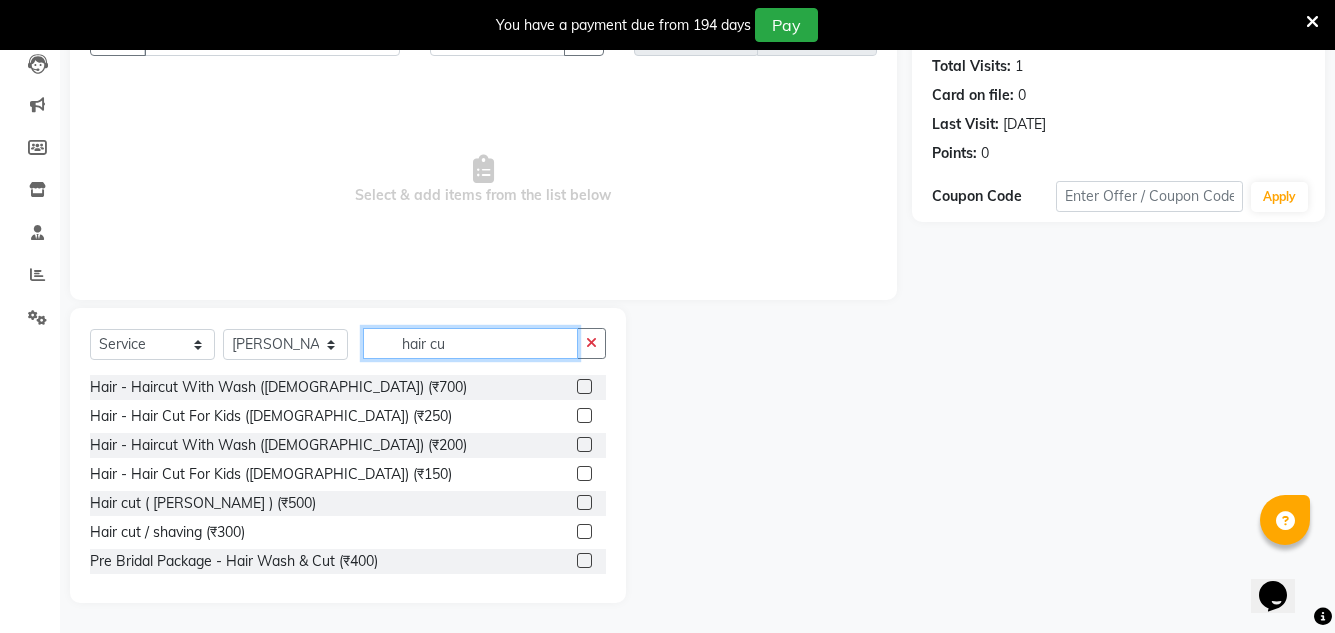 type on "hair cu" 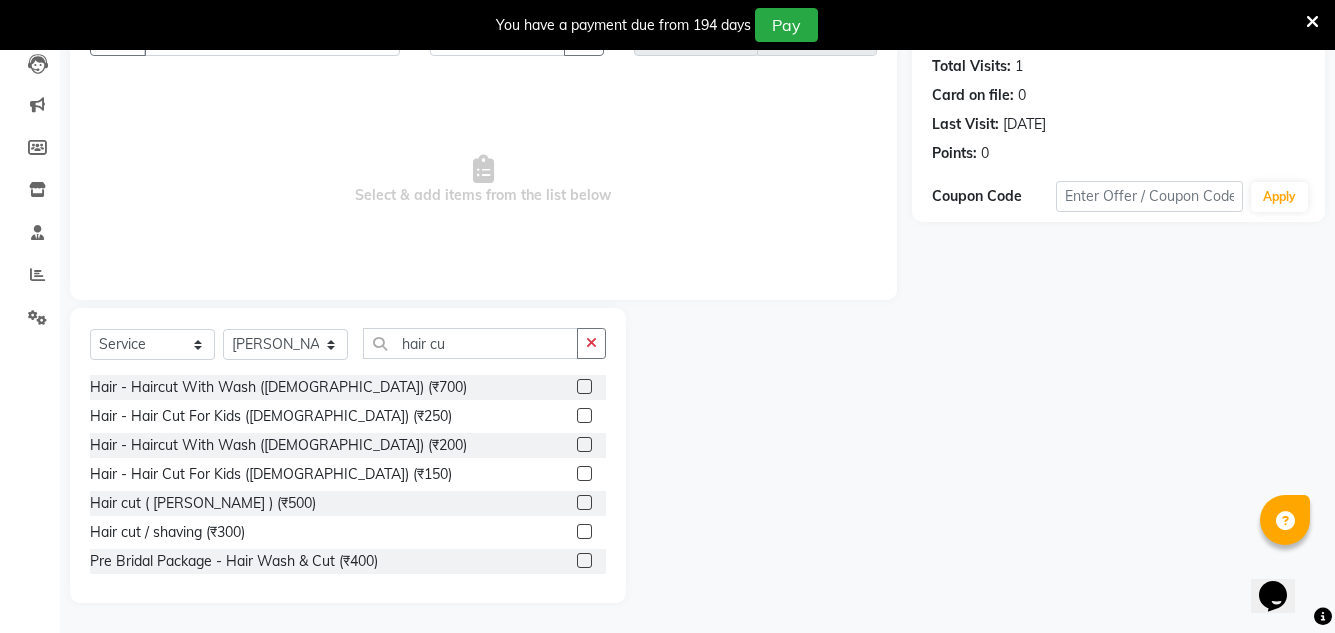 click 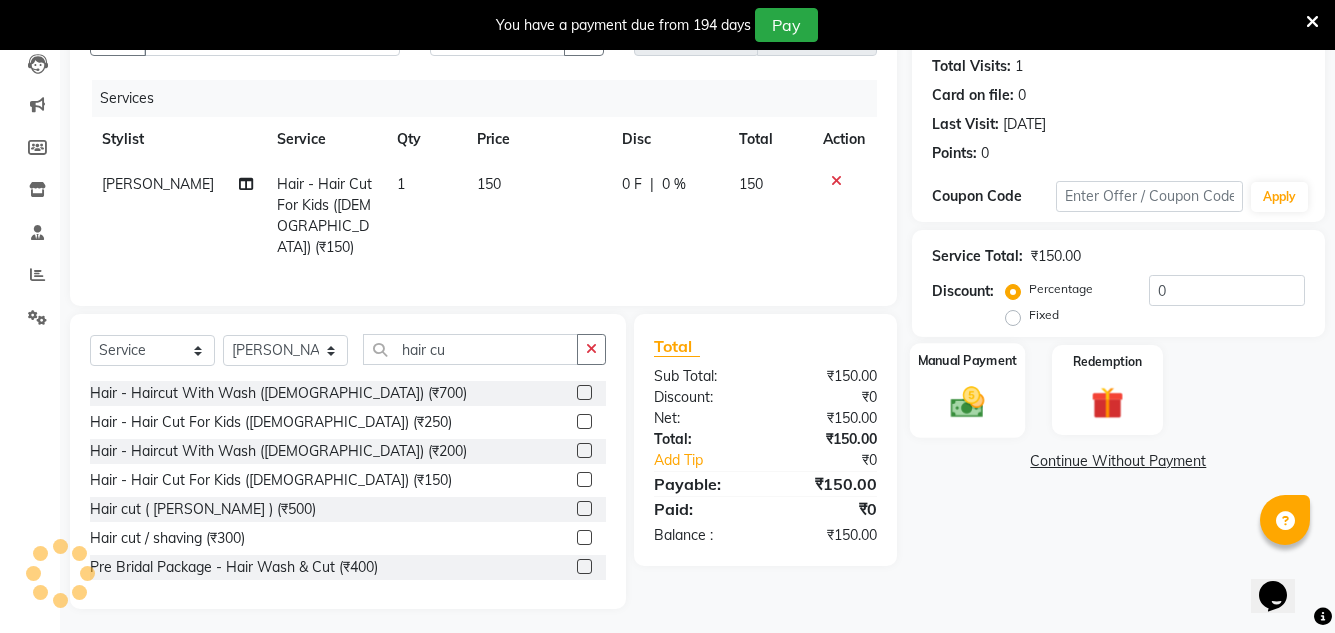 click on "Manual Payment" 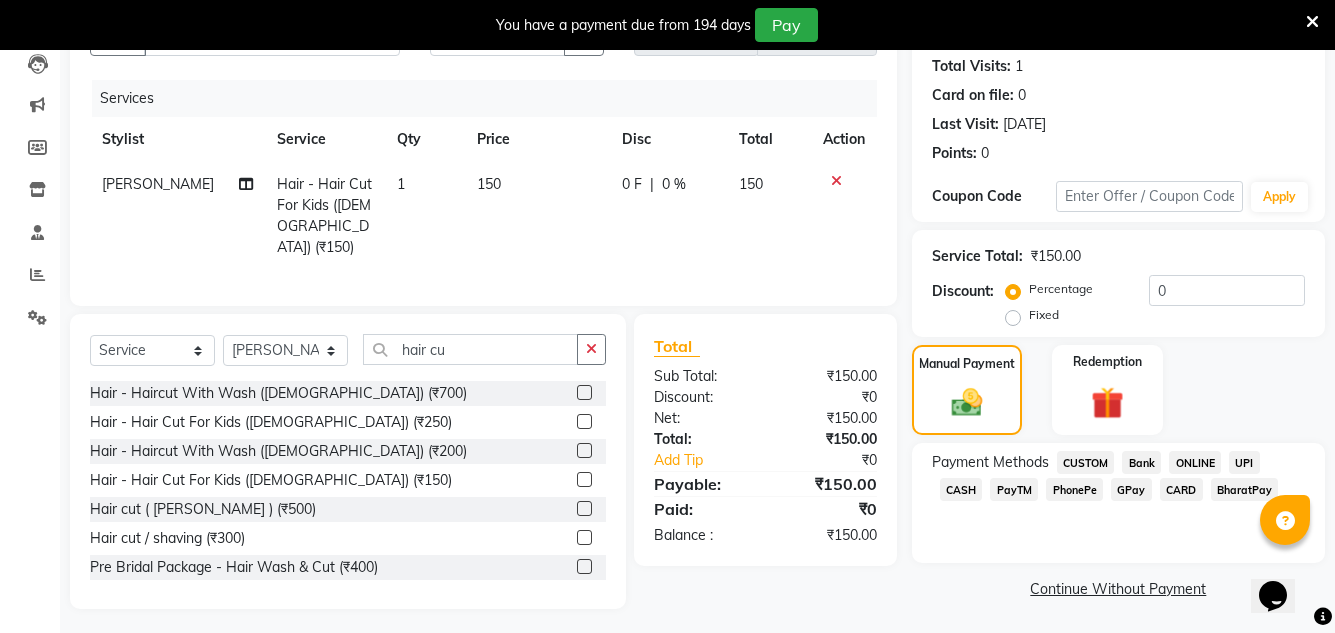 click 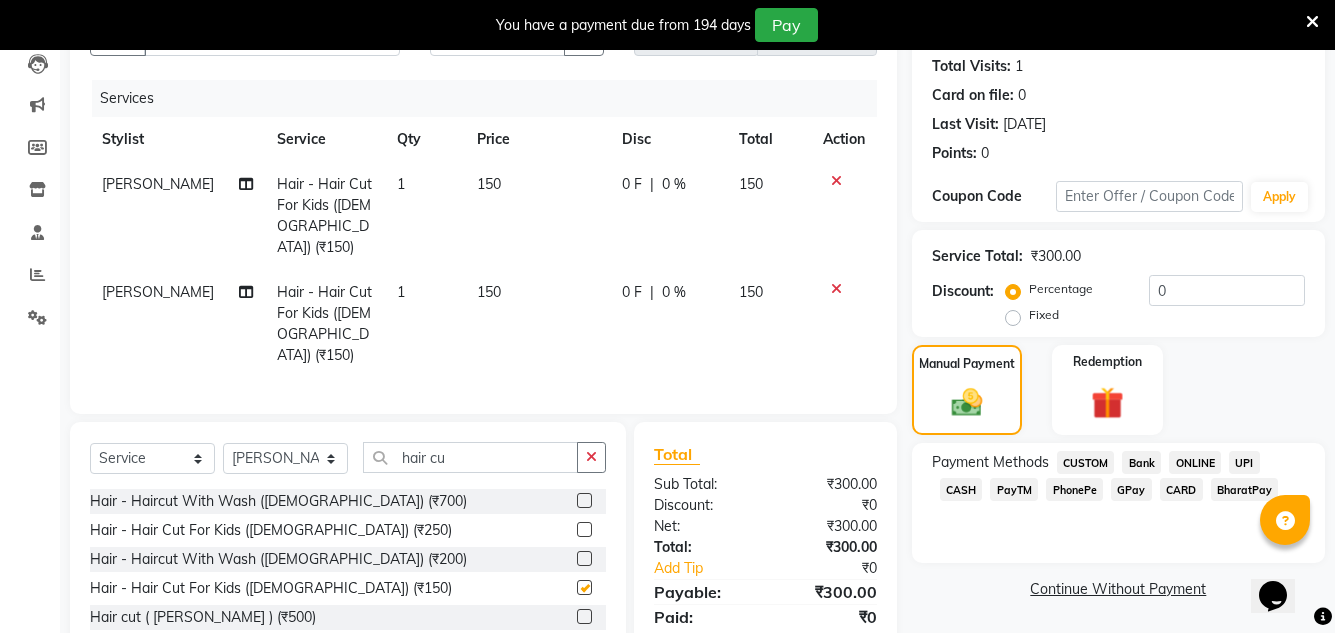 checkbox on "false" 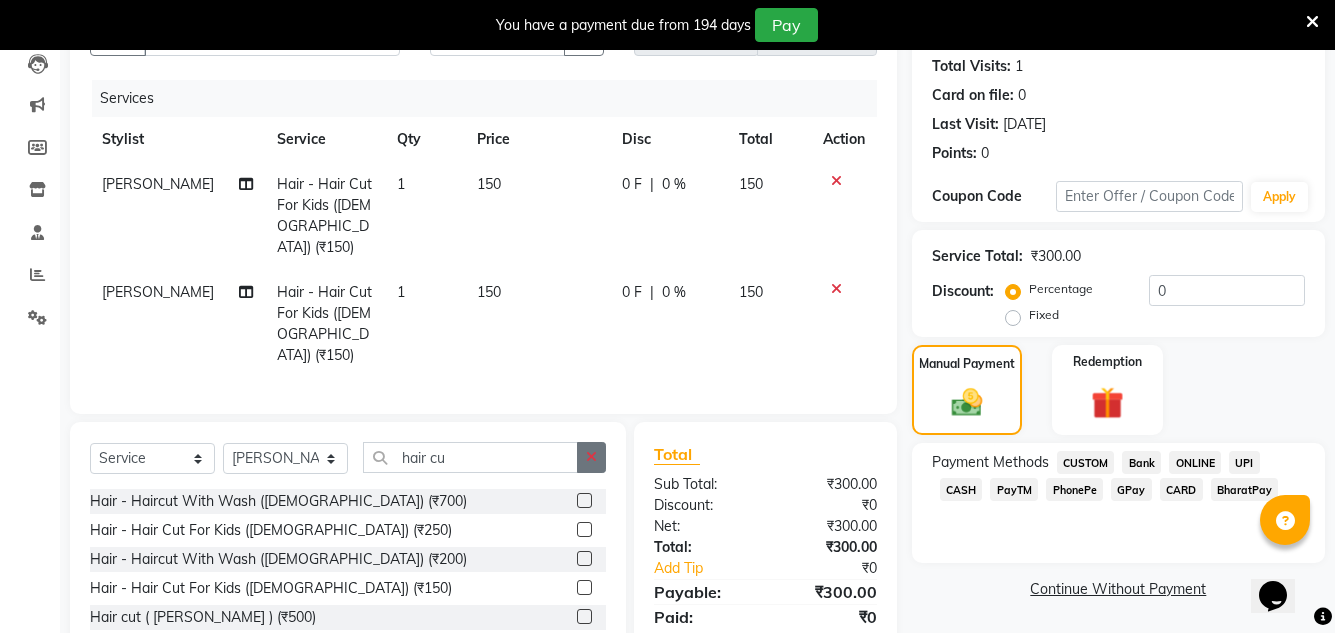click 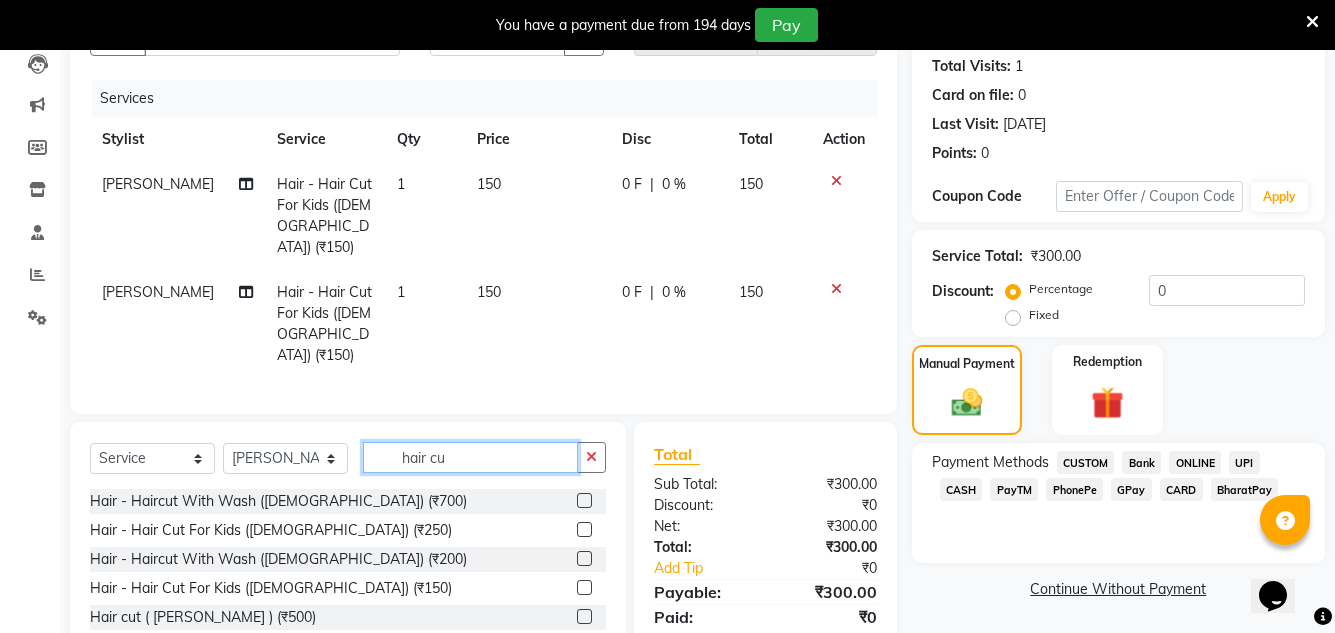 type 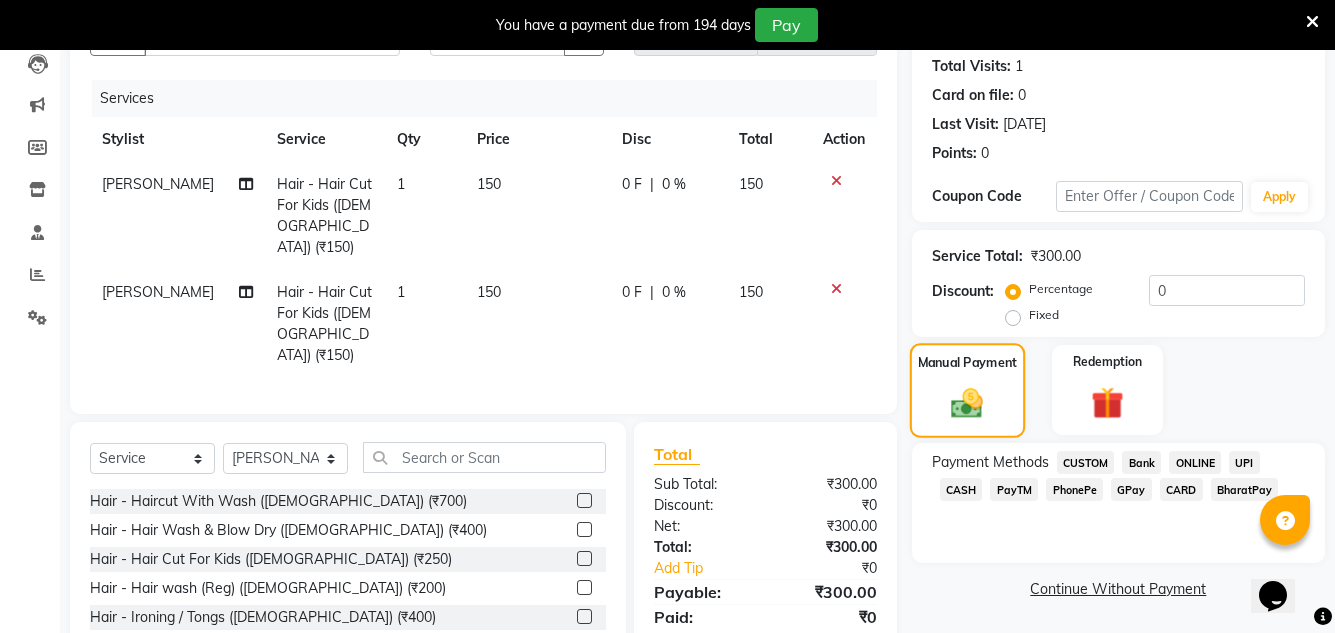 click 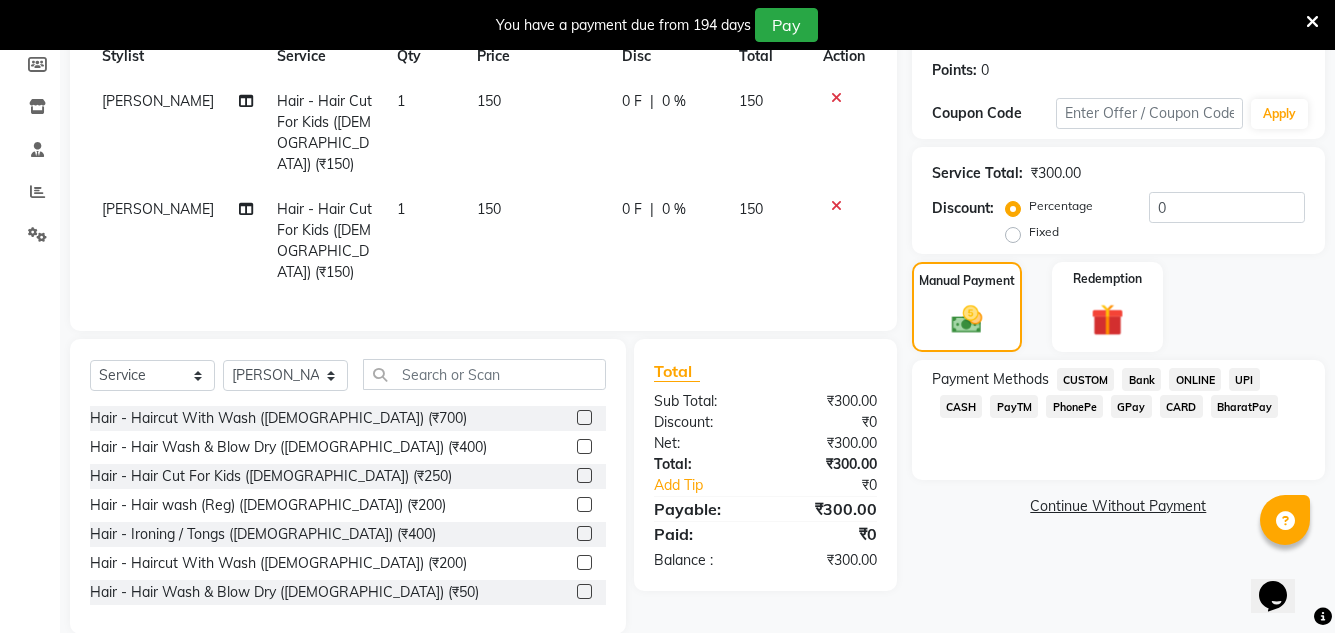 scroll, scrollTop: 305, scrollLeft: 0, axis: vertical 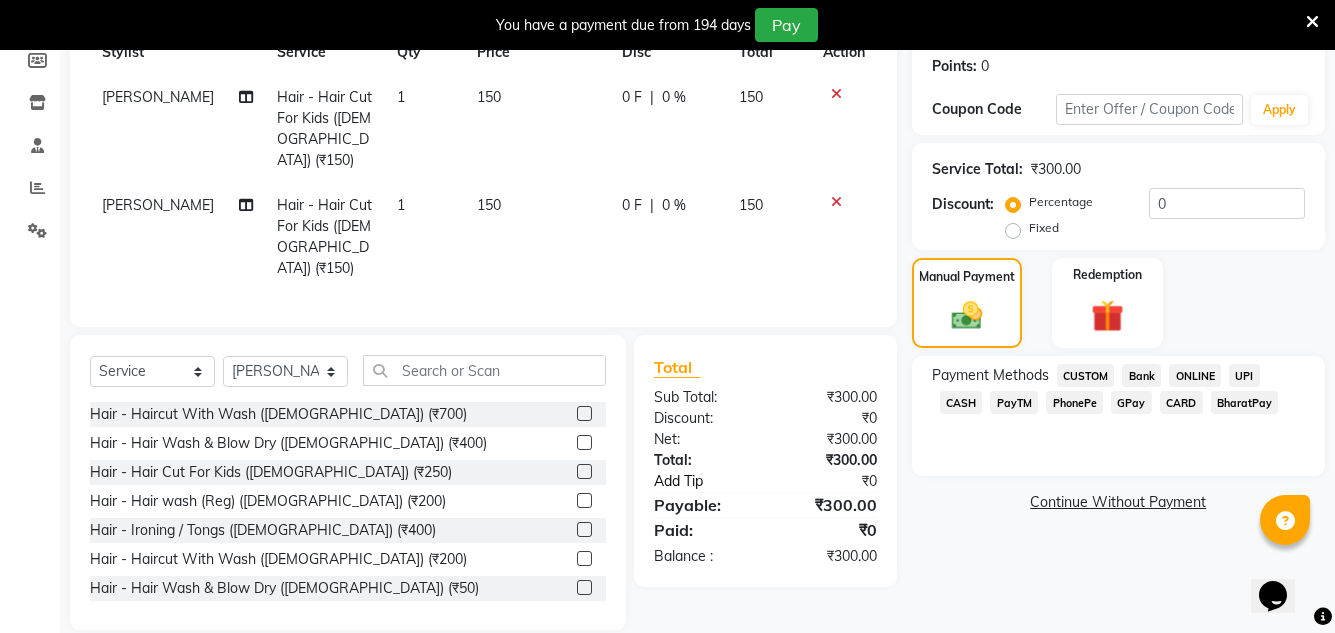 click on "Add Tip" 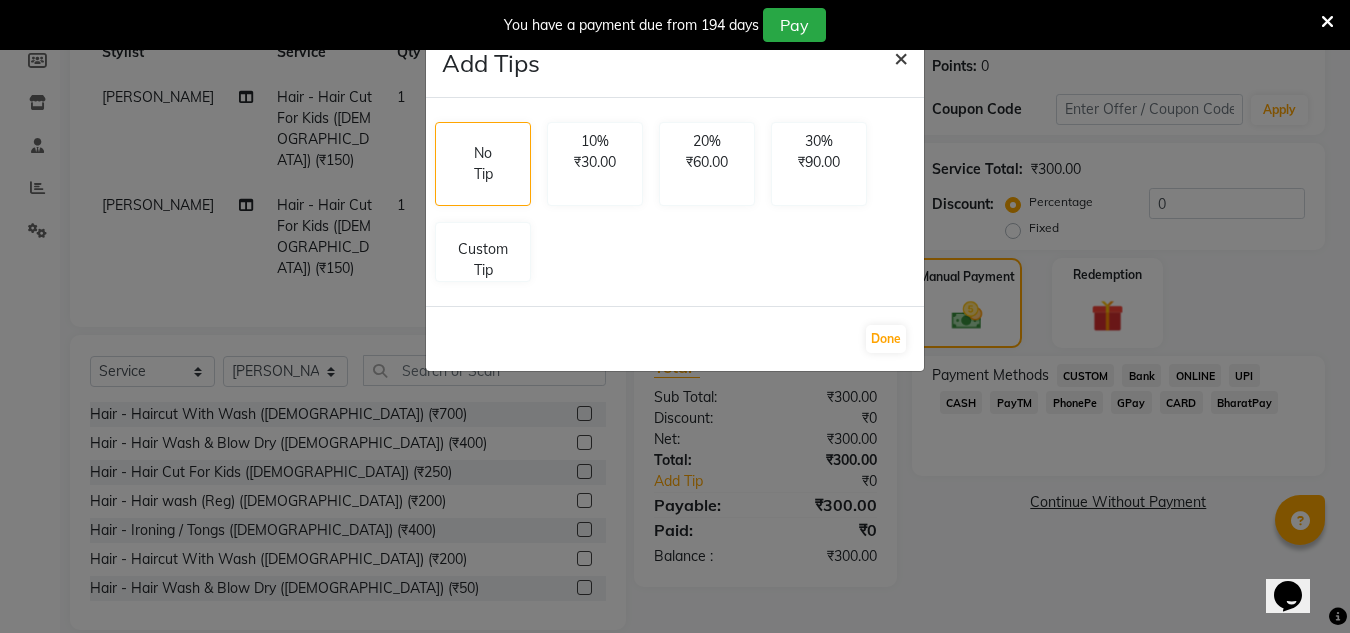 click on "×" 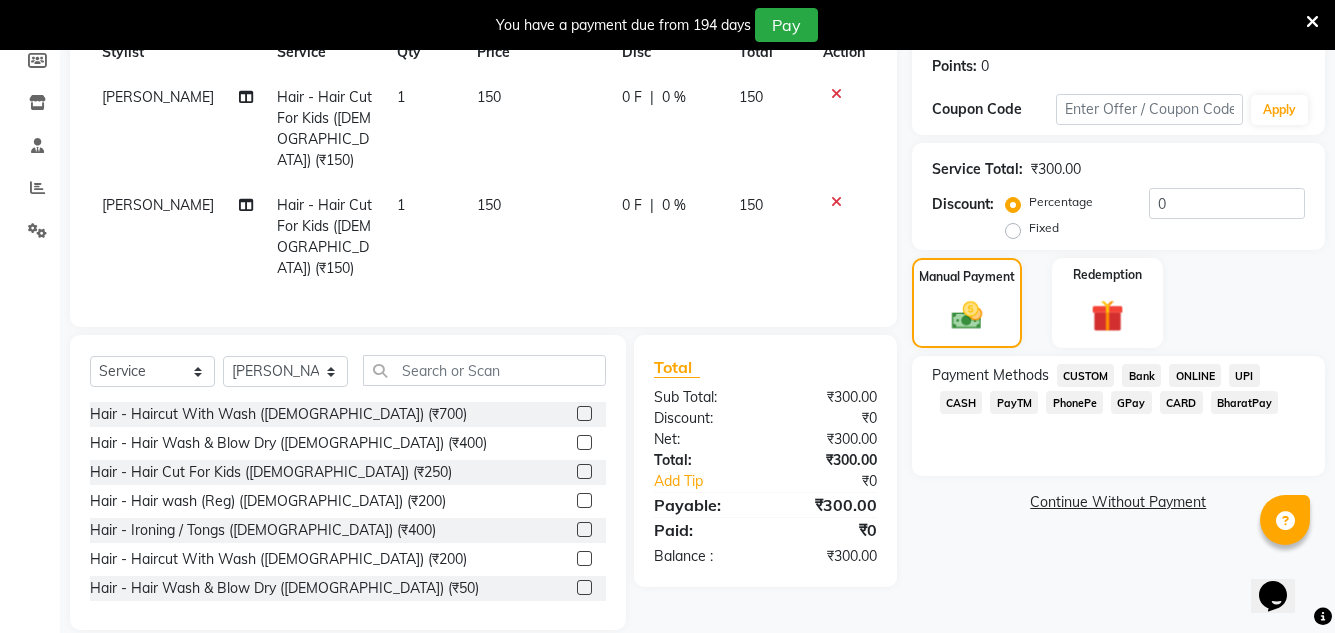 click on "GPay" 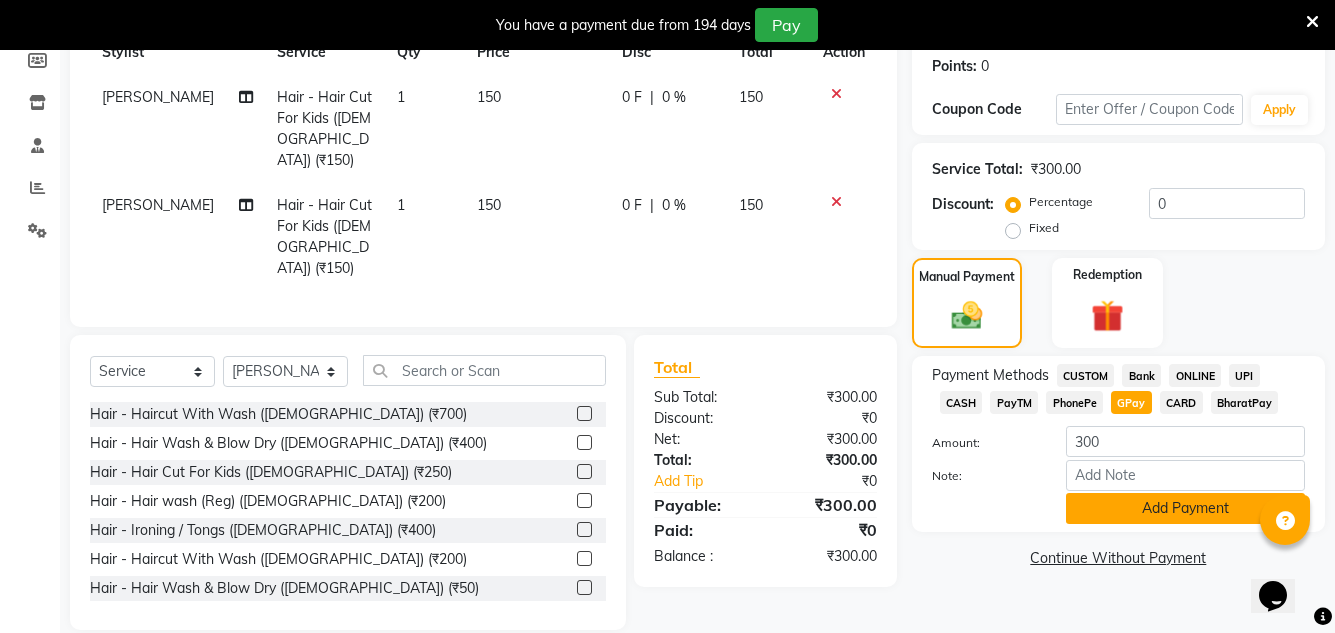 click on "Add Payment" 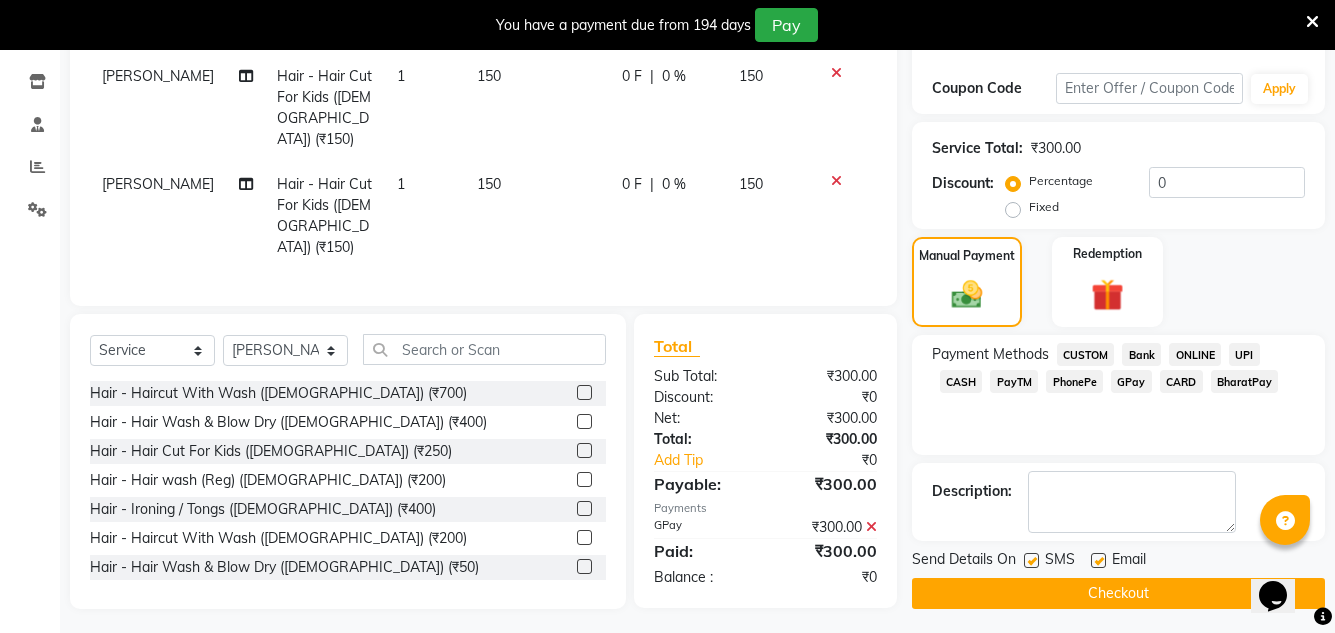 scroll, scrollTop: 332, scrollLeft: 0, axis: vertical 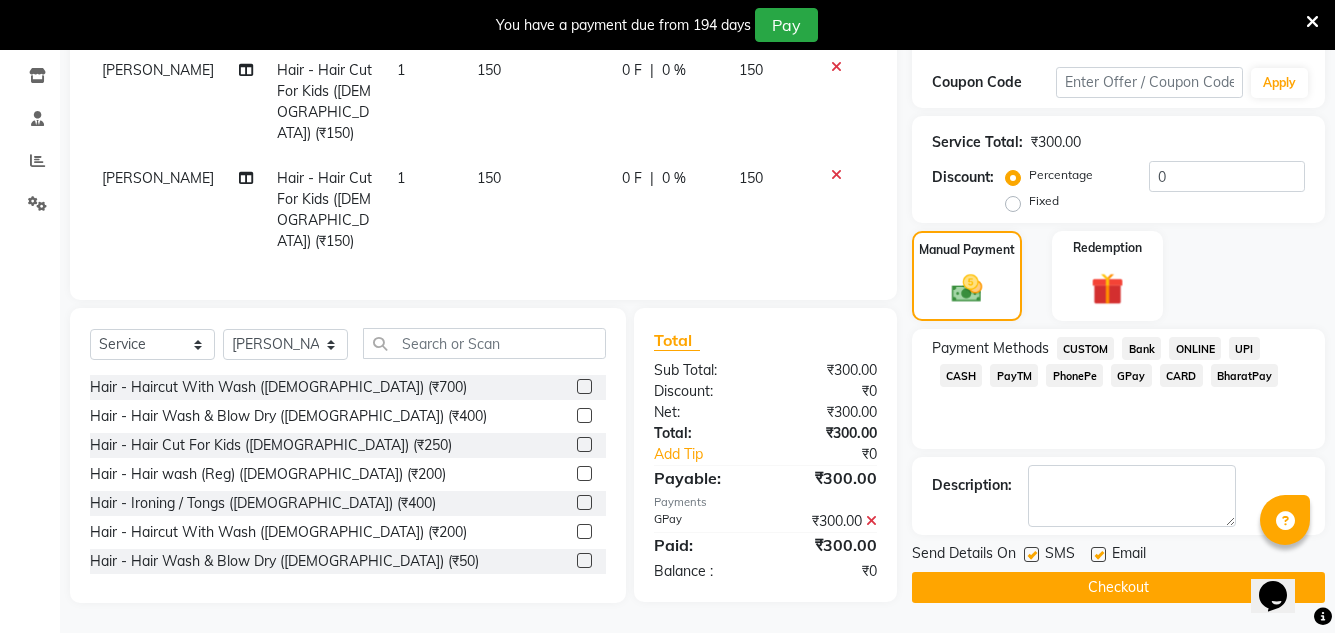 click 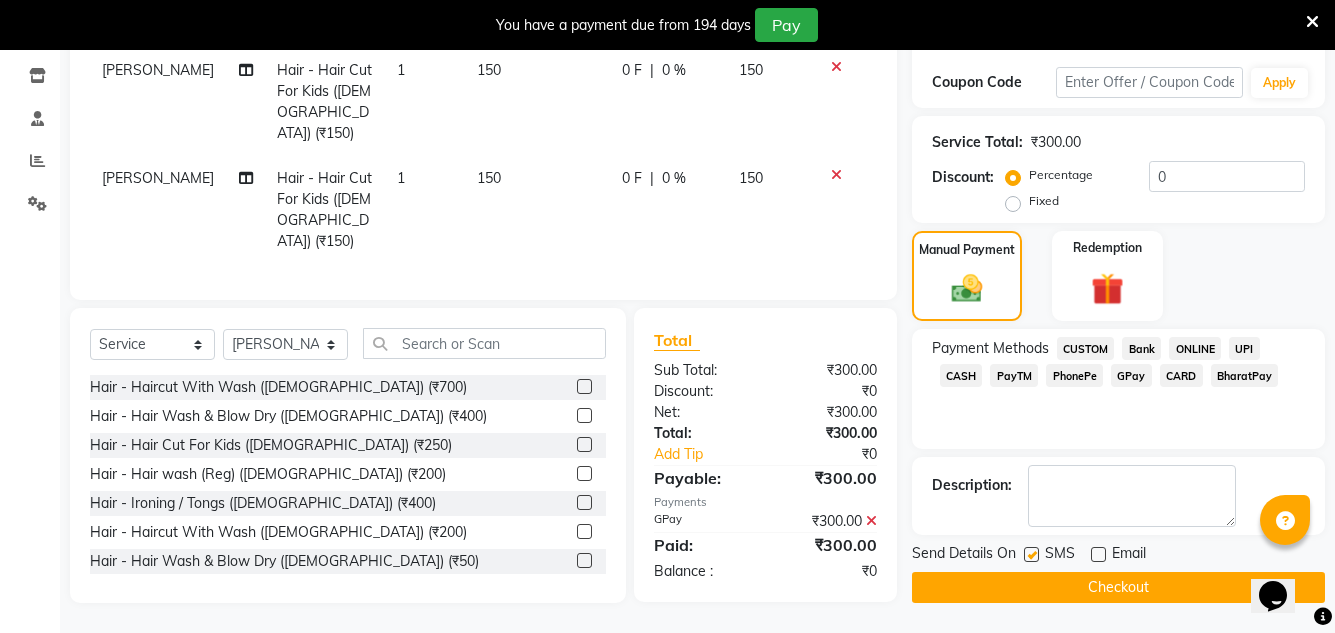 click on "Checkout" 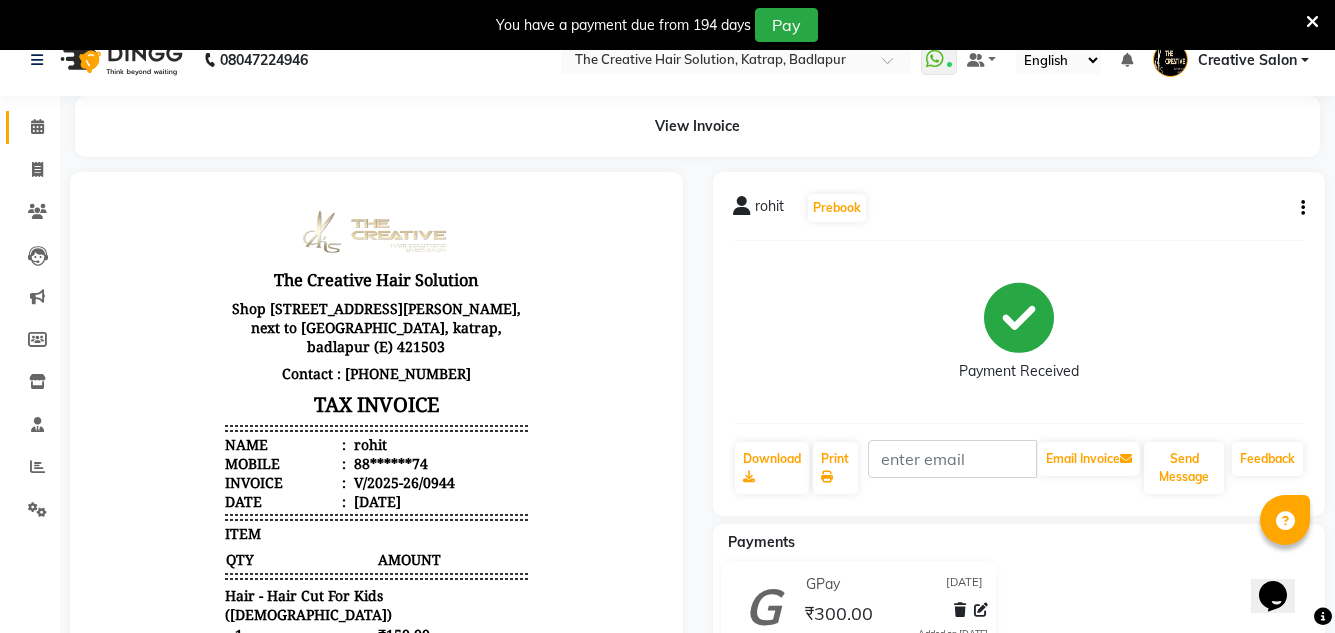 scroll, scrollTop: 0, scrollLeft: 0, axis: both 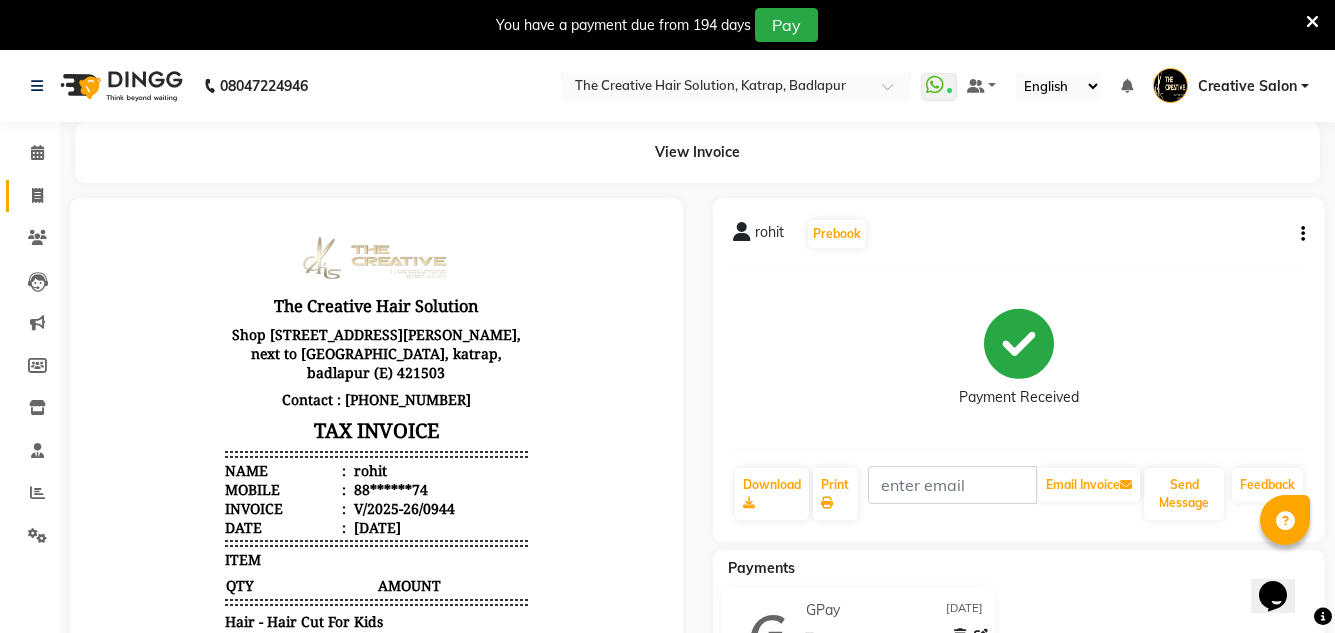 click on "Invoice" 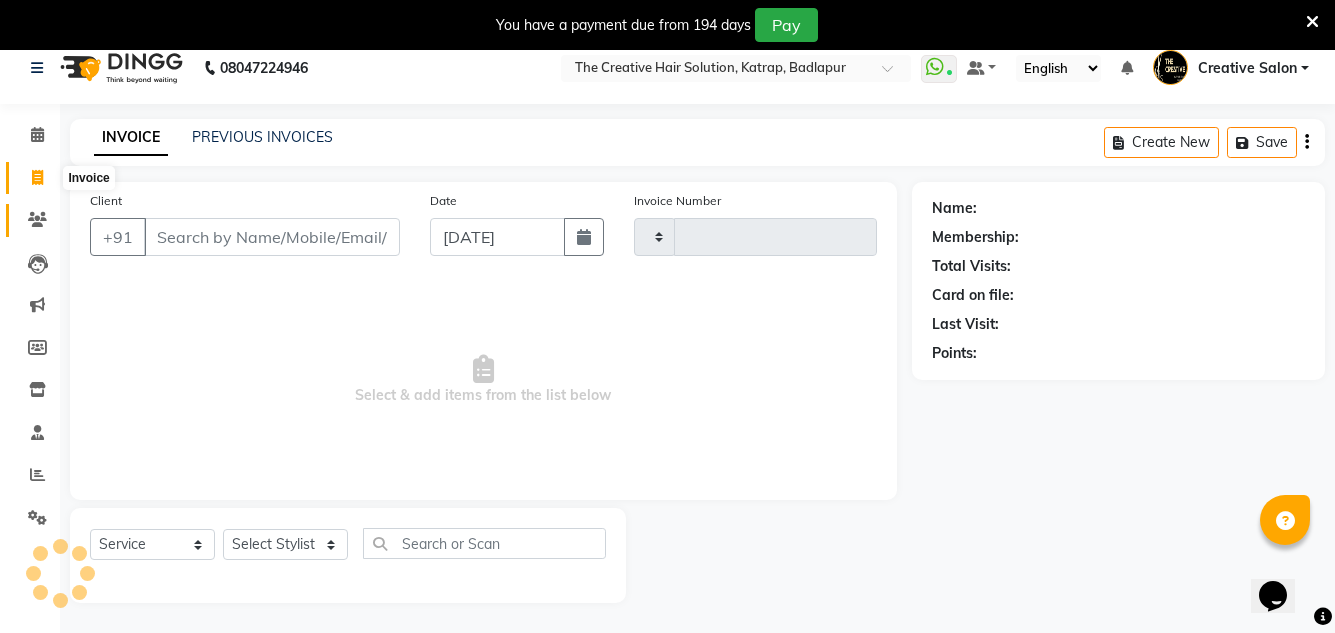 type on "0945" 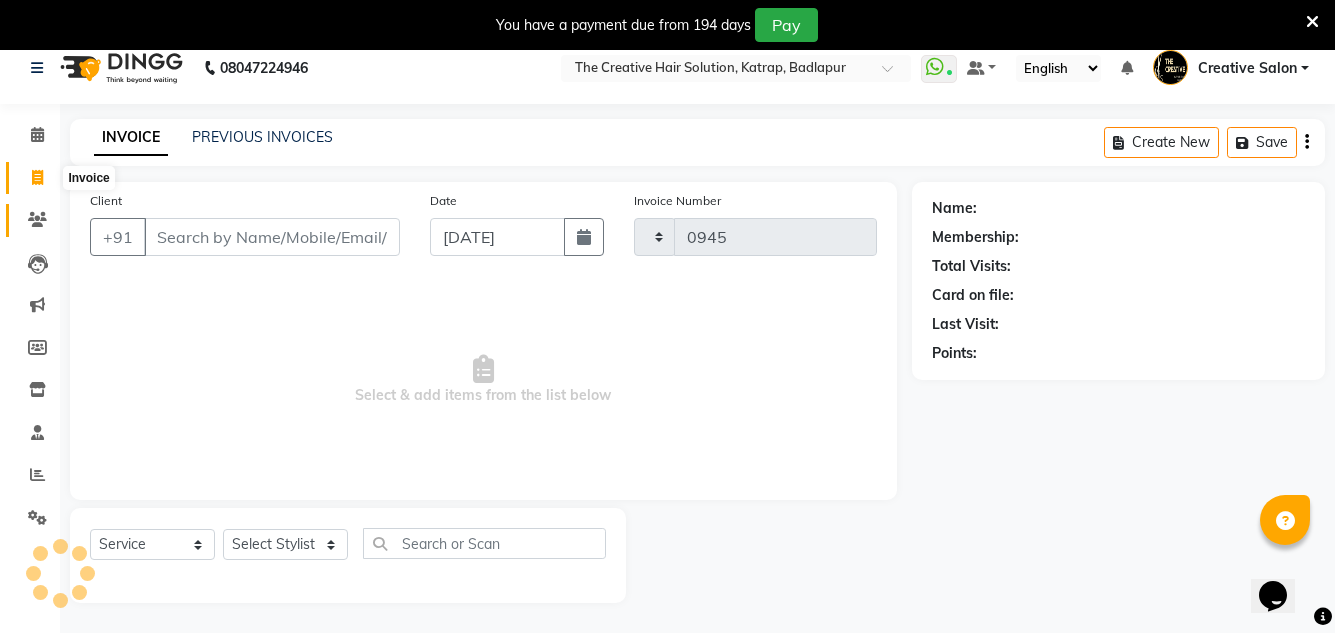 select on "527" 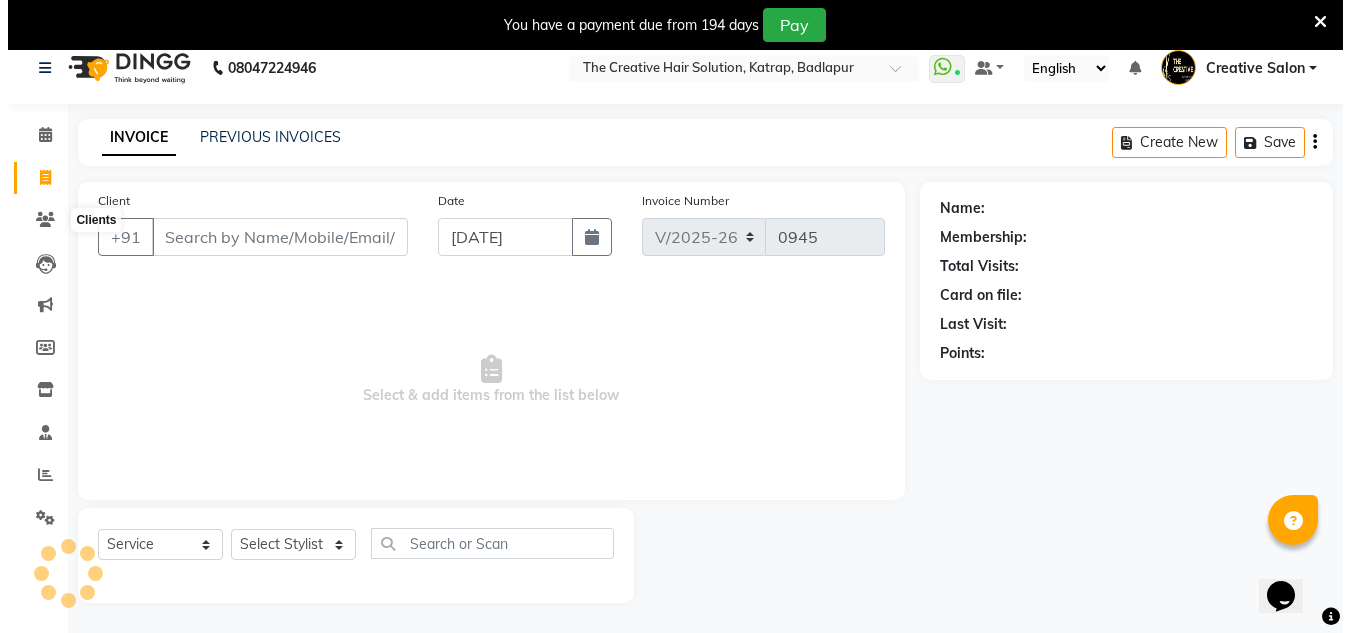 scroll, scrollTop: 50, scrollLeft: 0, axis: vertical 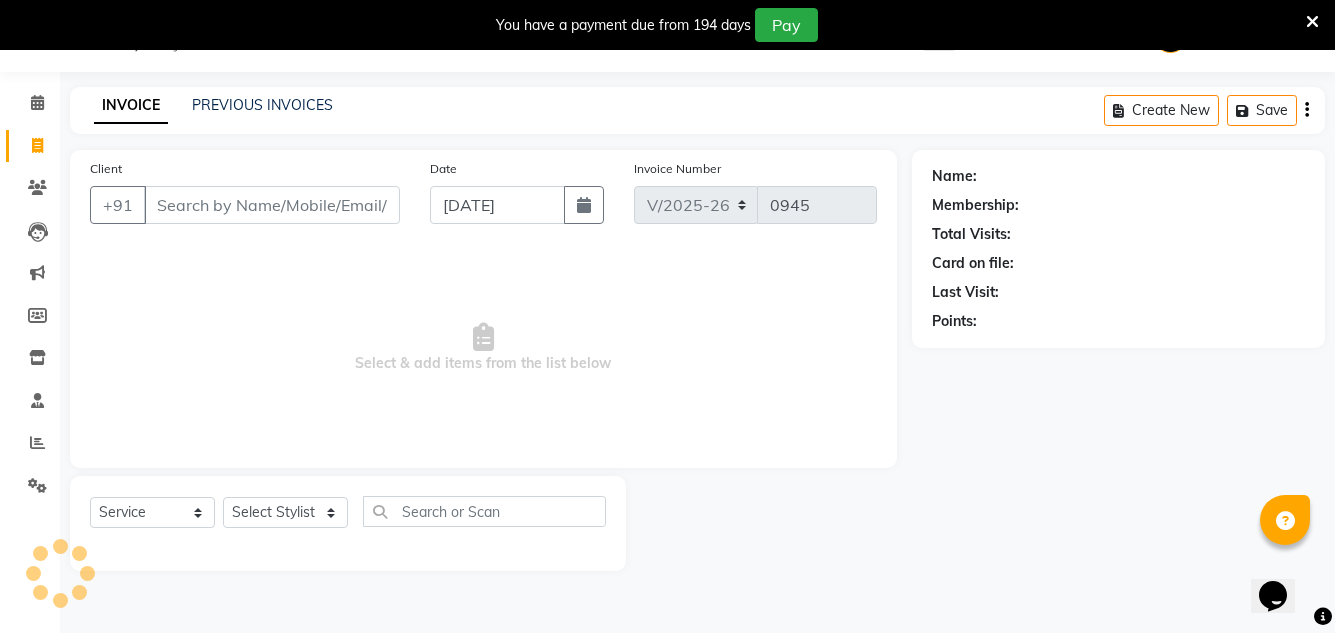 click on "Client" at bounding box center [272, 205] 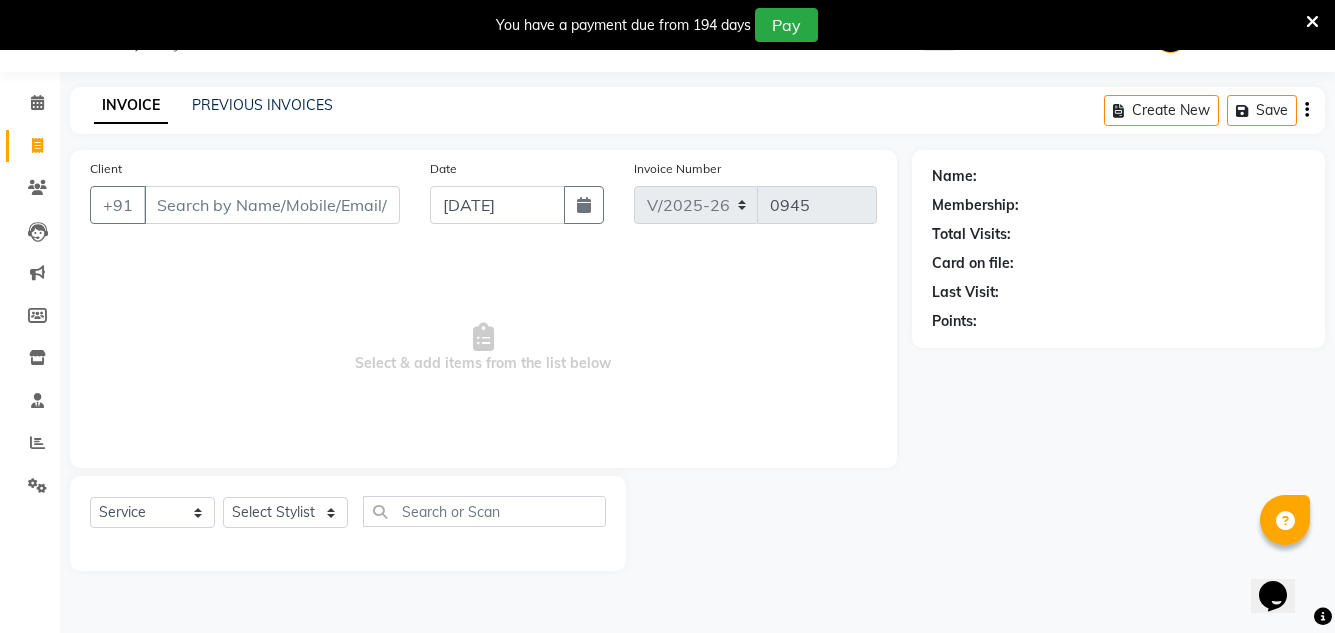 click on "Client" at bounding box center (272, 205) 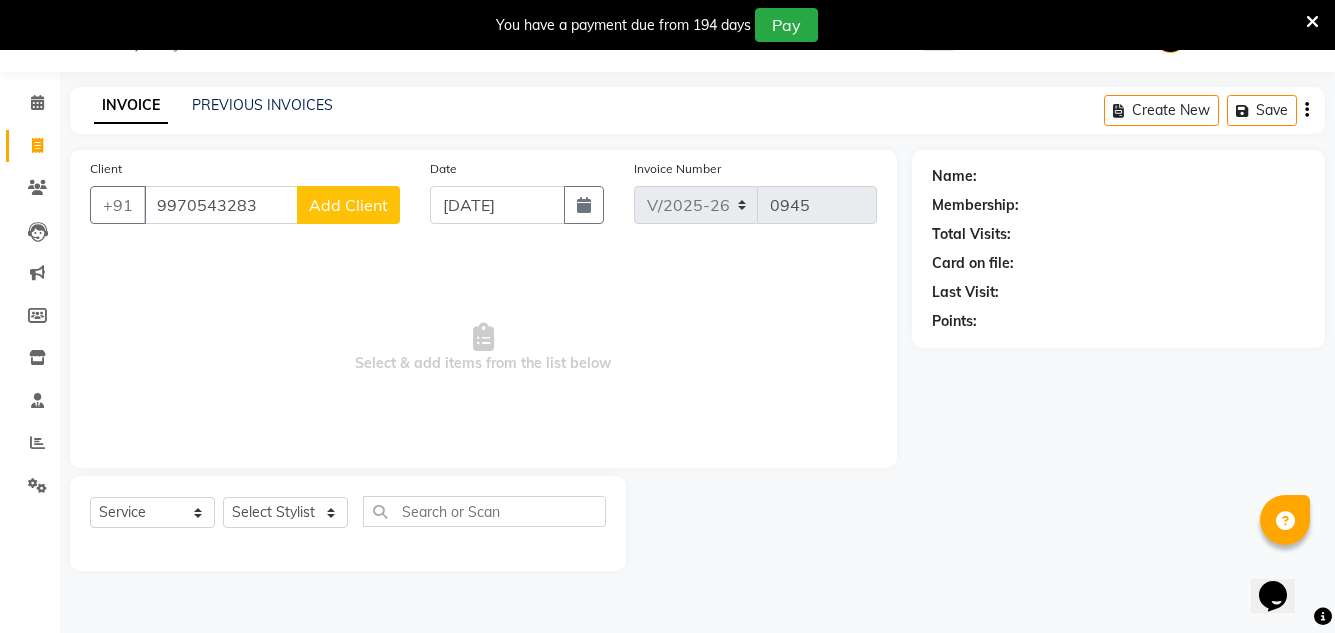type on "9970543283" 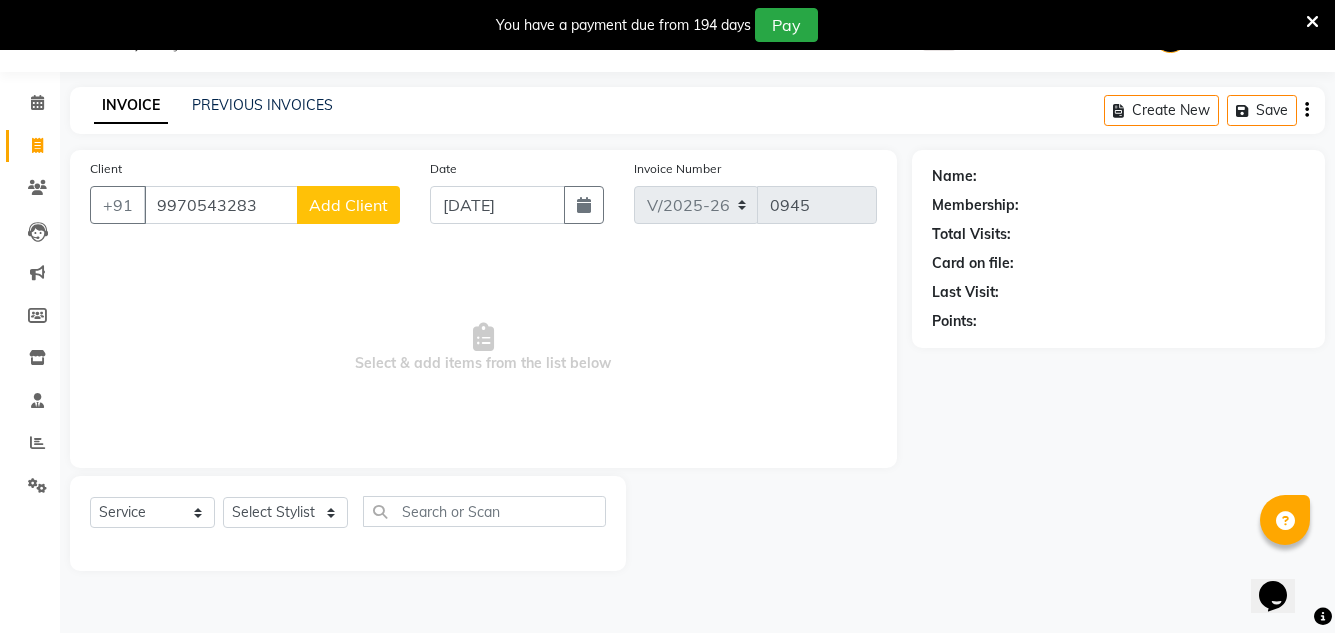 click on "Add Client" 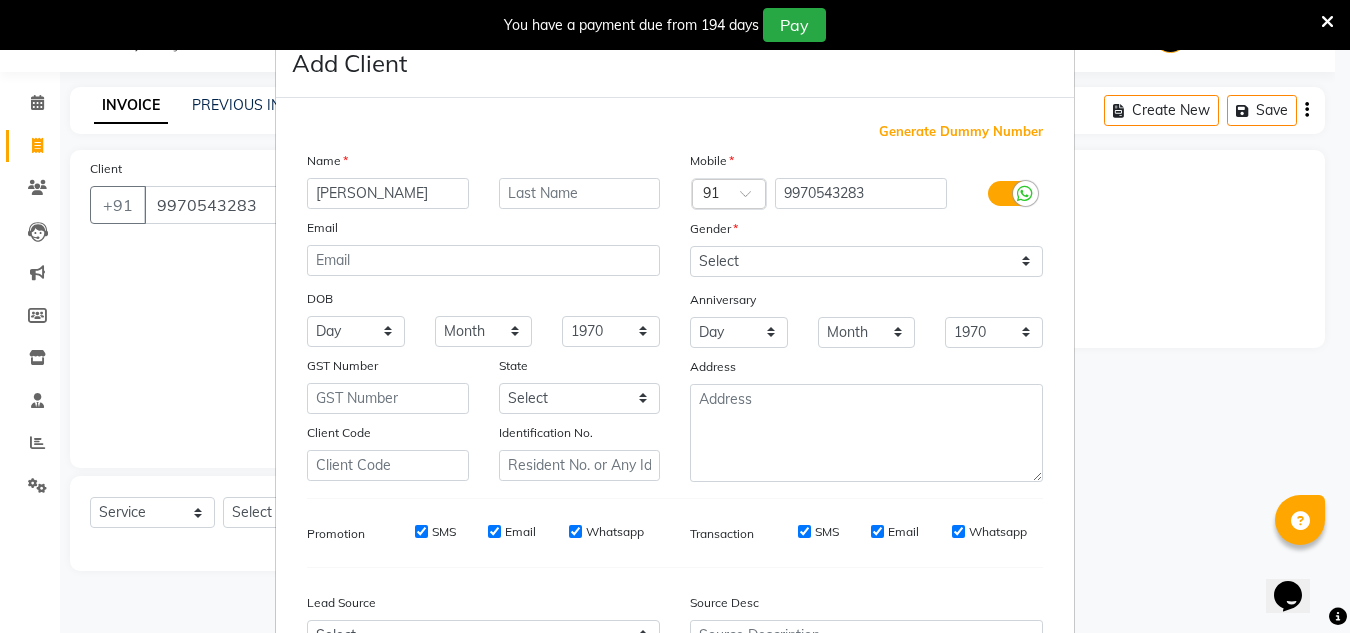 type on "namrita" 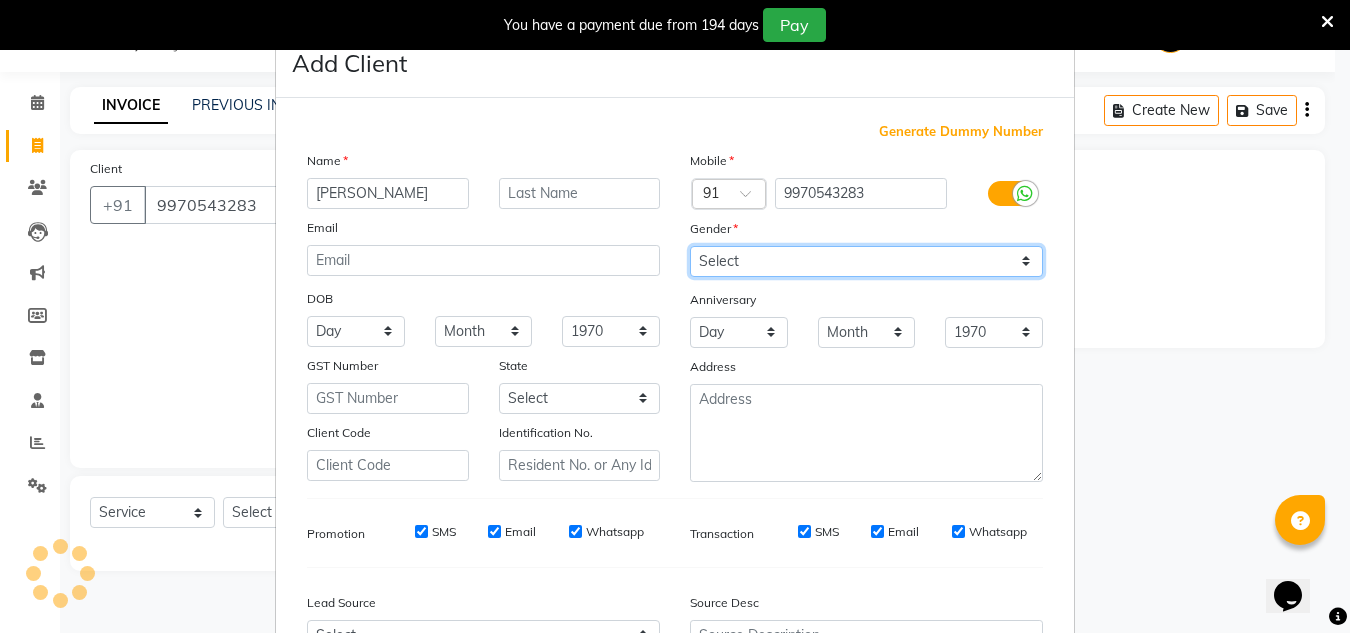 click on "Select Male Female Other Prefer Not To Say" at bounding box center (866, 261) 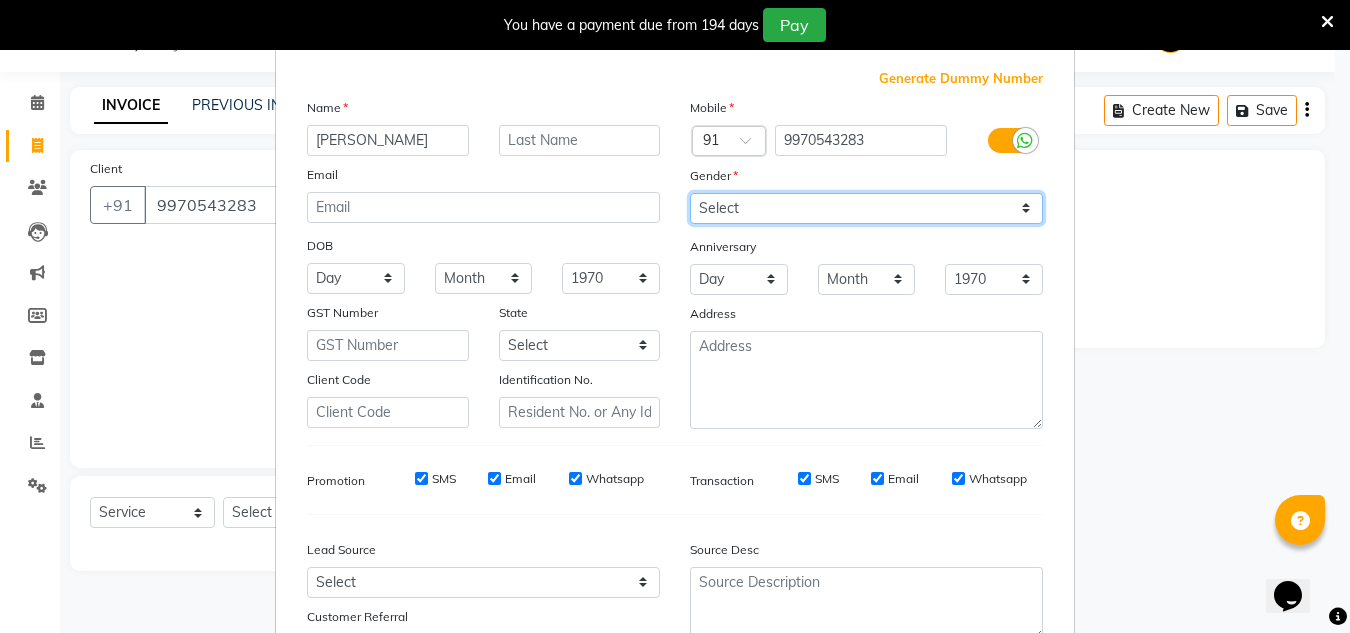 scroll, scrollTop: 100, scrollLeft: 0, axis: vertical 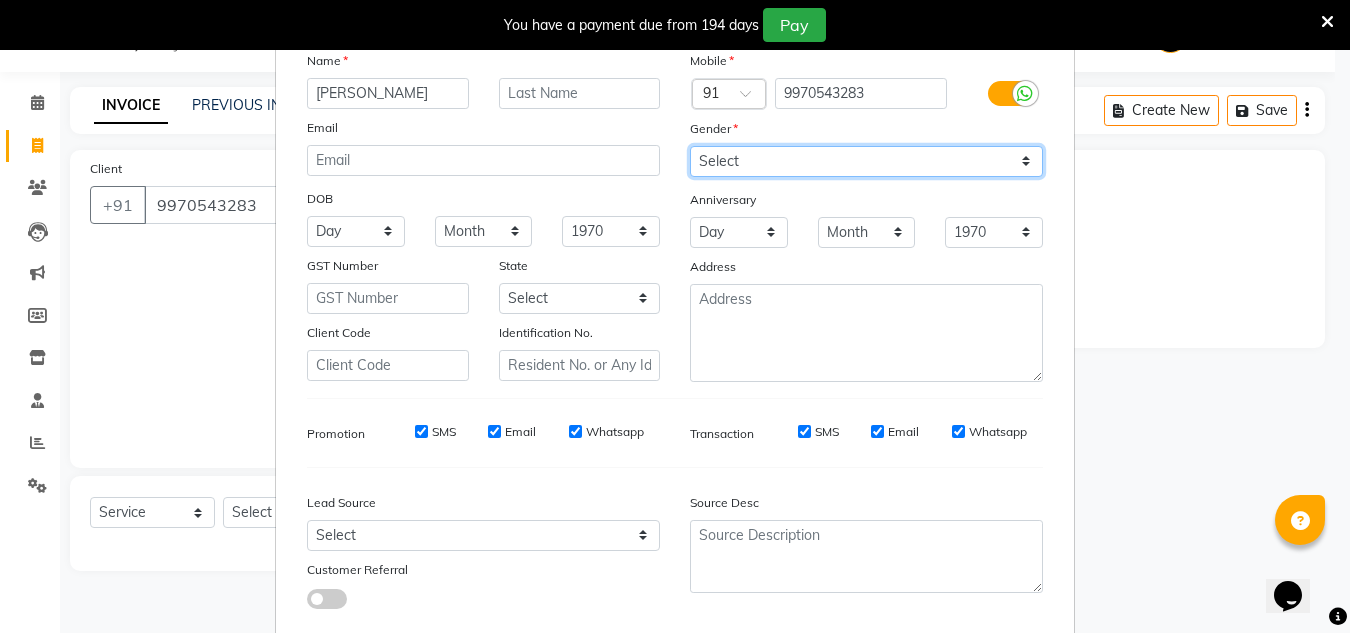click on "Select Male Female Other Prefer Not To Say" at bounding box center [866, 161] 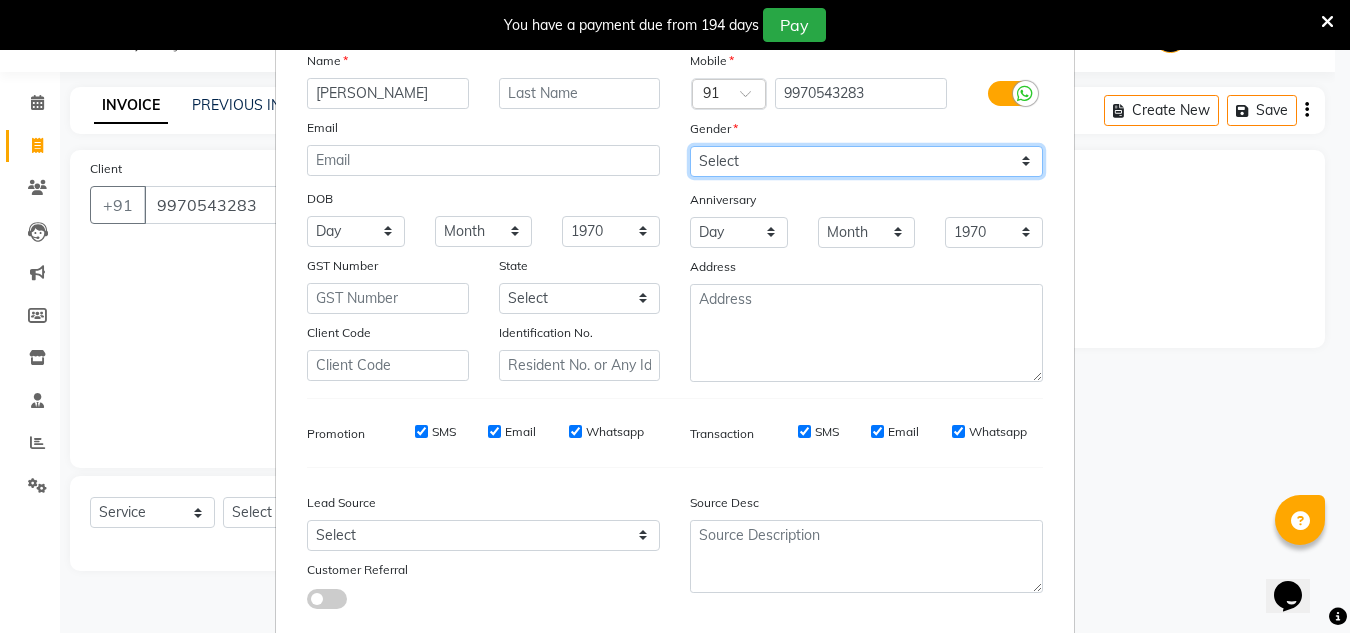 select on "female" 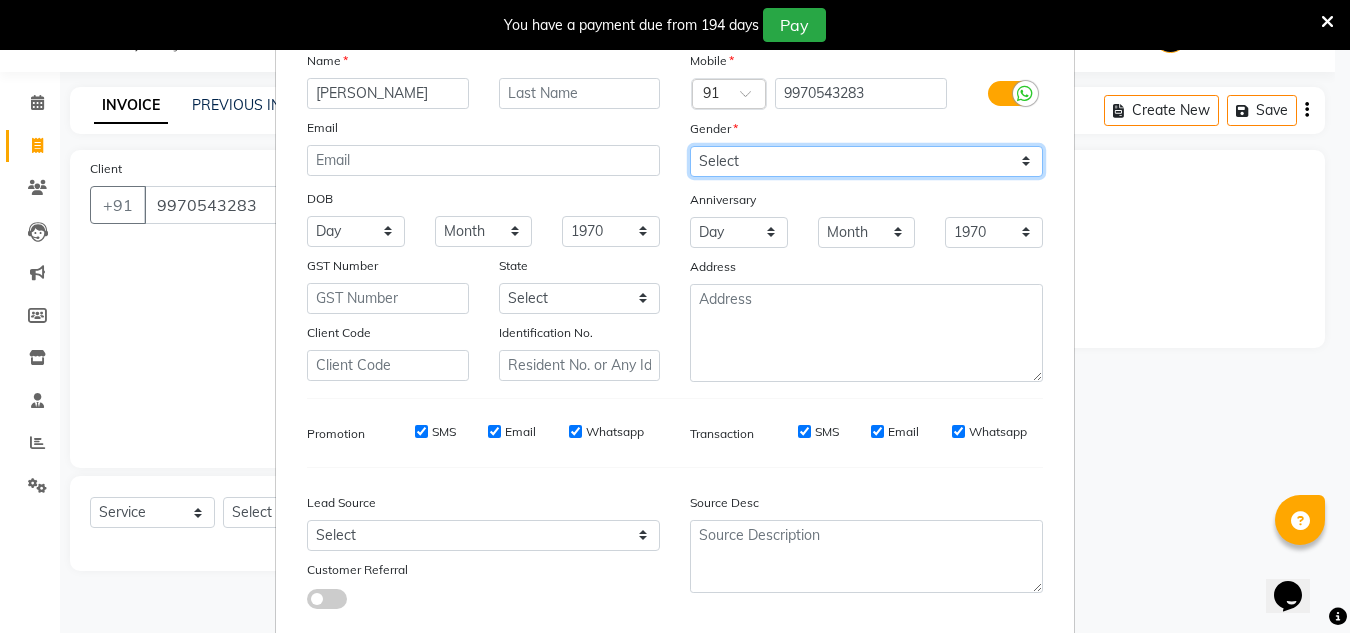 click on "Select Male Female Other Prefer Not To Say" at bounding box center [866, 161] 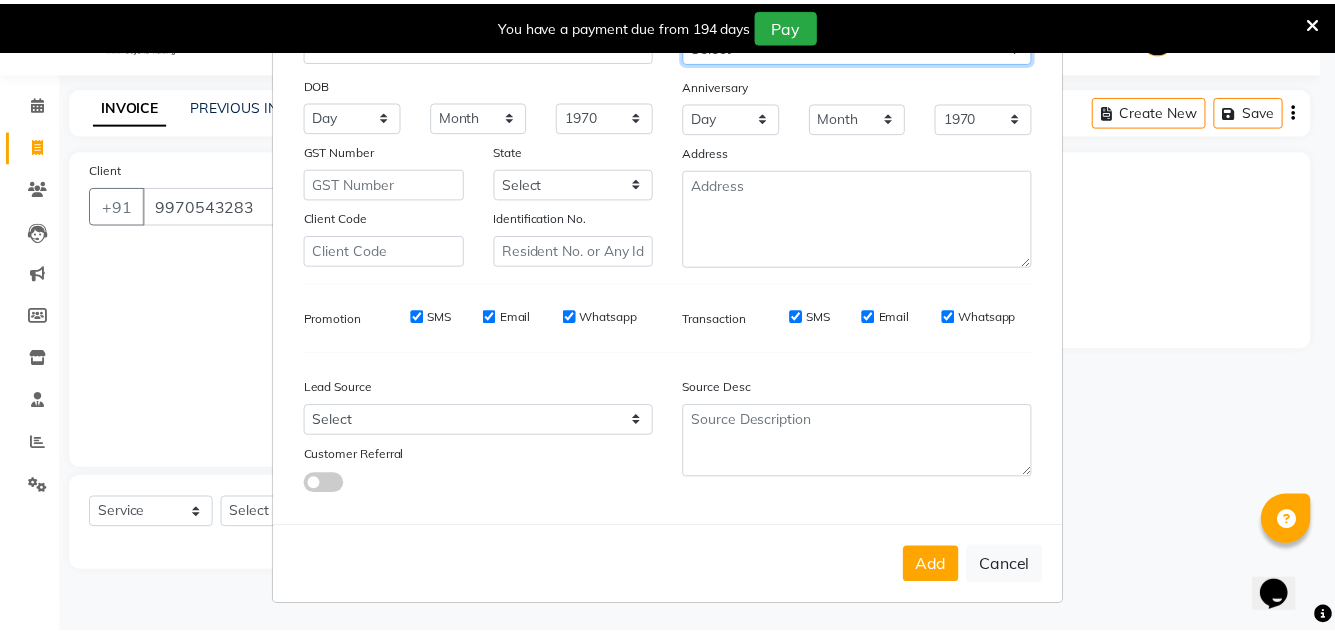 scroll, scrollTop: 216, scrollLeft: 0, axis: vertical 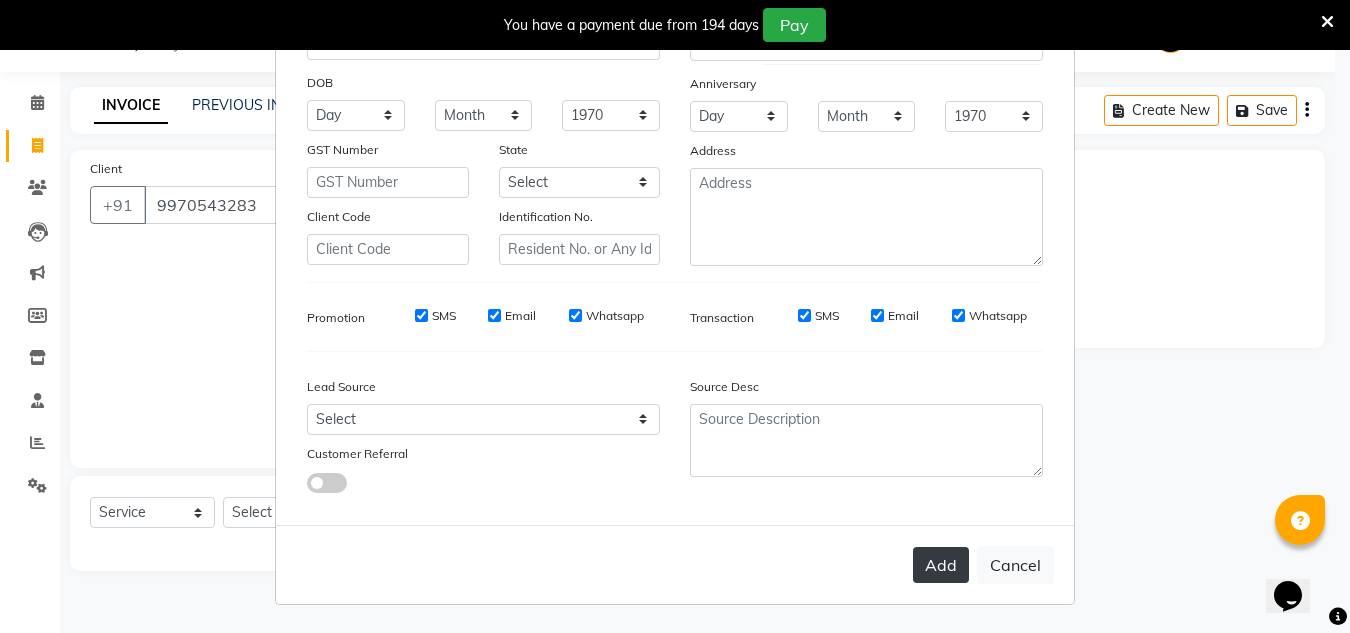 click on "Add" at bounding box center [941, 565] 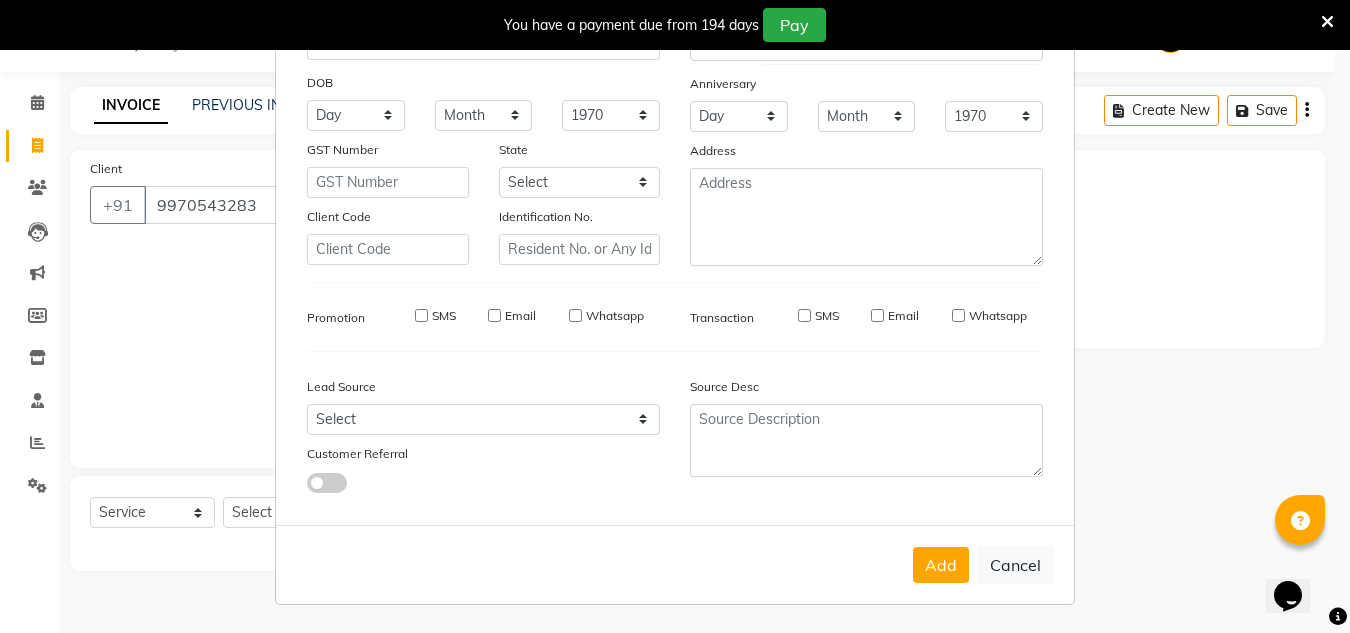 type on "99******83" 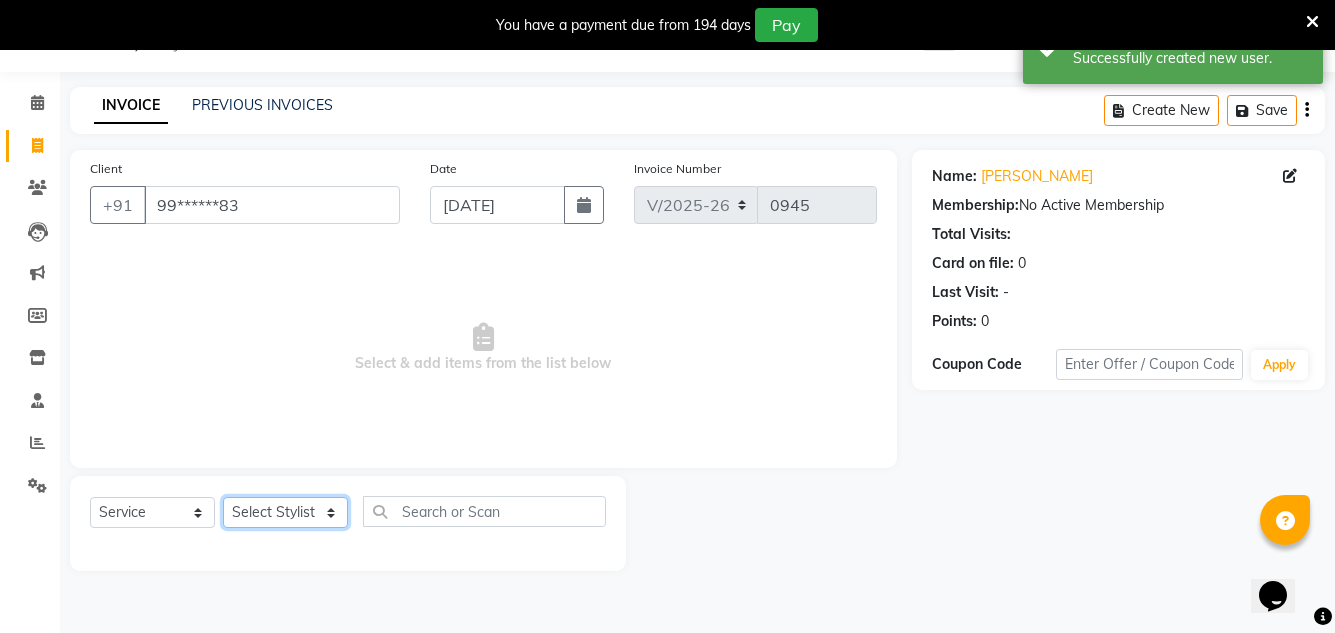 click on "Select Stylist Creative Salon D.M firoj Hashan Hetal Chavan Kam wali nisha  Payal salman Sanjana rathod Shubham Sonu umesh Gaur" 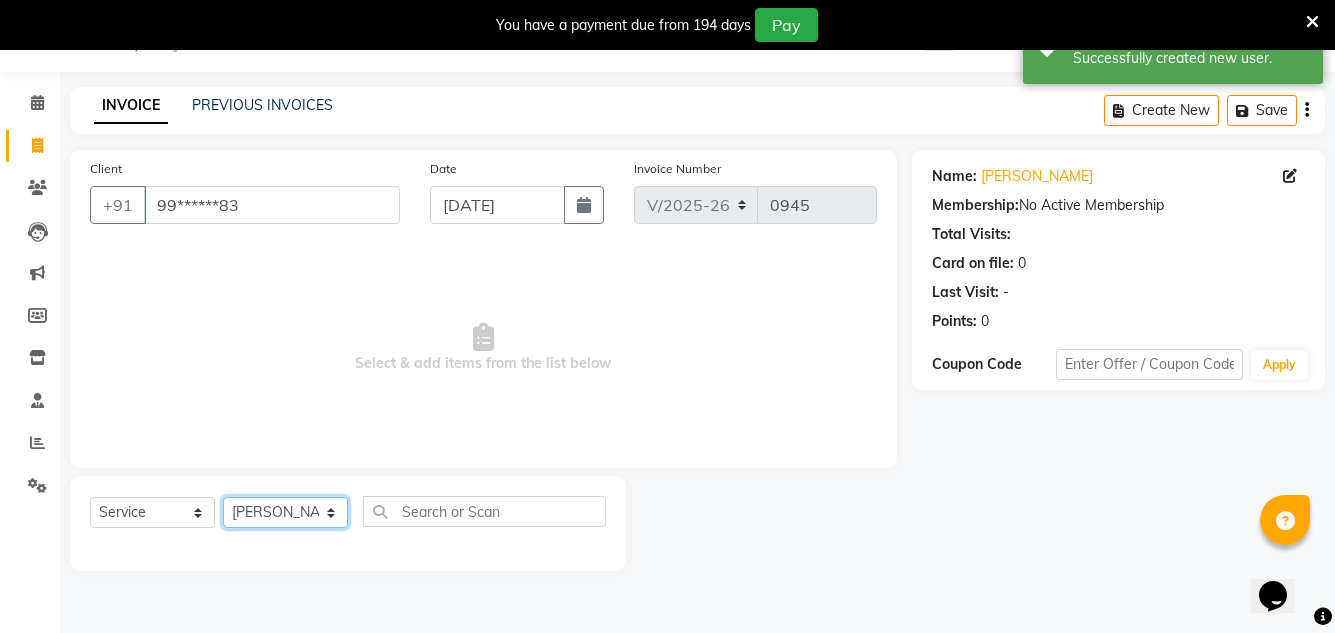 click on "Select Stylist Creative Salon D.M firoj Hashan Hetal Chavan Kam wali nisha  Payal salman Sanjana rathod Shubham Sonu umesh Gaur" 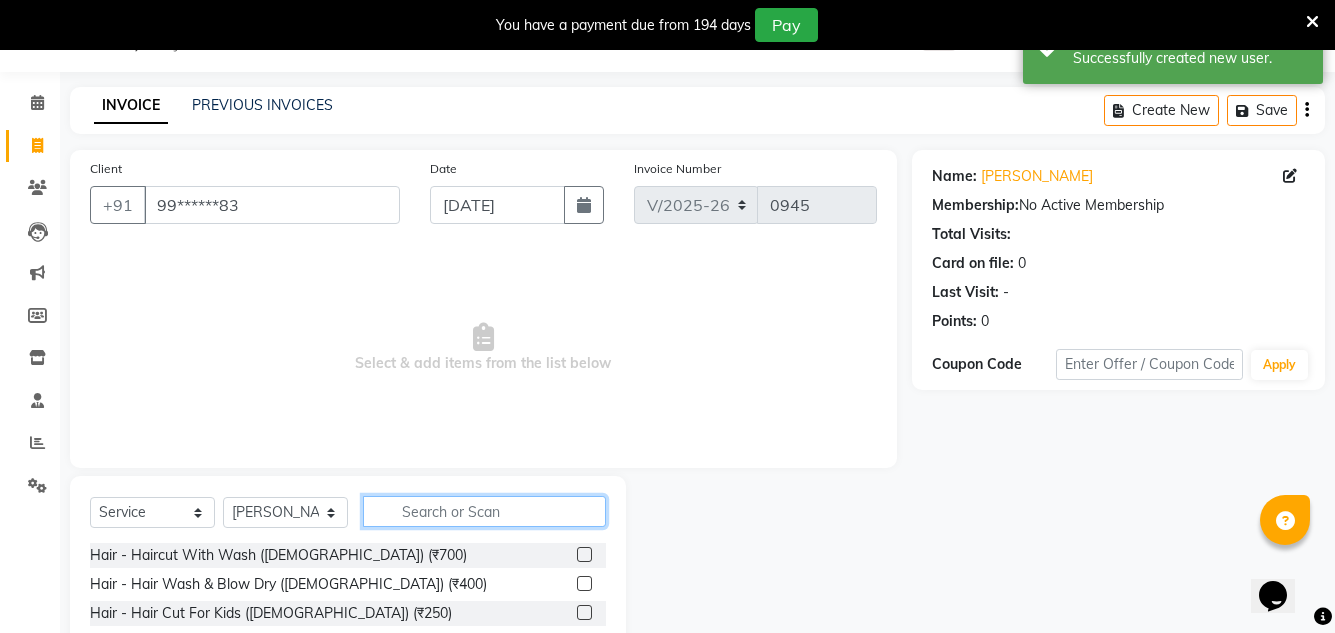 click 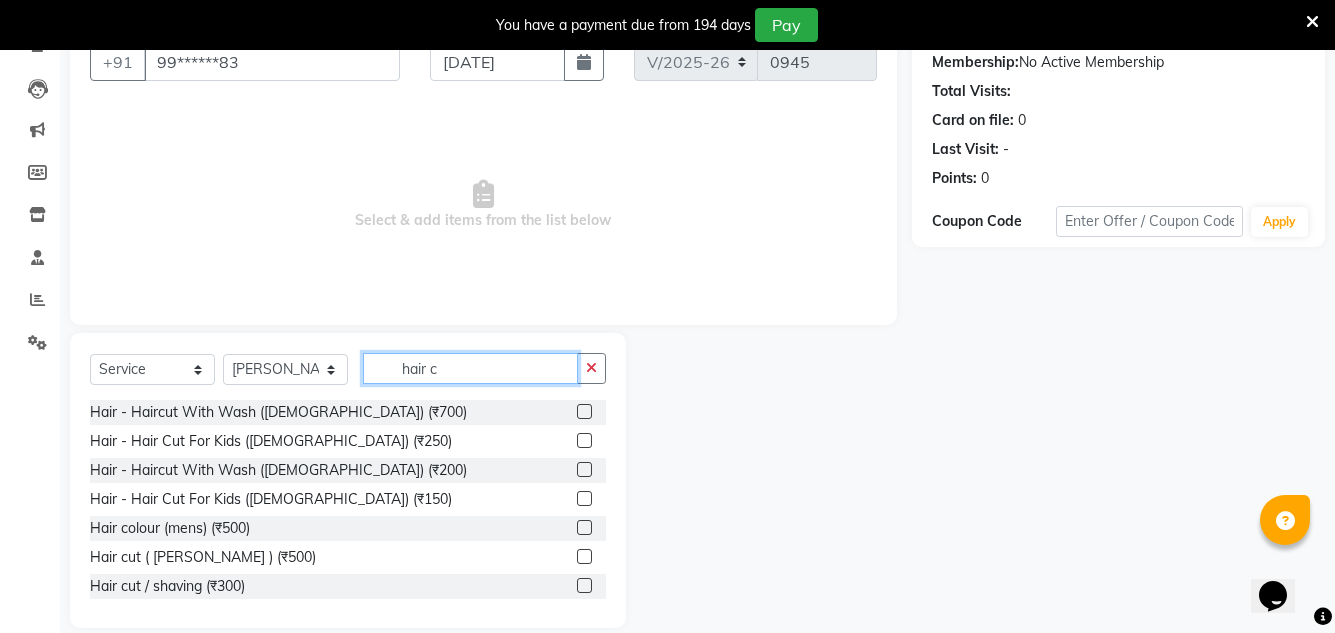 scroll, scrollTop: 218, scrollLeft: 0, axis: vertical 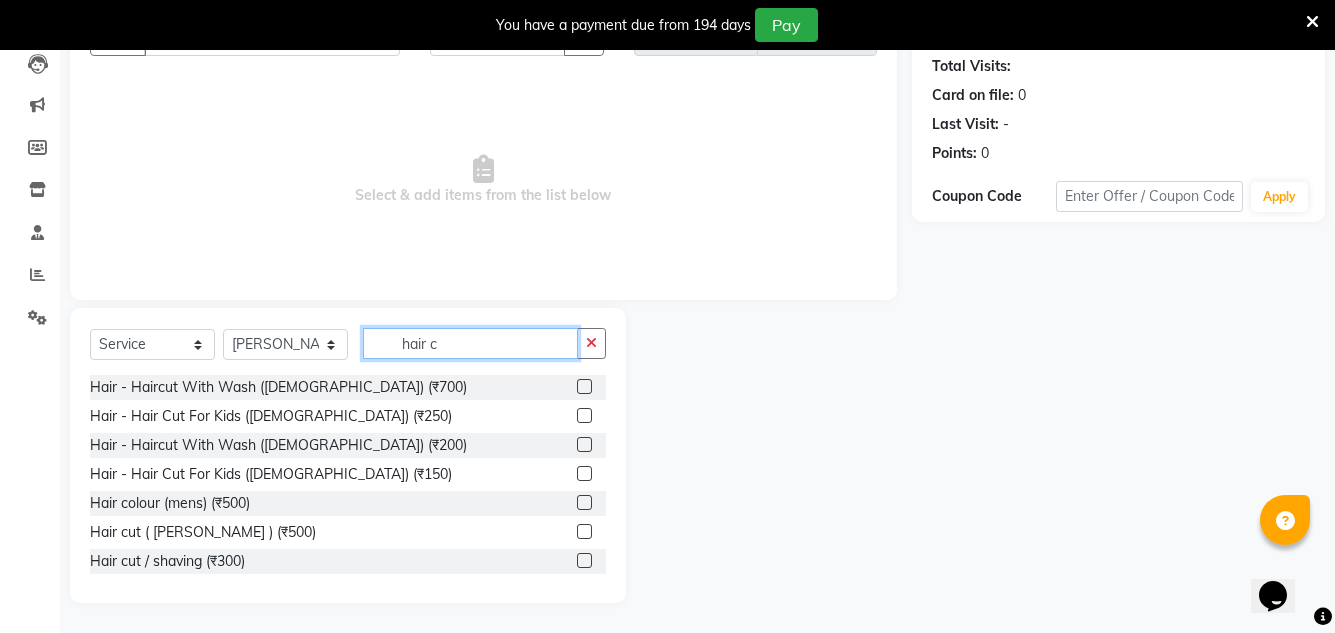 type on "hair c" 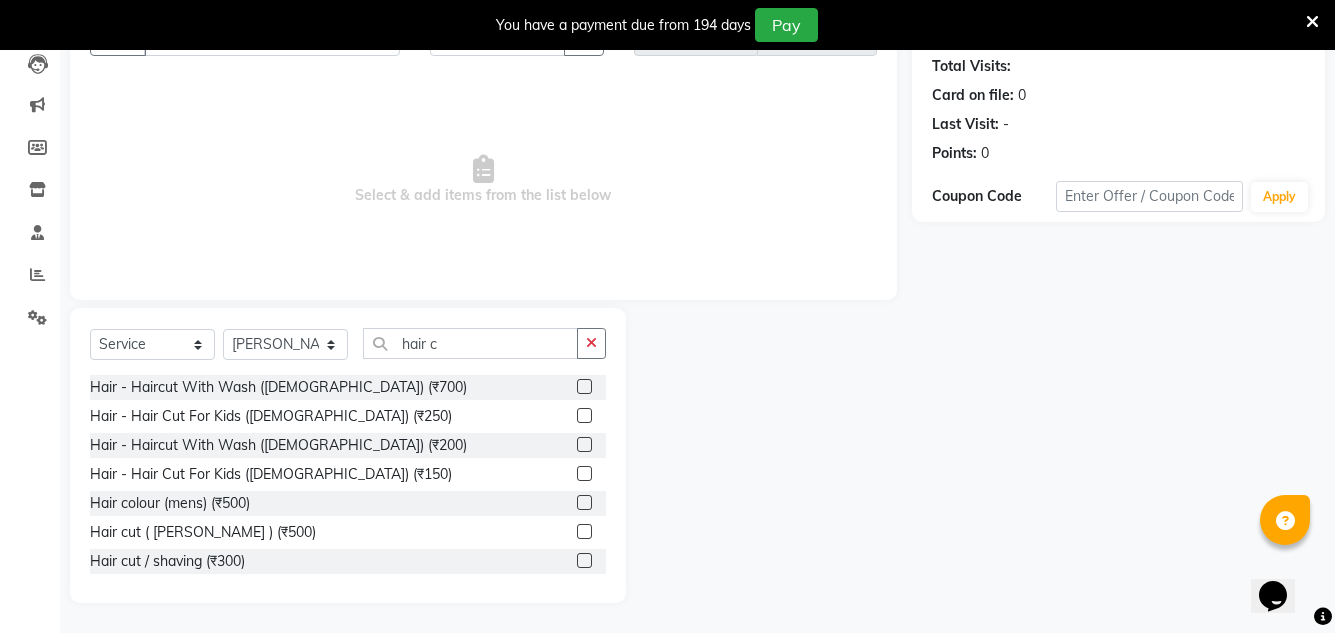 click 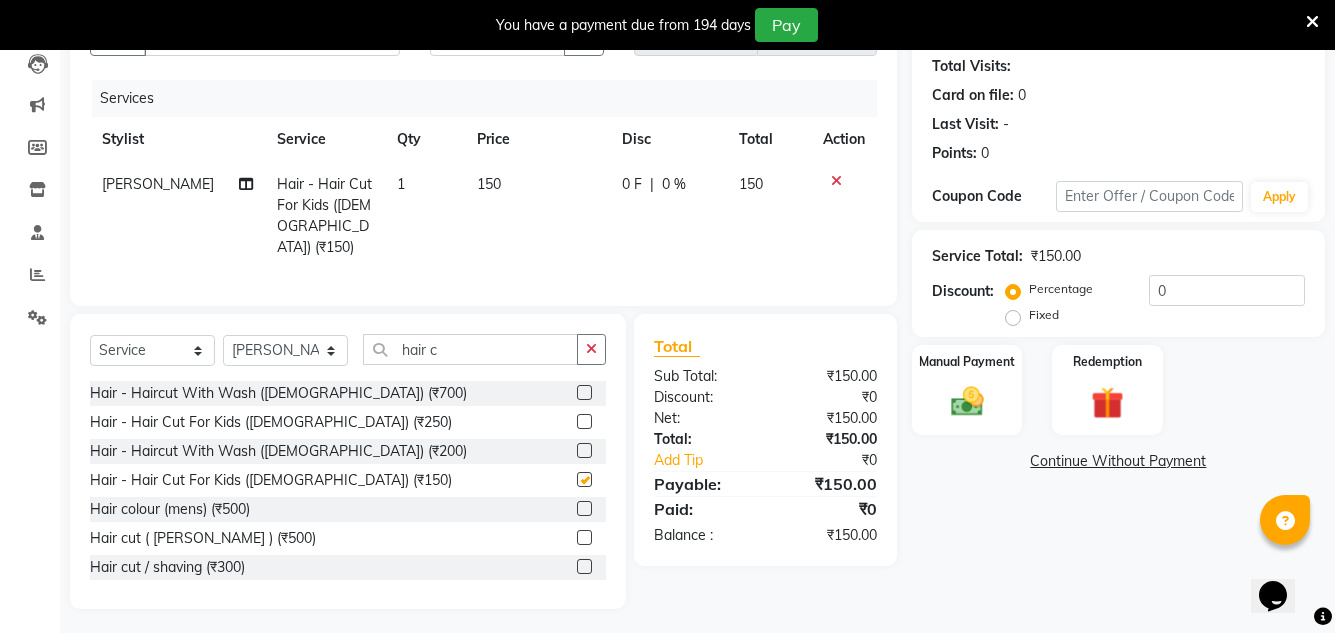 checkbox on "false" 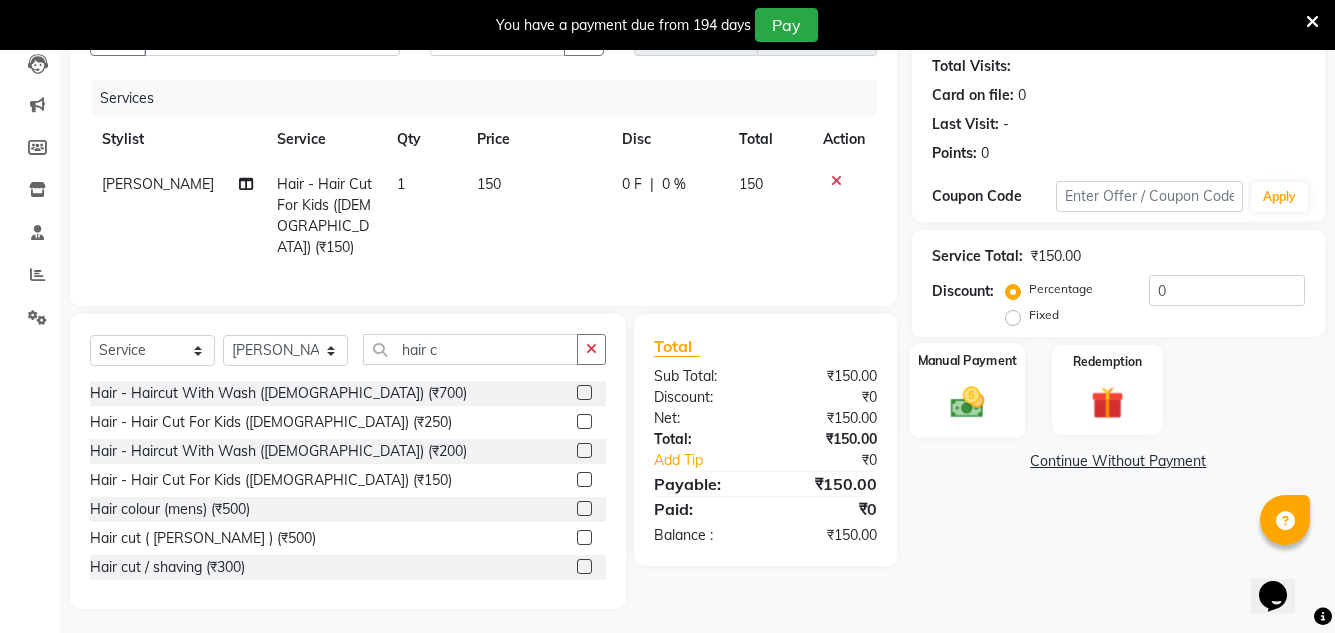 click on "Manual Payment" 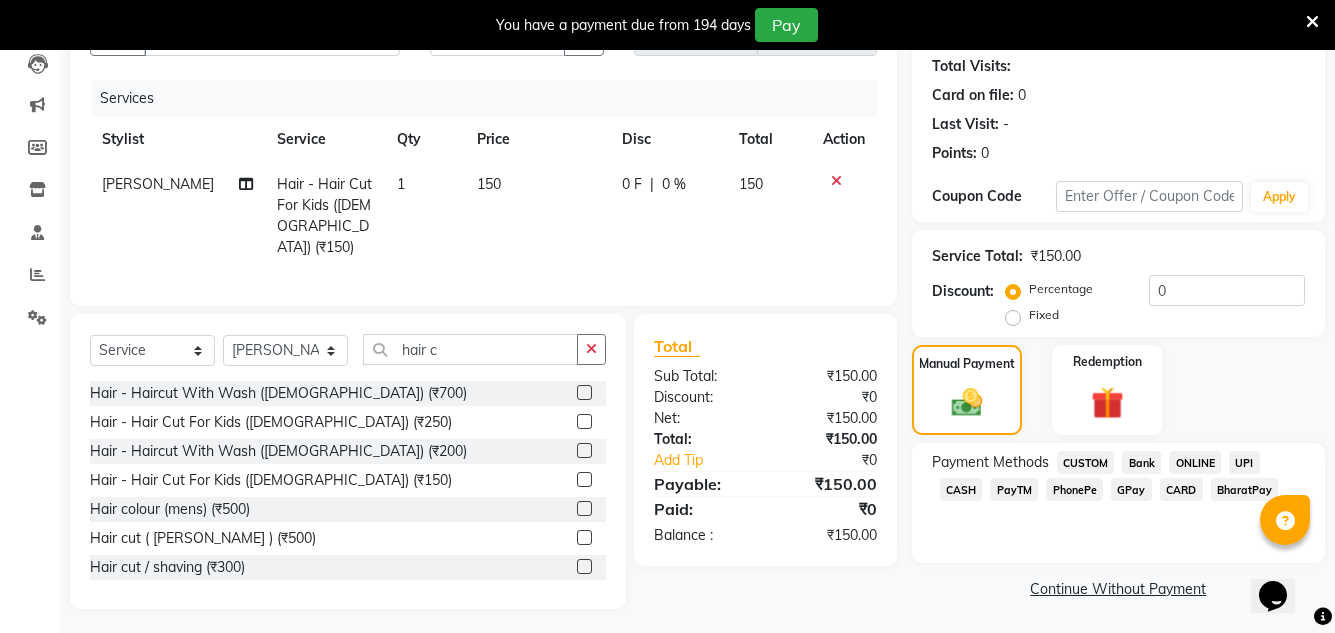 click on "CASH" 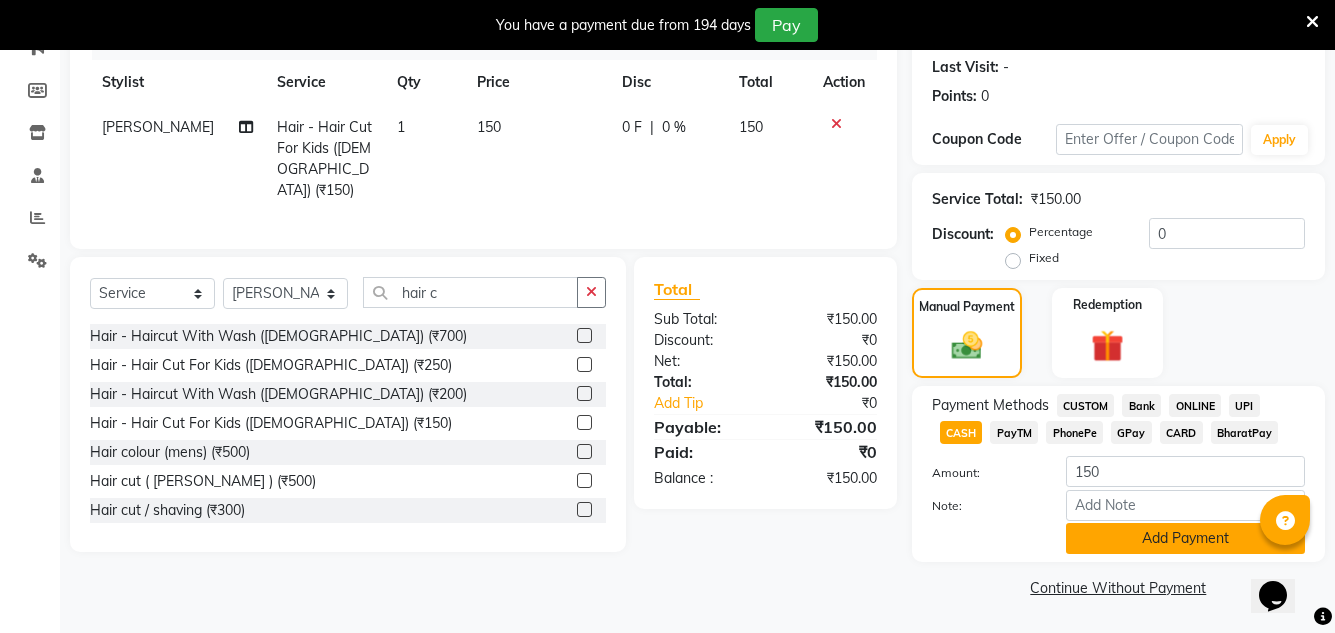 click on "Add Payment" 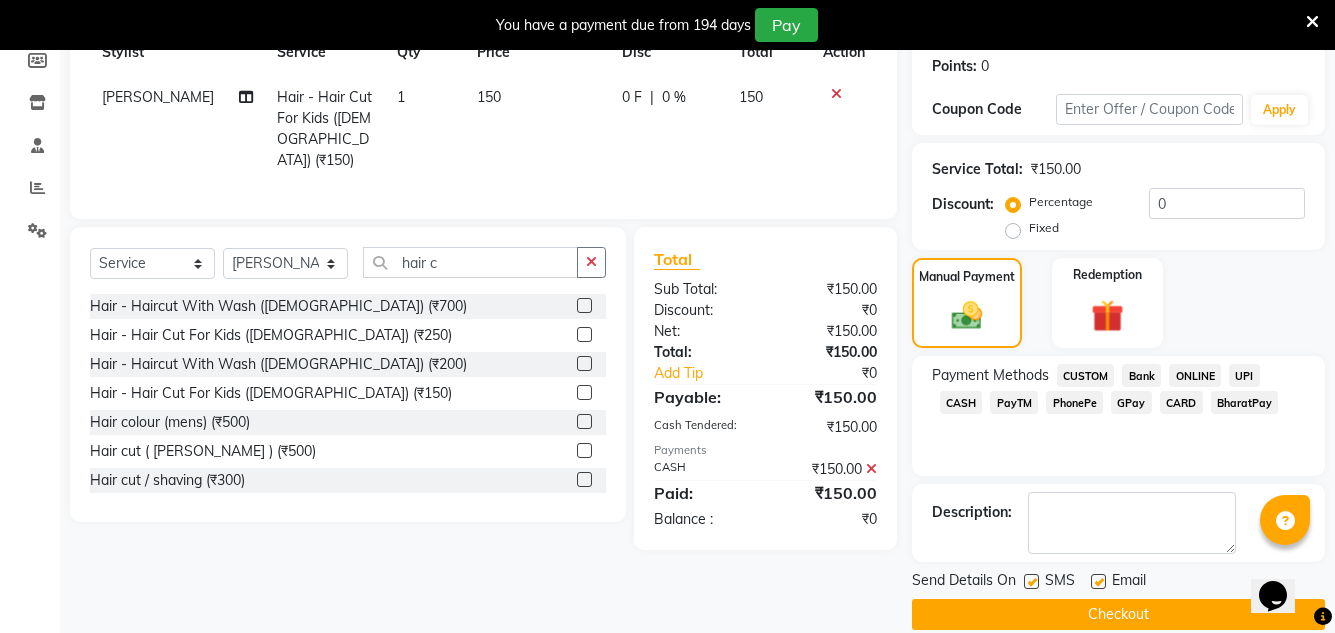 scroll, scrollTop: 332, scrollLeft: 0, axis: vertical 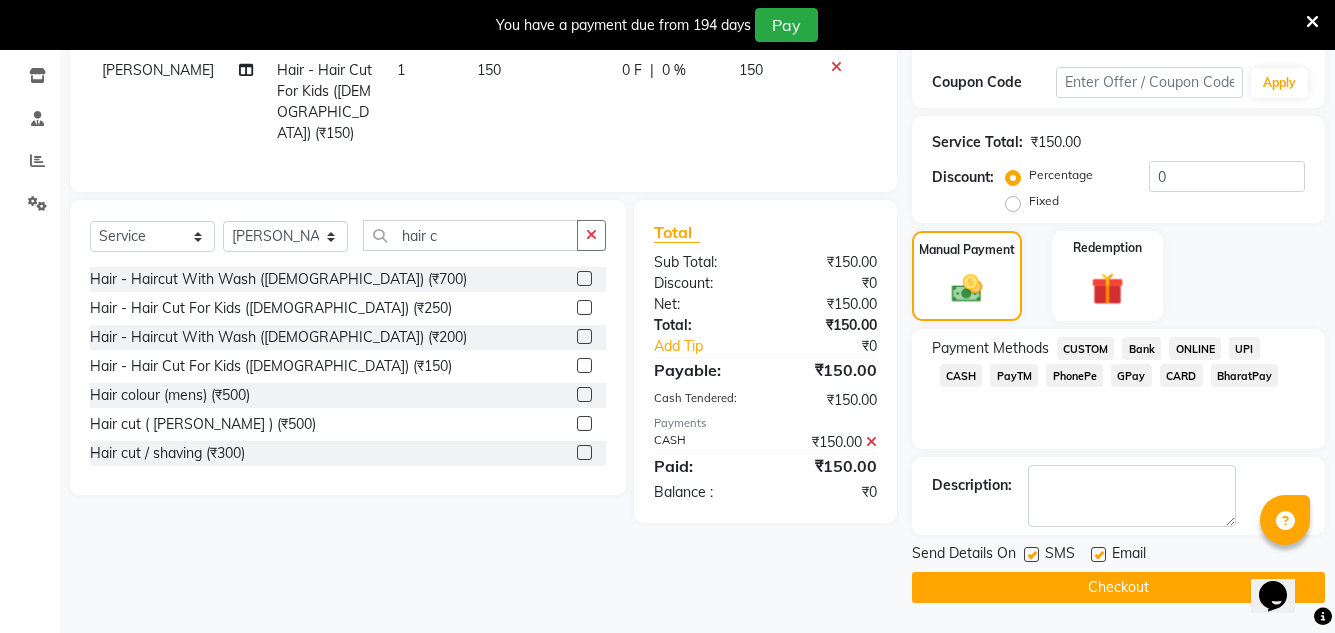 click 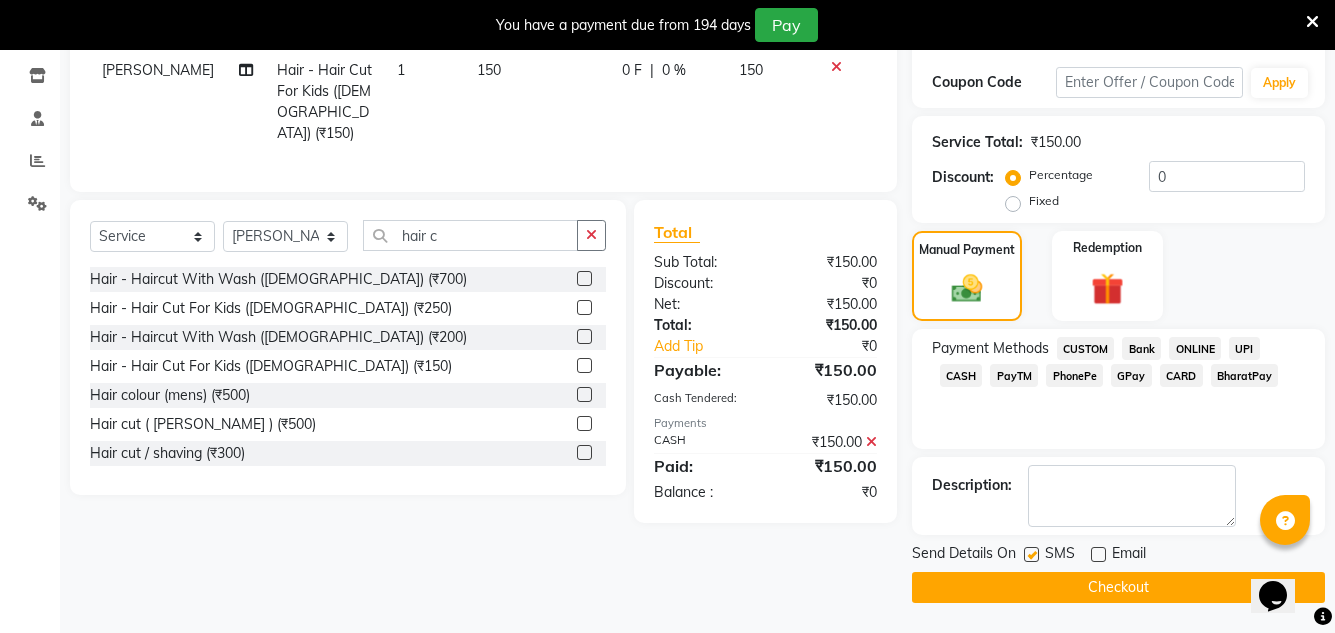 click on "Checkout" 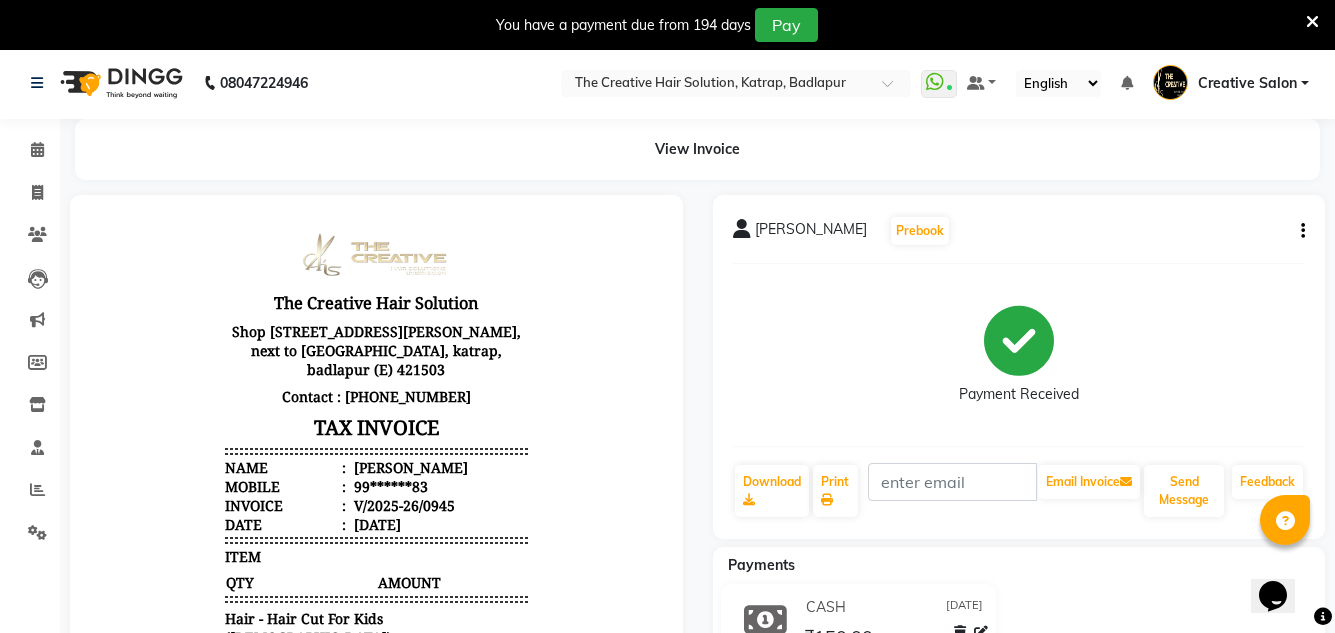 scroll, scrollTop: 0, scrollLeft: 0, axis: both 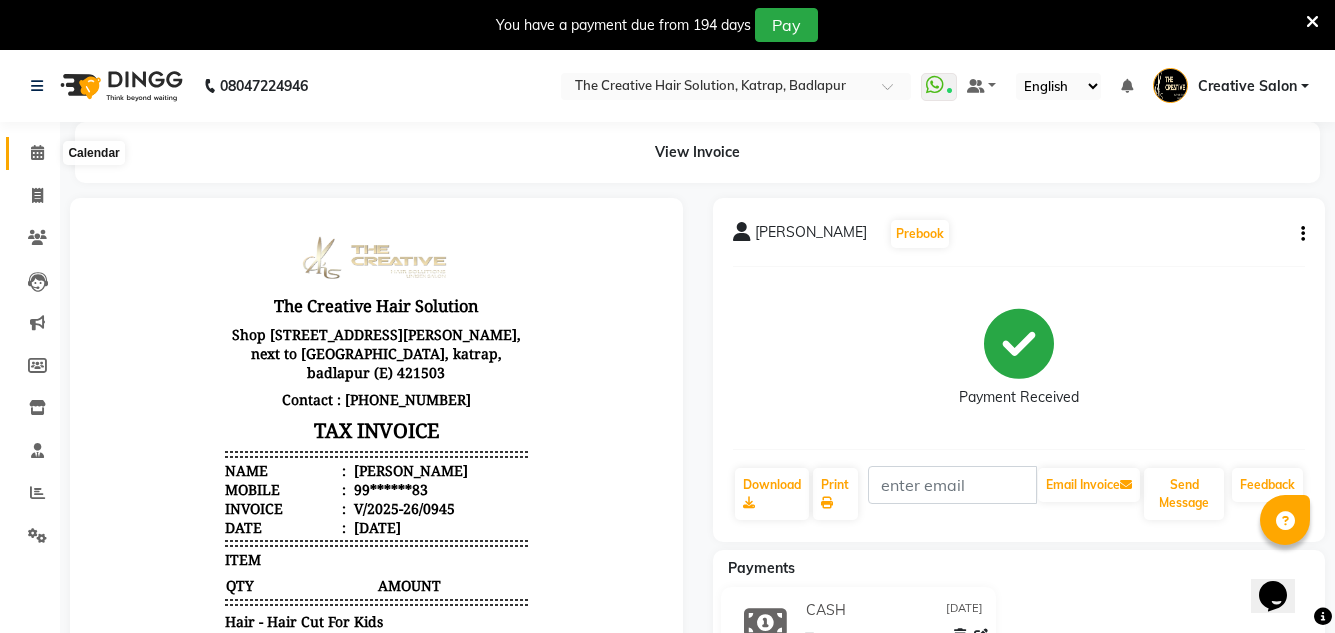 click 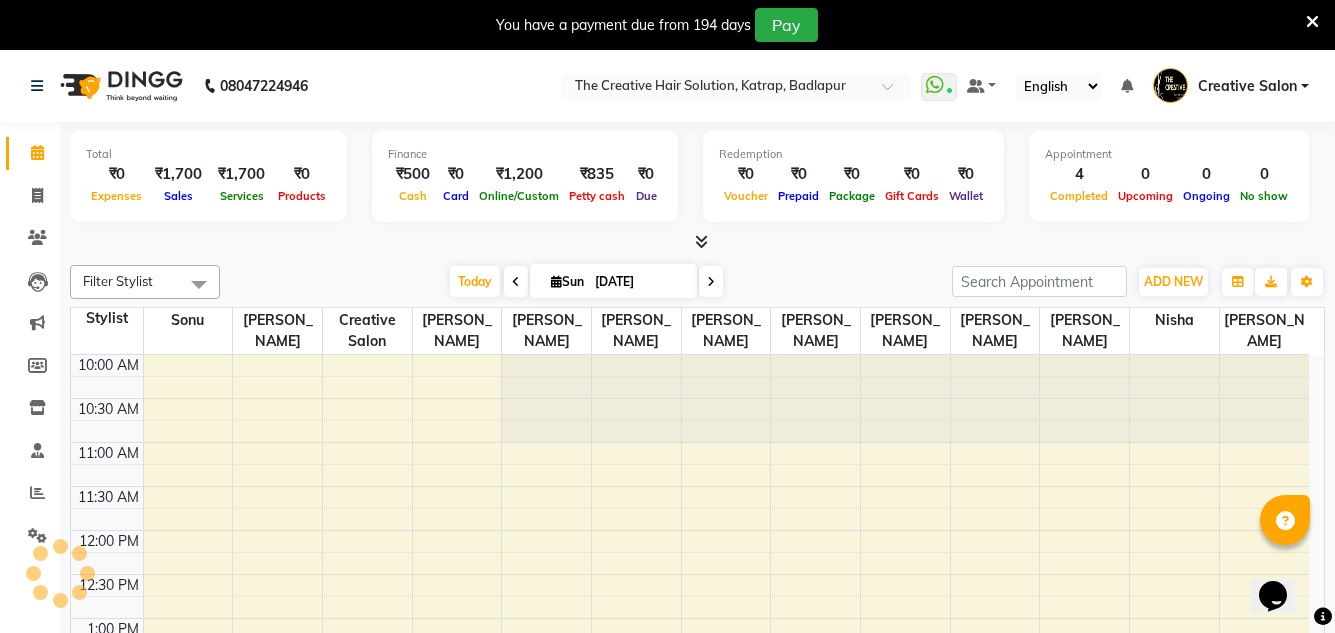 scroll, scrollTop: 353, scrollLeft: 0, axis: vertical 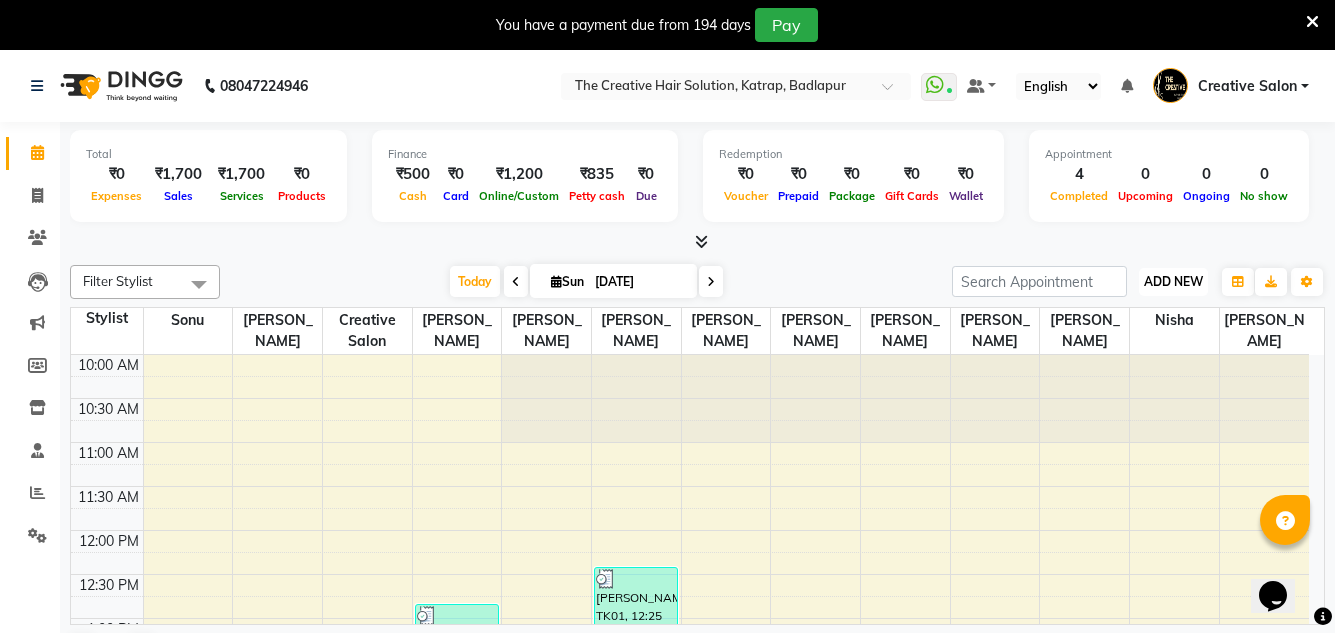 click on "ADD NEW" at bounding box center (1173, 281) 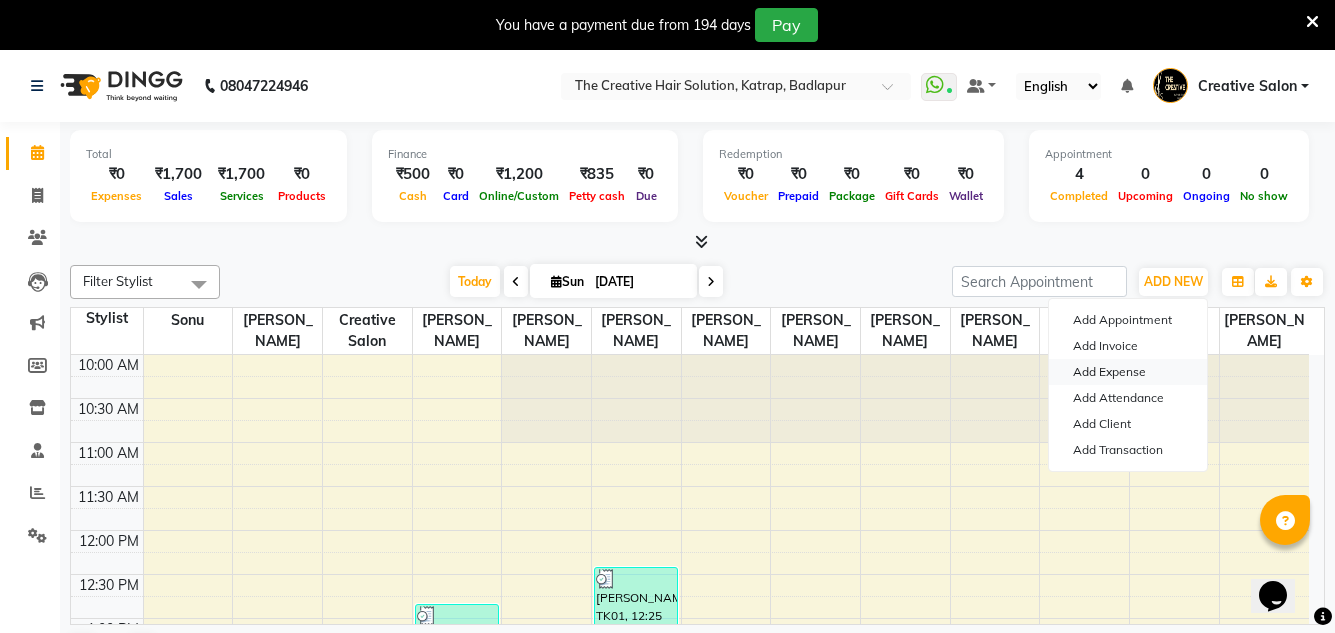 click on "Add Expense" at bounding box center (1128, 372) 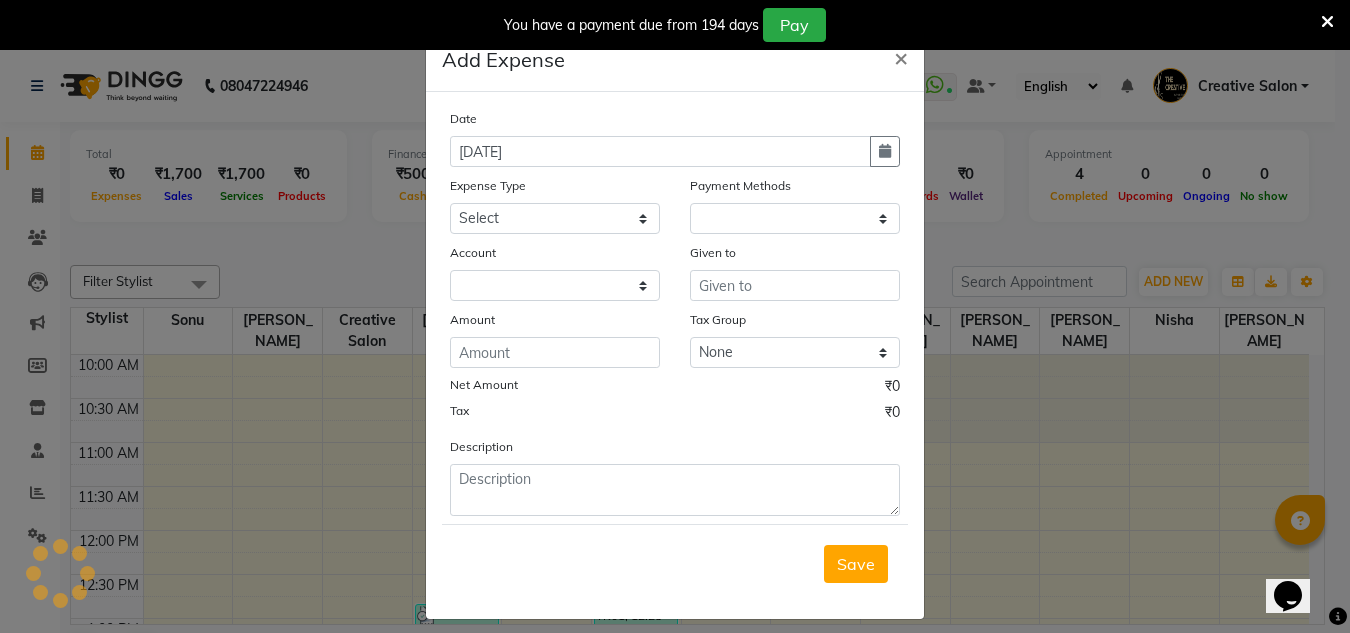 select on "1" 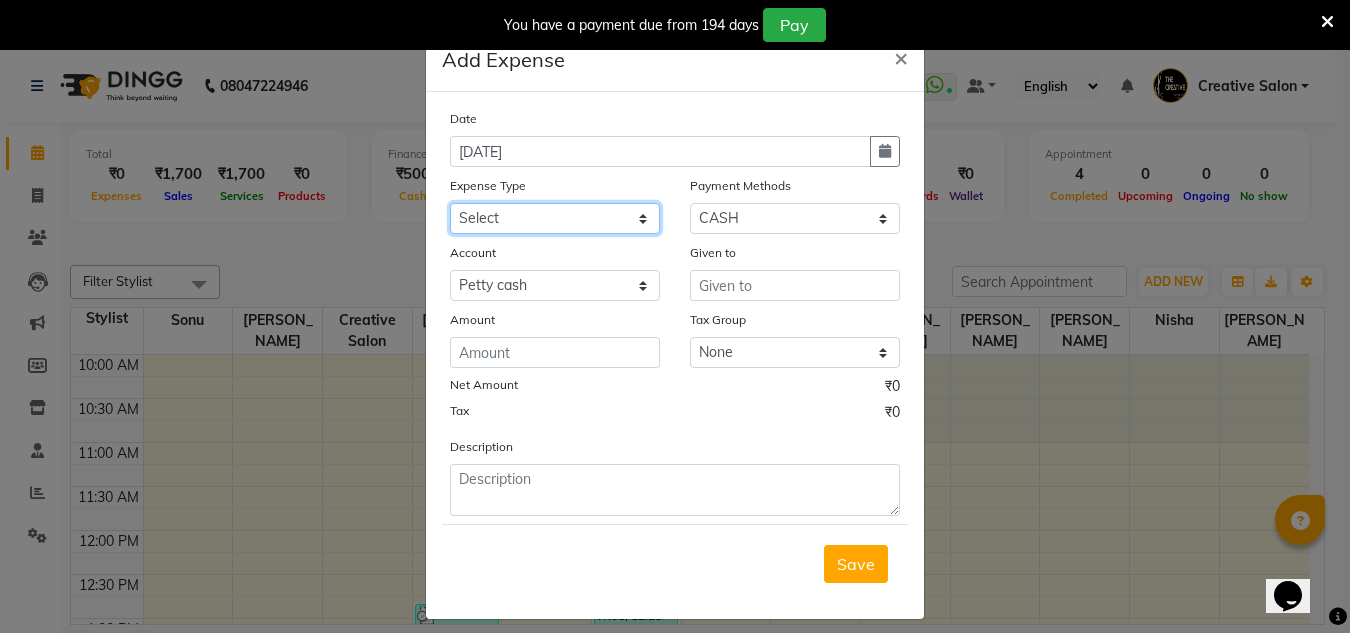 click on "Select Advance Salary Bank charges Cash Handed Over to Owner Cash transfer to bank Client Client Snacks Equipment Govt fee Incentive [PERSON_NAME] salary Light Bill EXP Maintenance Marketing Miscellaneous New Product Buy Other Pantry Product Rent Salary Staff Snacks stationary Tax Tea & Refreshment tip Utilities Water" 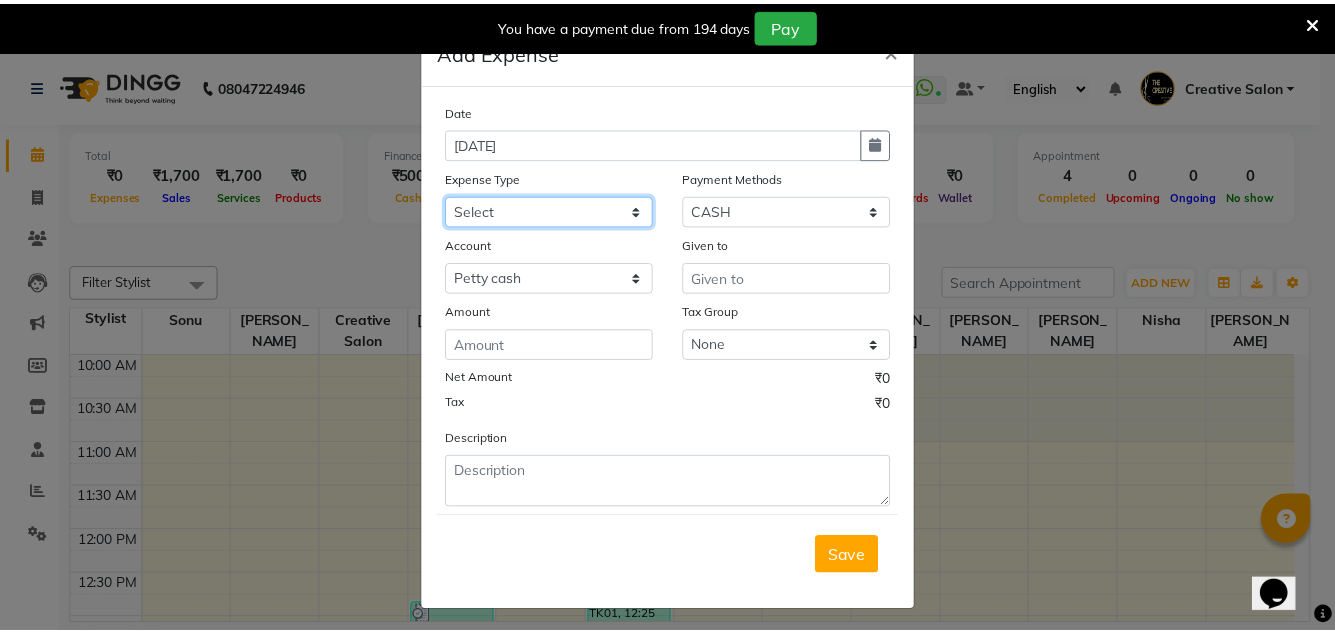scroll, scrollTop: 15, scrollLeft: 0, axis: vertical 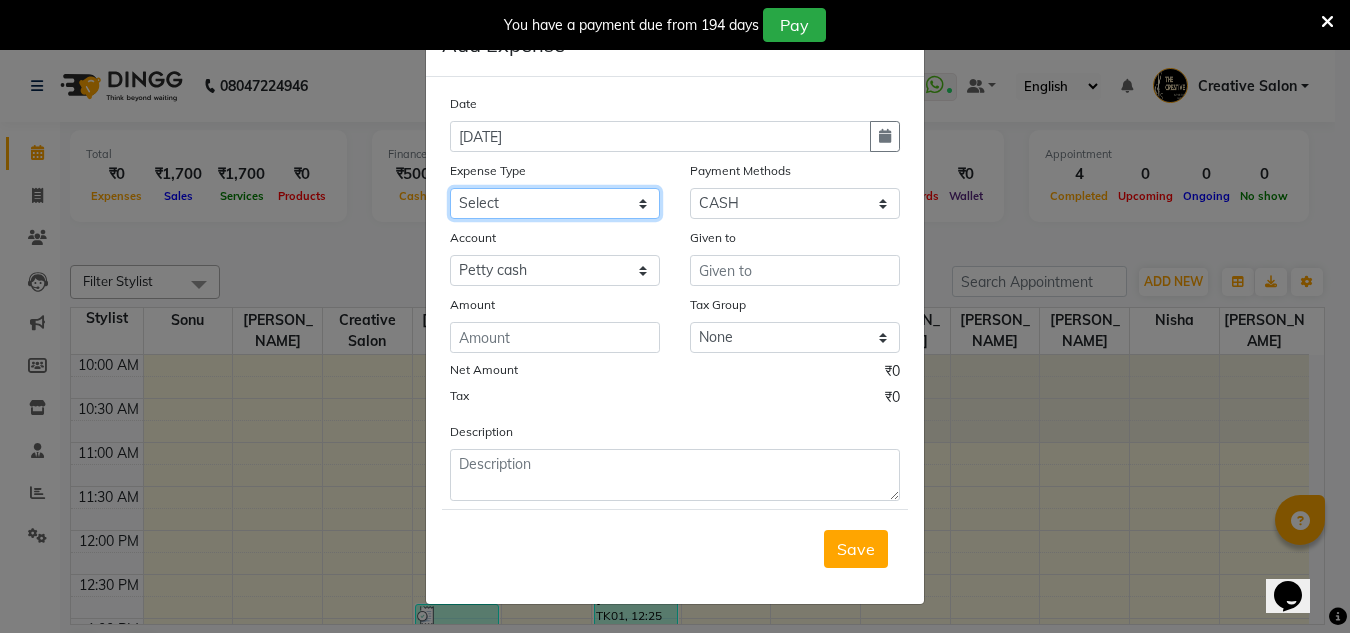 click on "Select Advance Salary Bank charges Cash Handed Over to Owner Cash transfer to bank Client Client Snacks Equipment Govt fee Incentive [PERSON_NAME] salary Light Bill EXP Maintenance Marketing Miscellaneous New Product Buy Other Pantry Product Rent Salary Staff Snacks stationary Tax Tea & Refreshment tip Utilities Water" 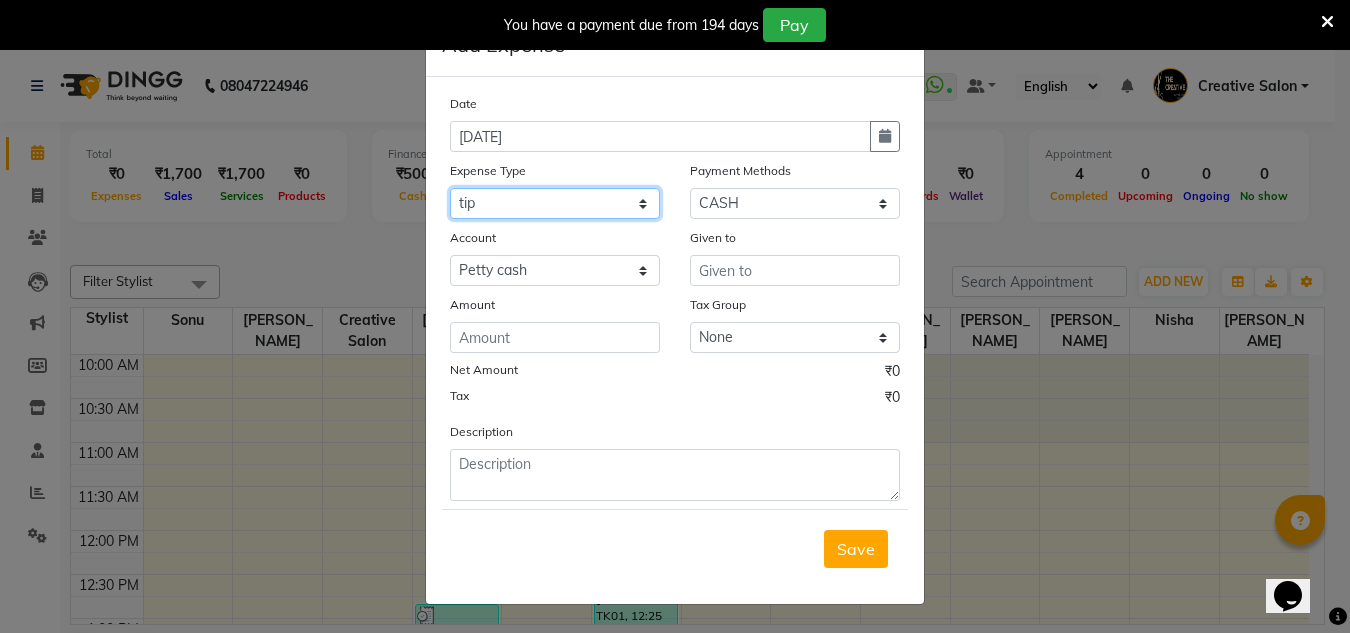 click on "Select Advance Salary Bank charges Cash Handed Over to Owner Cash transfer to bank Client Client Snacks Equipment Govt fee Incentive [PERSON_NAME] salary Light Bill EXP Maintenance Marketing Miscellaneous New Product Buy Other Pantry Product Rent Salary Staff Snacks stationary Tax Tea & Refreshment tip Utilities Water" 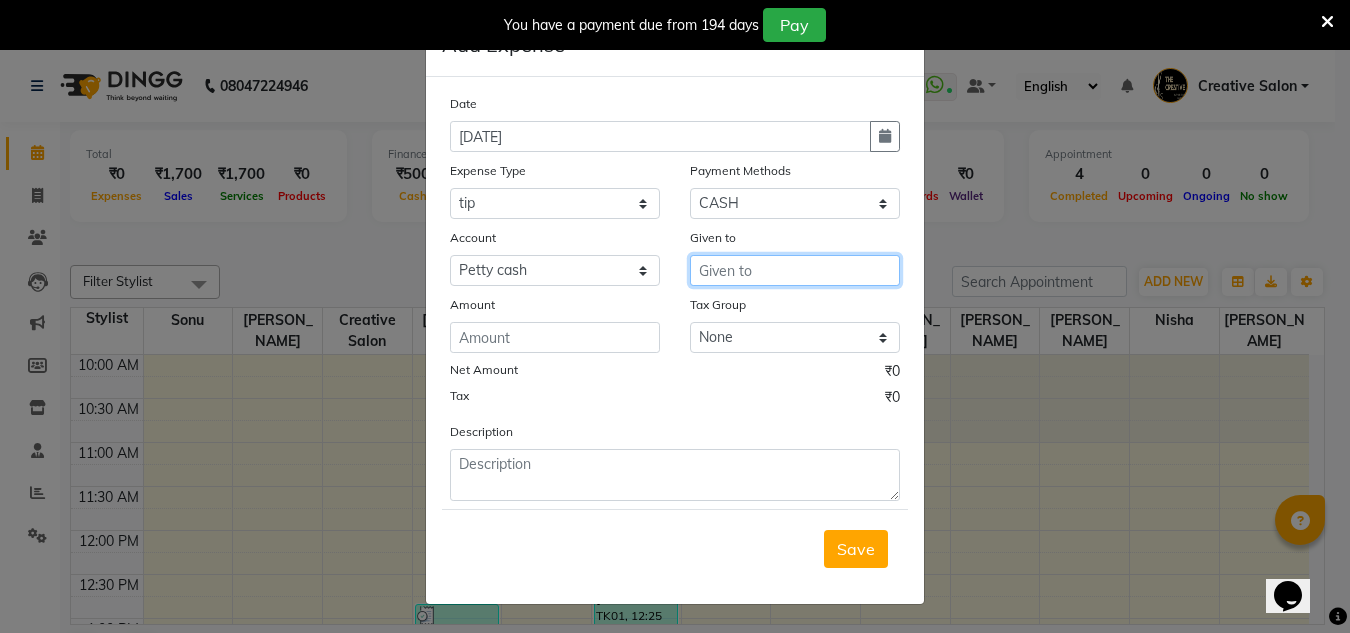 click at bounding box center (795, 270) 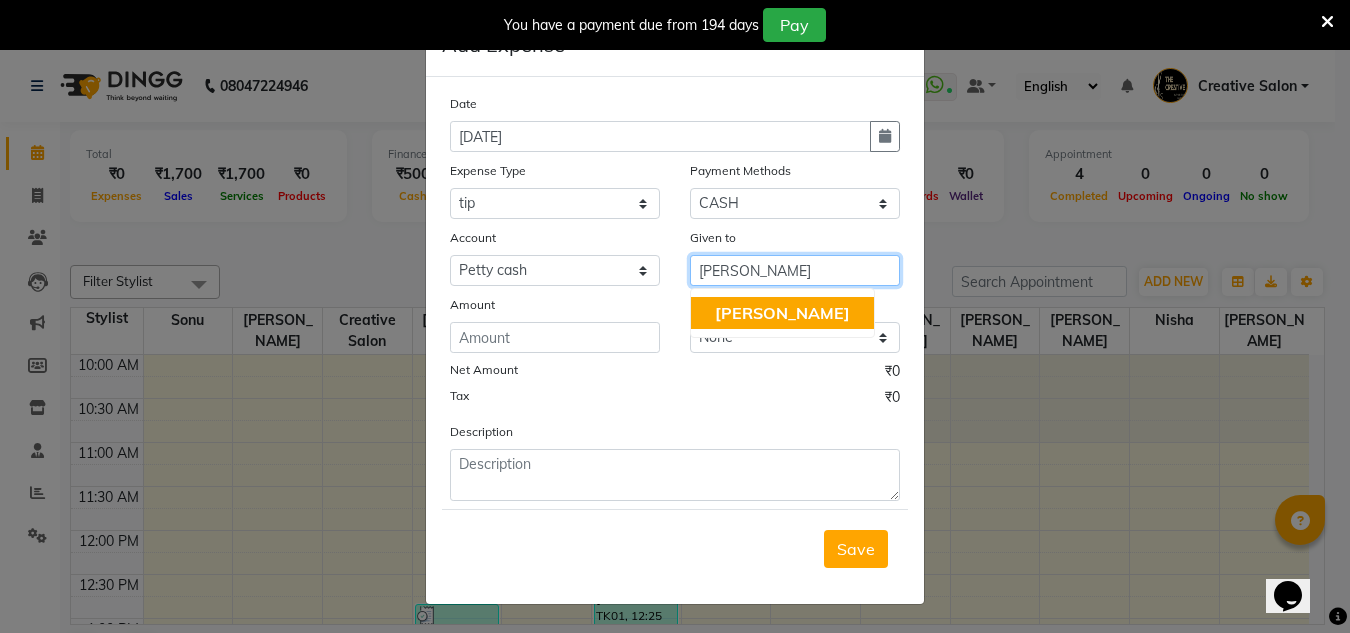 type on "[PERSON_NAME]" 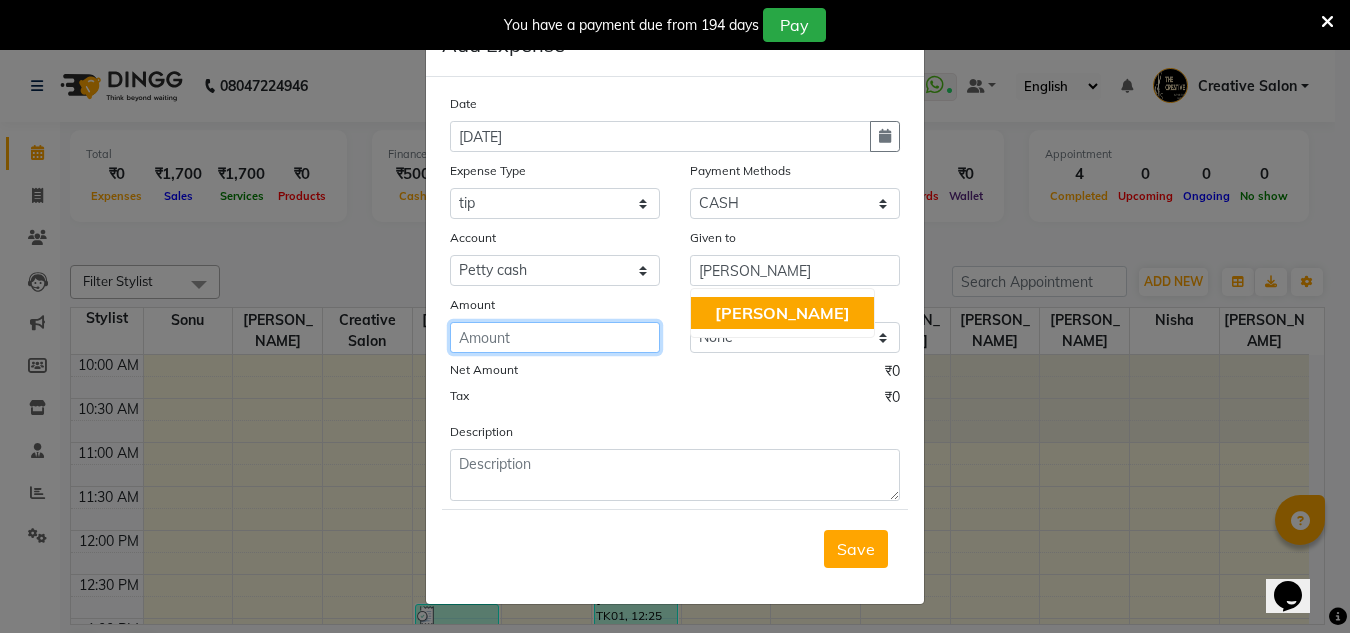 click 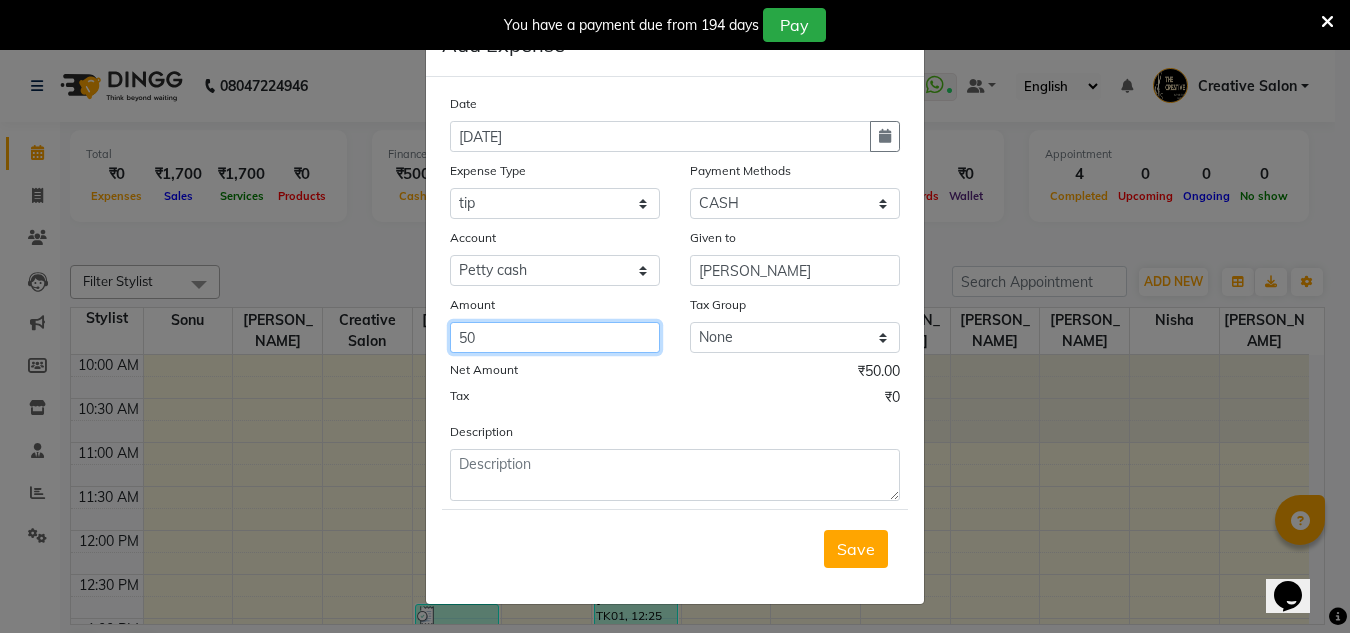 type on "50" 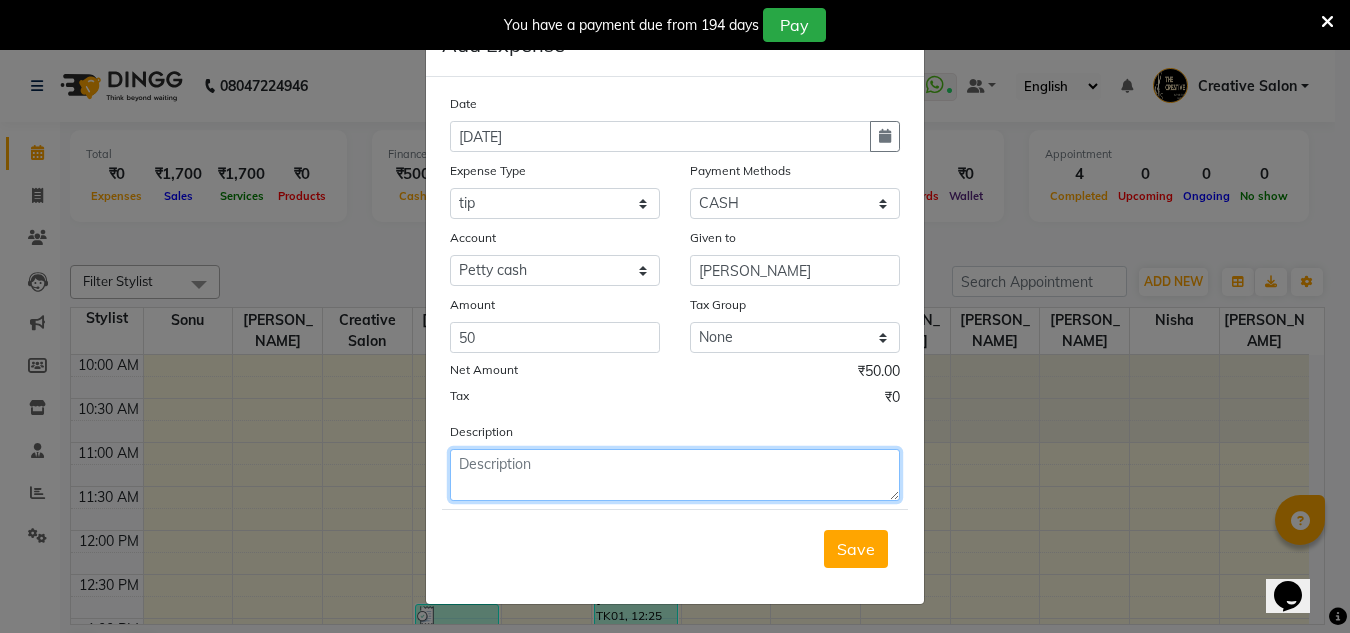 click 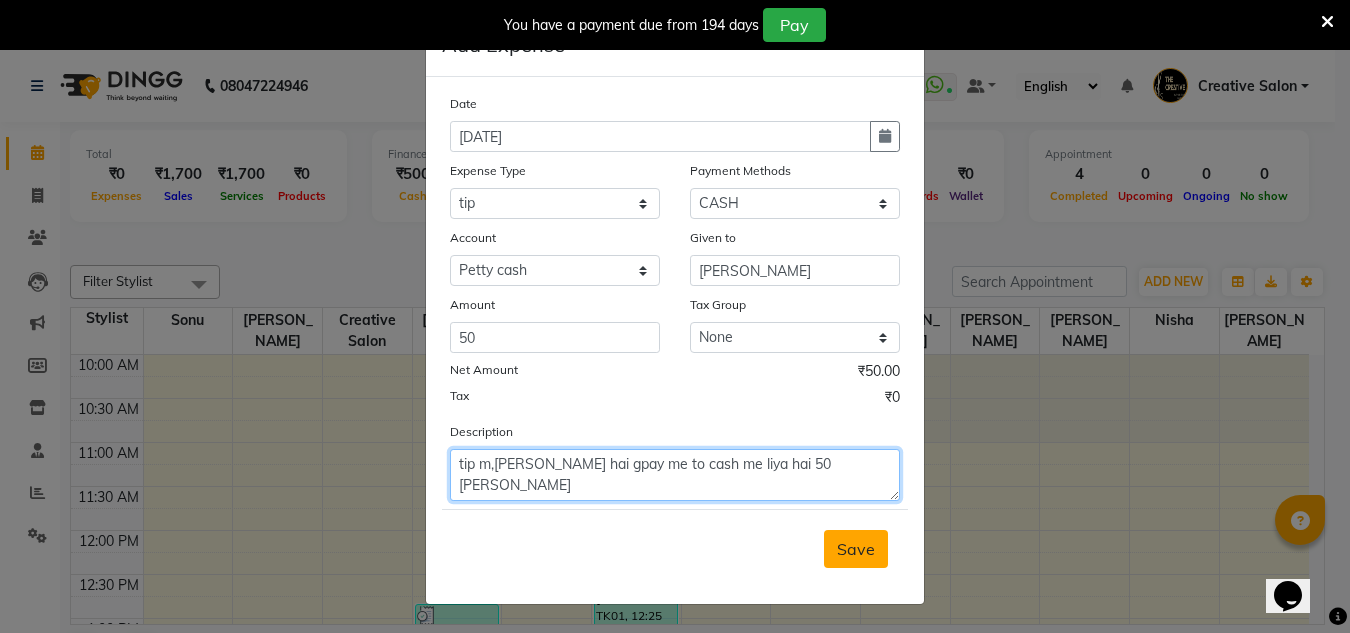 type on "tip m,[PERSON_NAME] hai gpay me to cash me liya hai 50 [PERSON_NAME]" 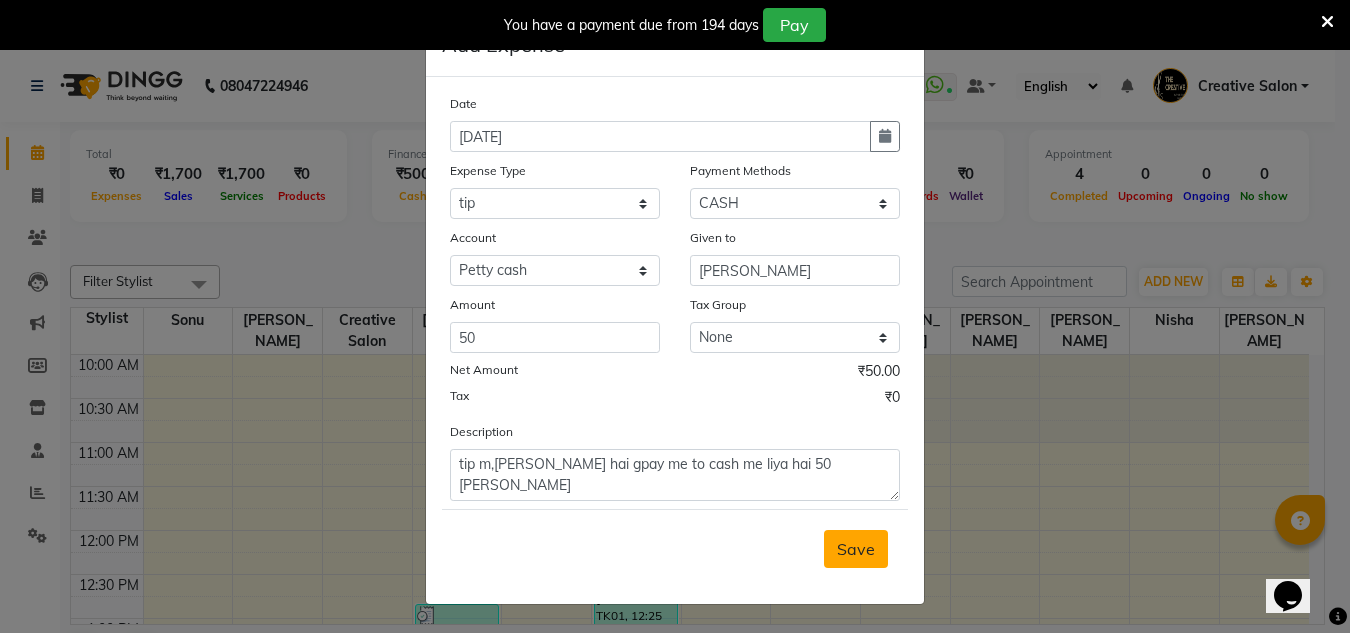 click on "Save" at bounding box center [856, 549] 